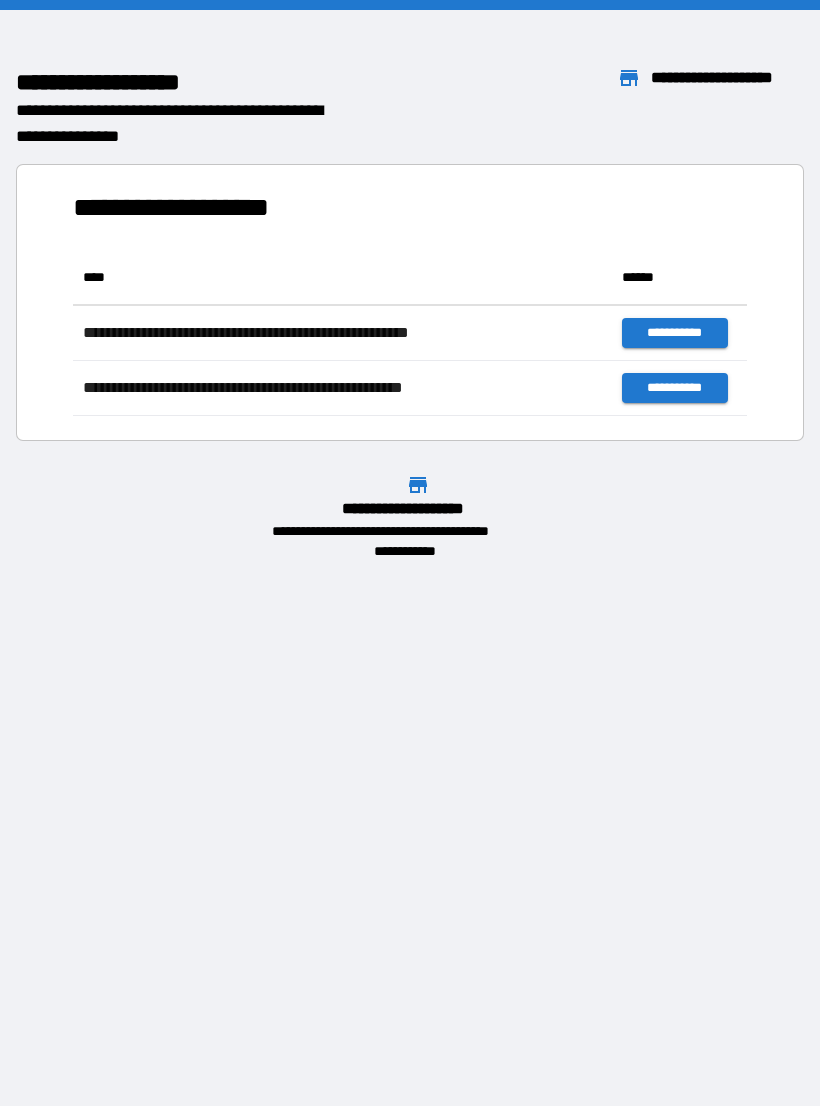 scroll, scrollTop: 0, scrollLeft: 0, axis: both 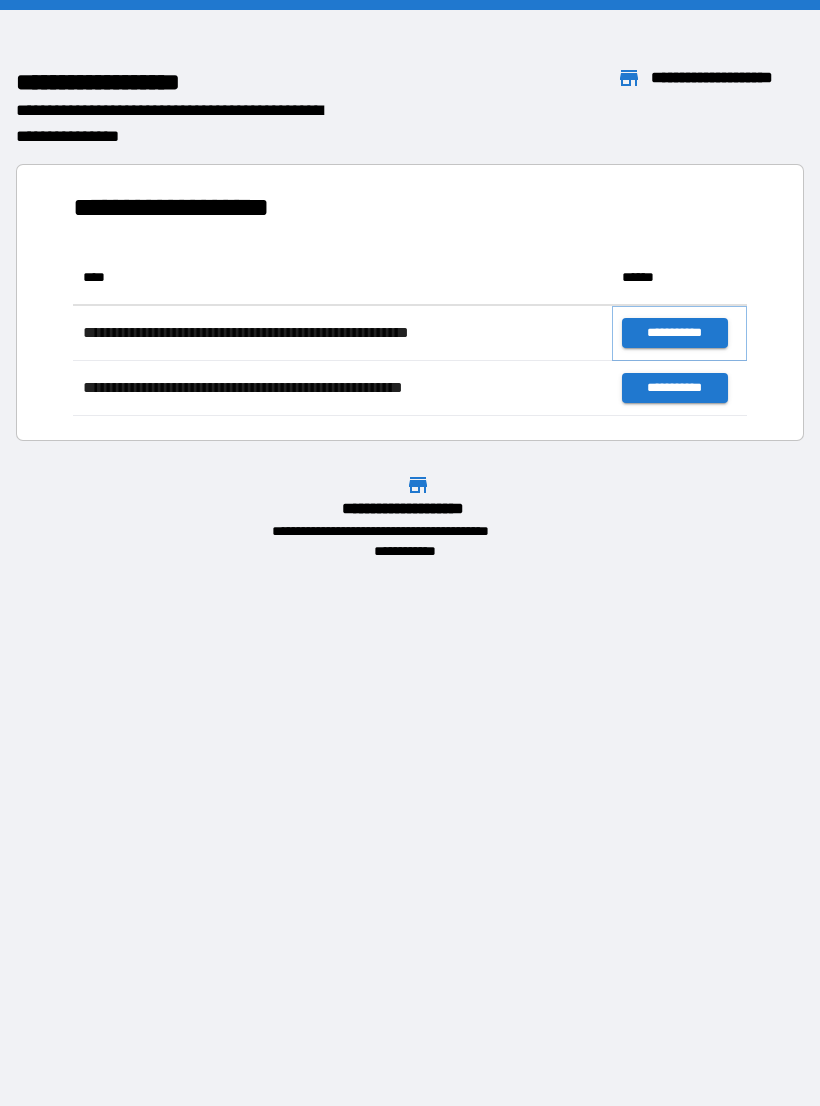 click on "**********" at bounding box center [674, 333] 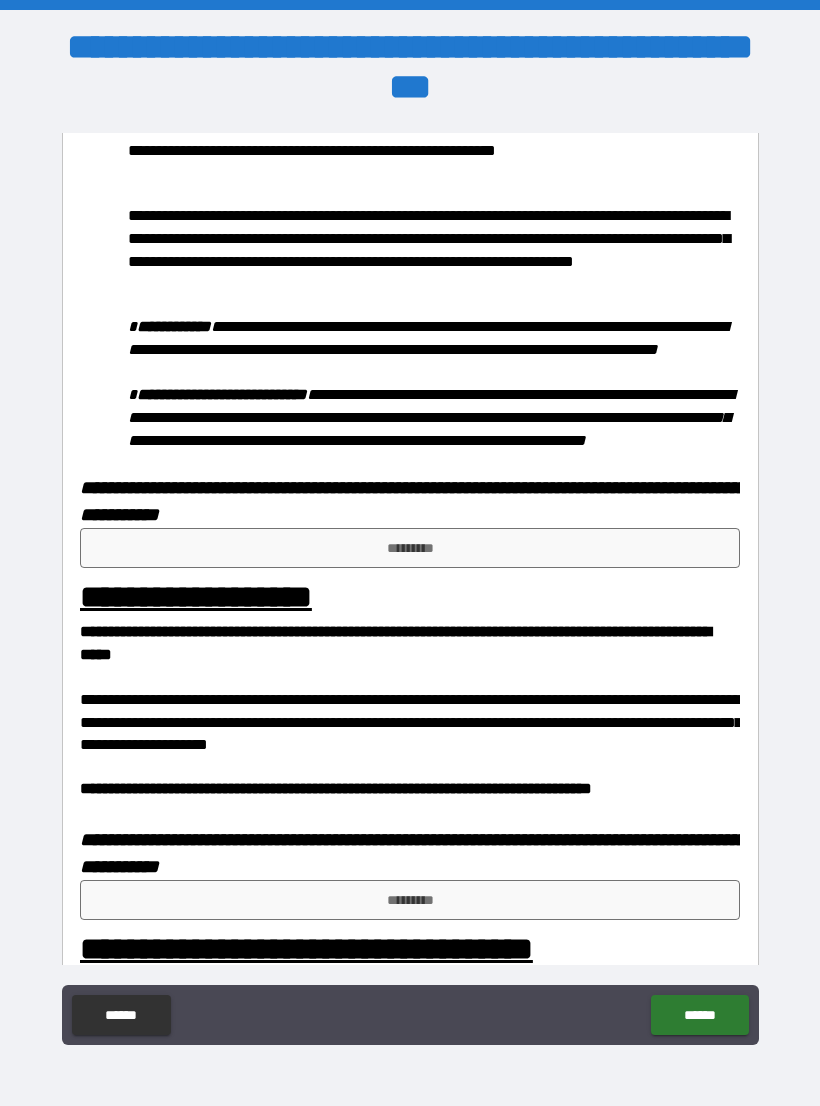 scroll, scrollTop: 987, scrollLeft: 0, axis: vertical 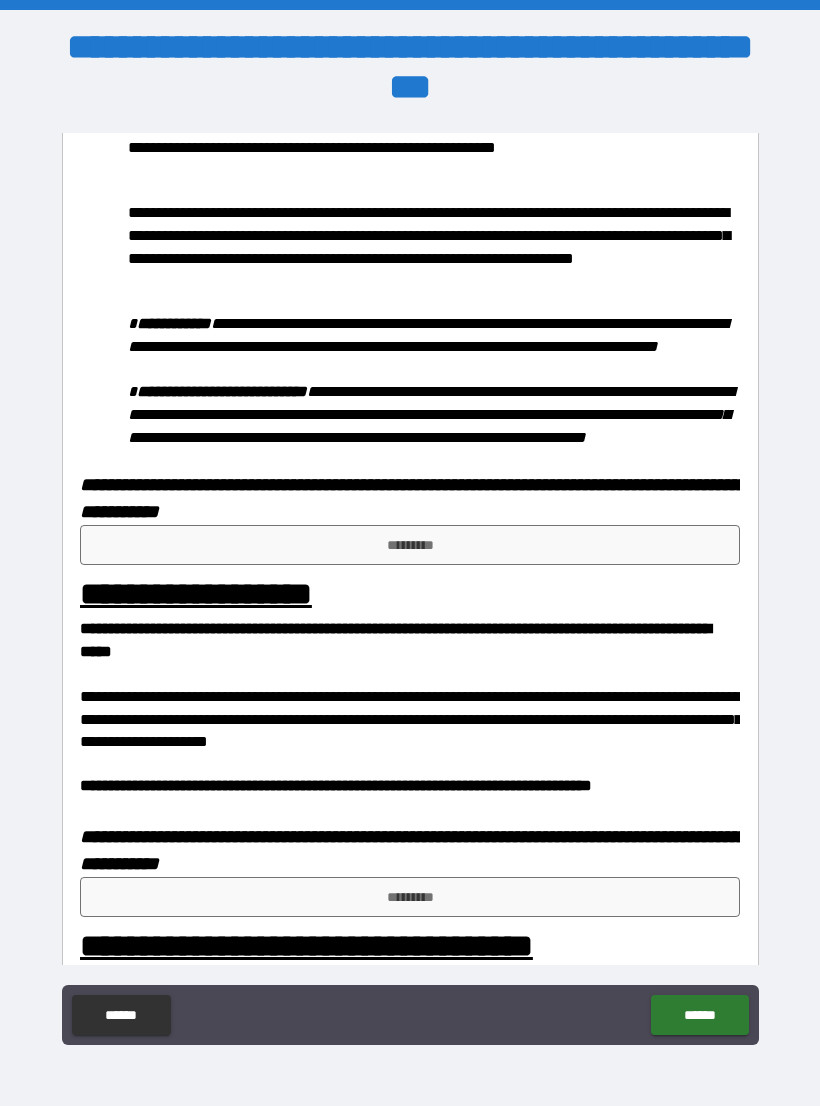 click on "*********" at bounding box center (410, 545) 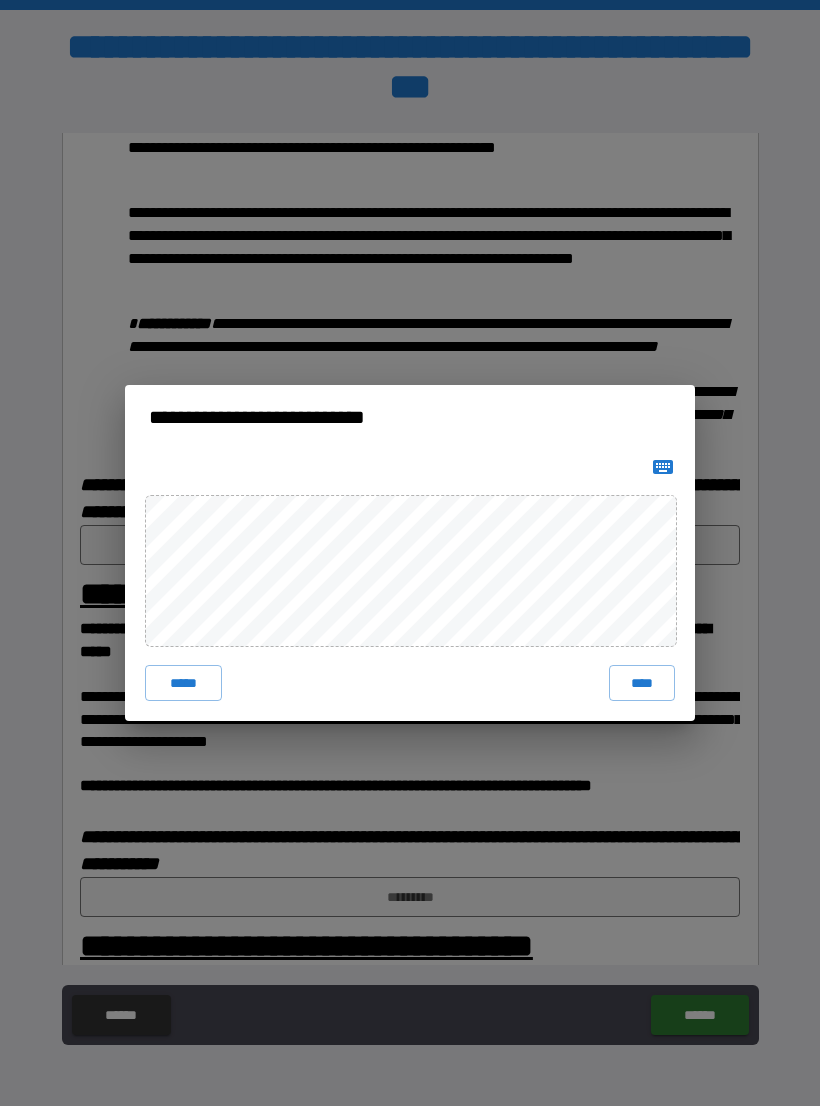 click on "****" at bounding box center [642, 683] 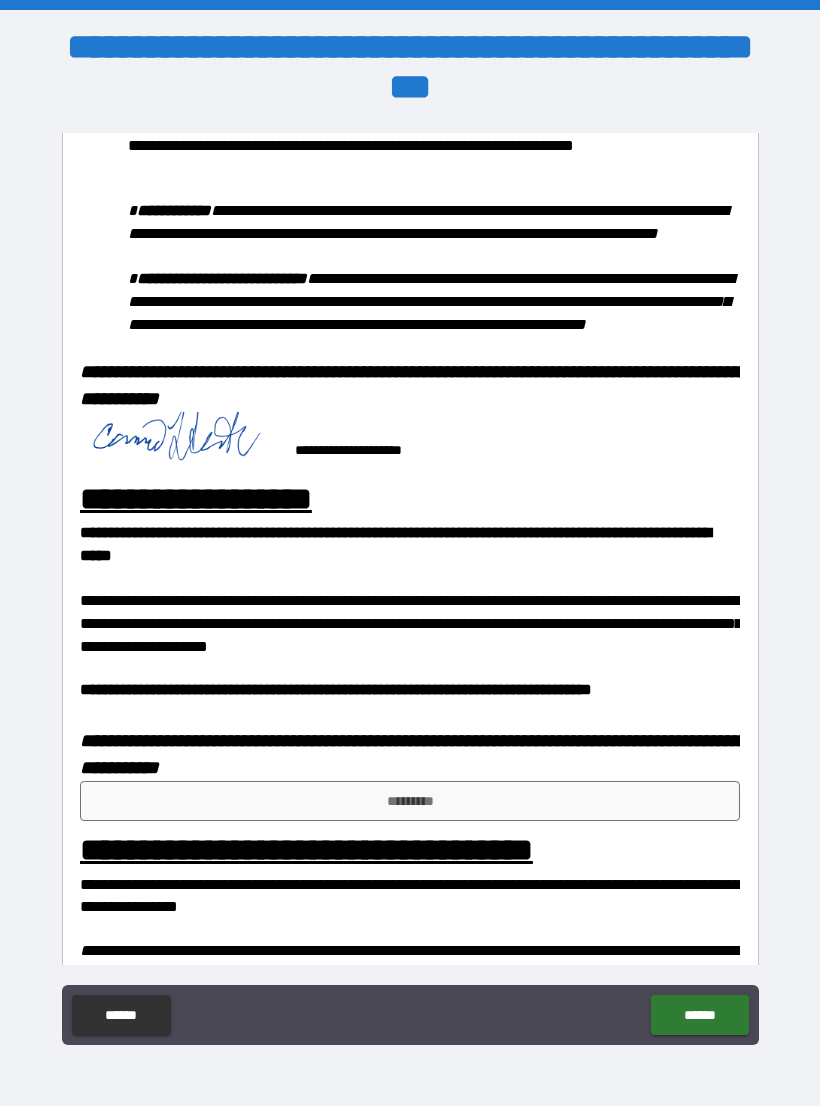 scroll, scrollTop: 1121, scrollLeft: 0, axis: vertical 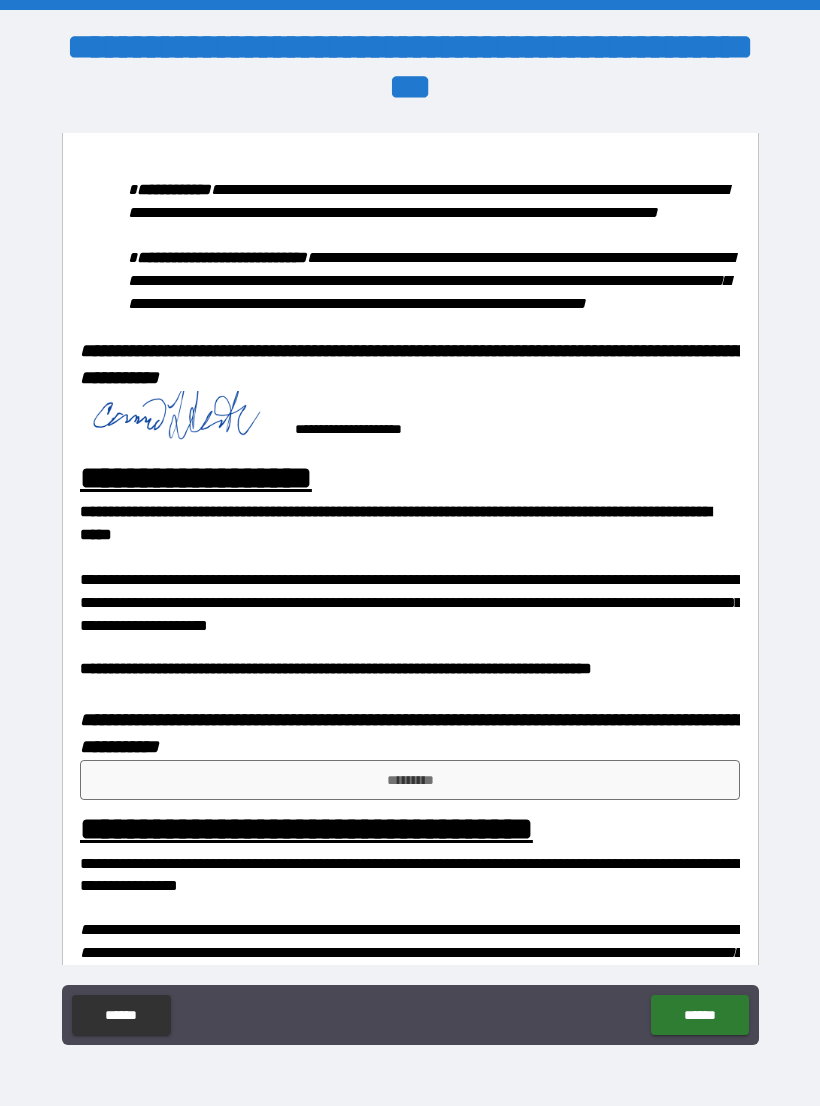 click on "*********" at bounding box center [410, 780] 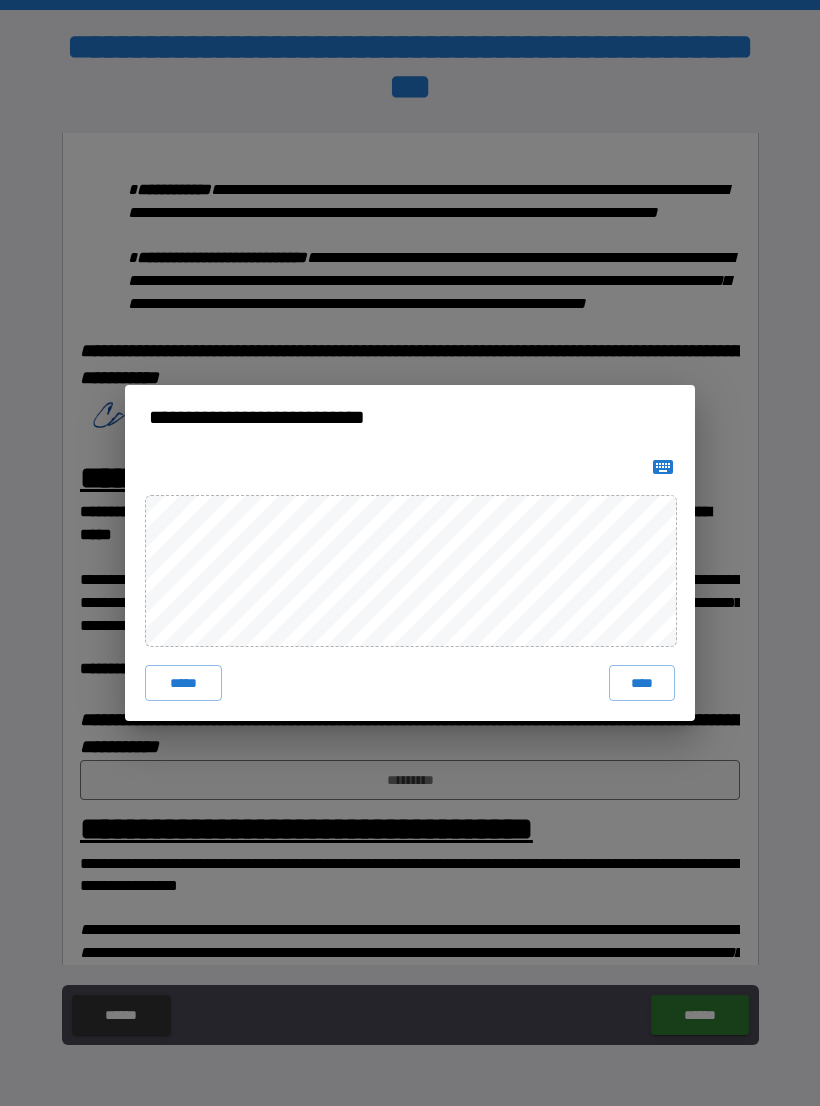 click on "****" at bounding box center [642, 683] 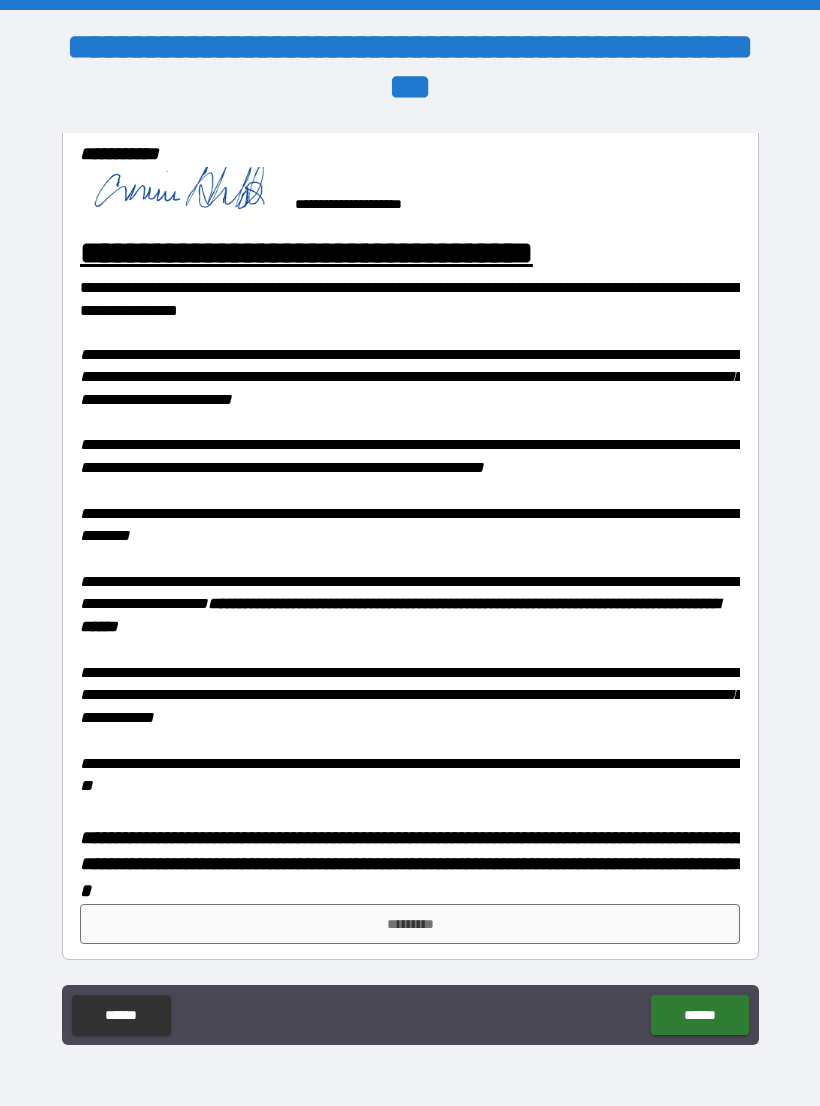 scroll, scrollTop: 1722, scrollLeft: 0, axis: vertical 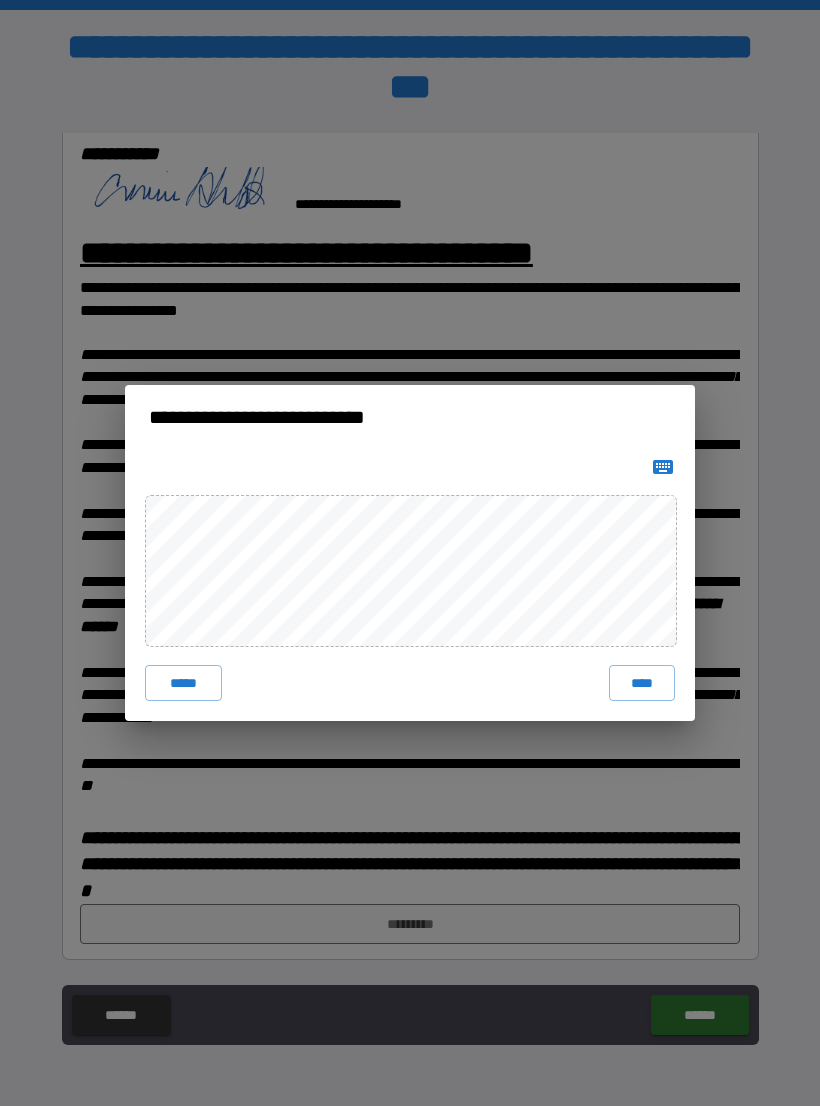 click on "****" at bounding box center [642, 683] 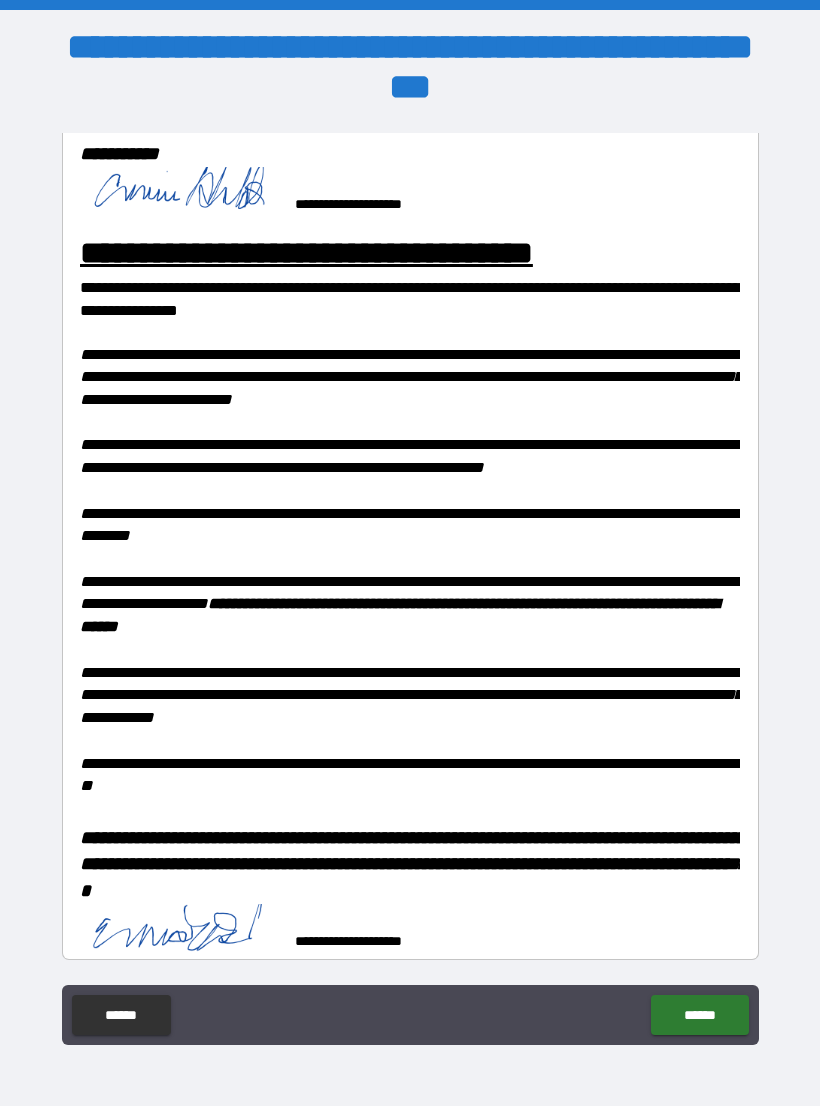 scroll, scrollTop: 1712, scrollLeft: 0, axis: vertical 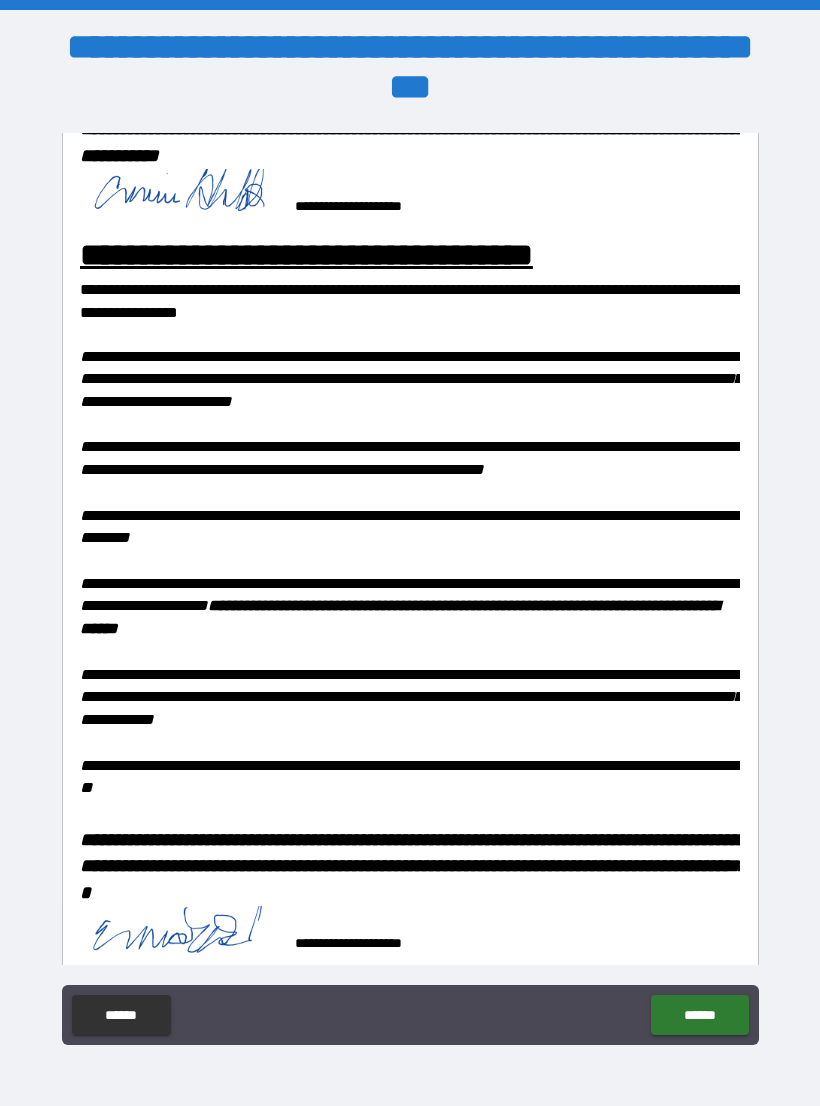 click on "******" at bounding box center (699, 1015) 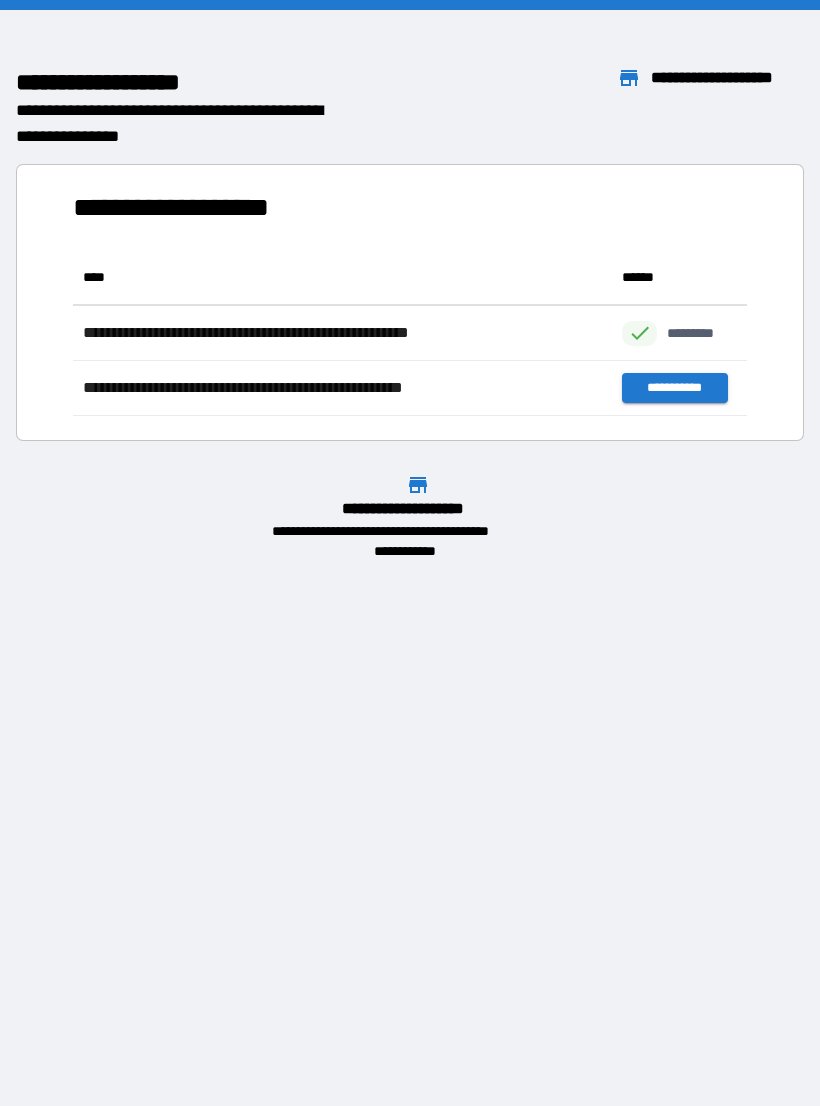 scroll, scrollTop: 166, scrollLeft: 674, axis: both 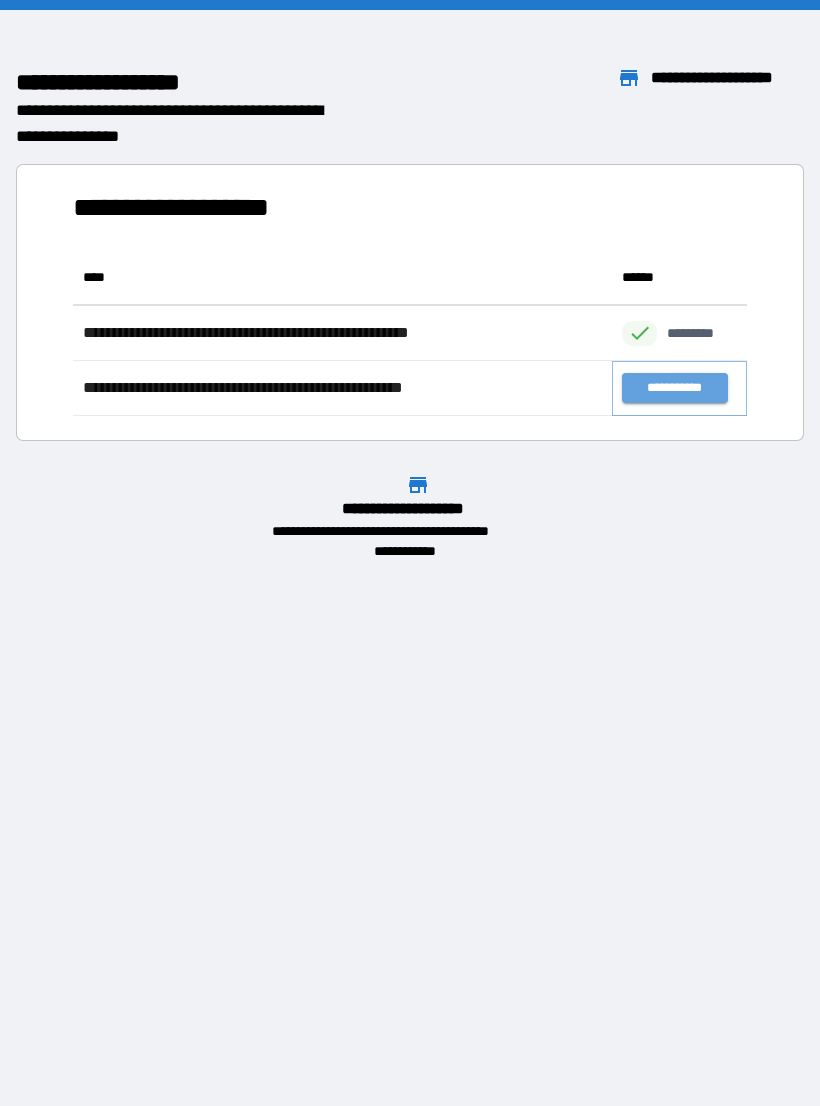 click on "**********" at bounding box center (674, 388) 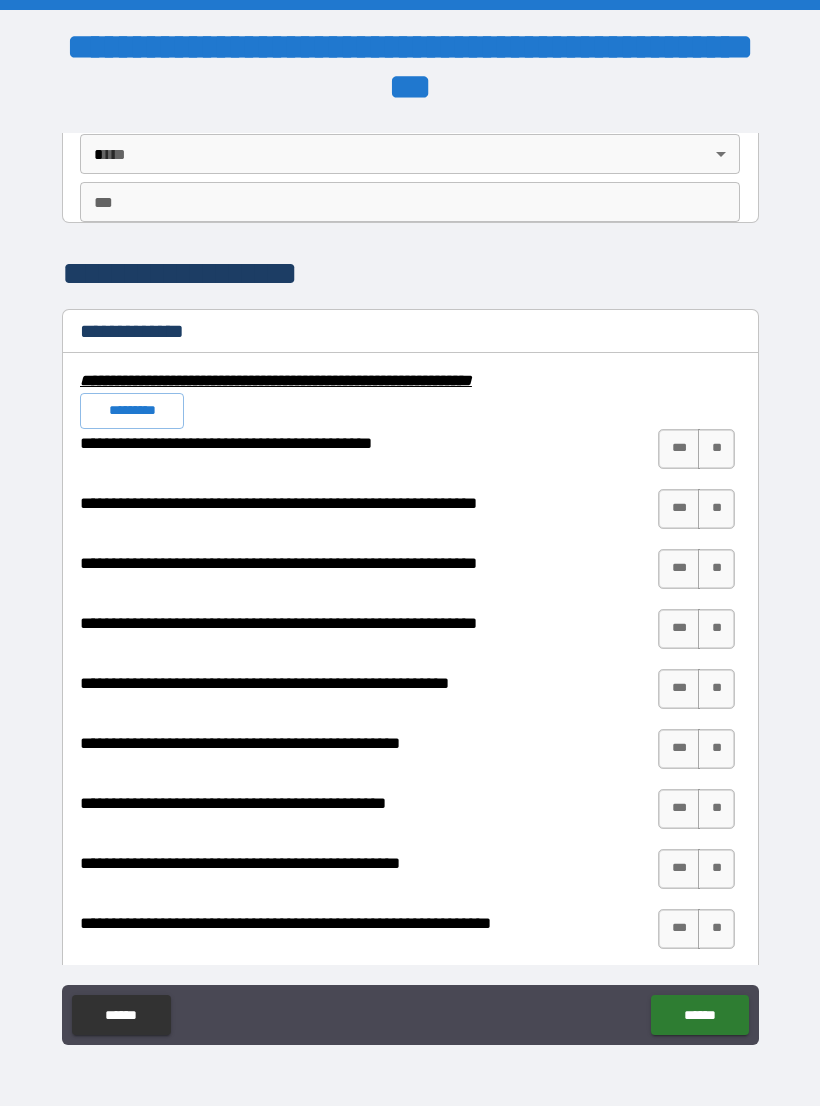 scroll, scrollTop: 1839, scrollLeft: 0, axis: vertical 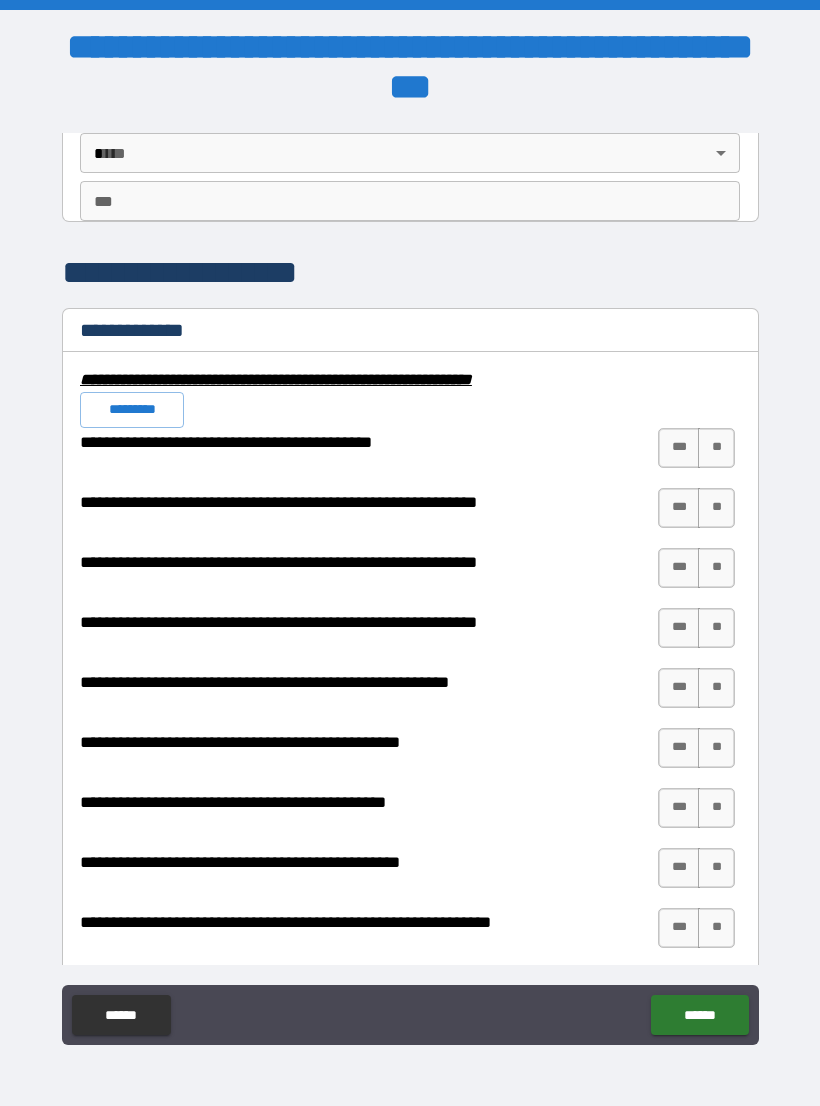 click on "**" at bounding box center (716, 448) 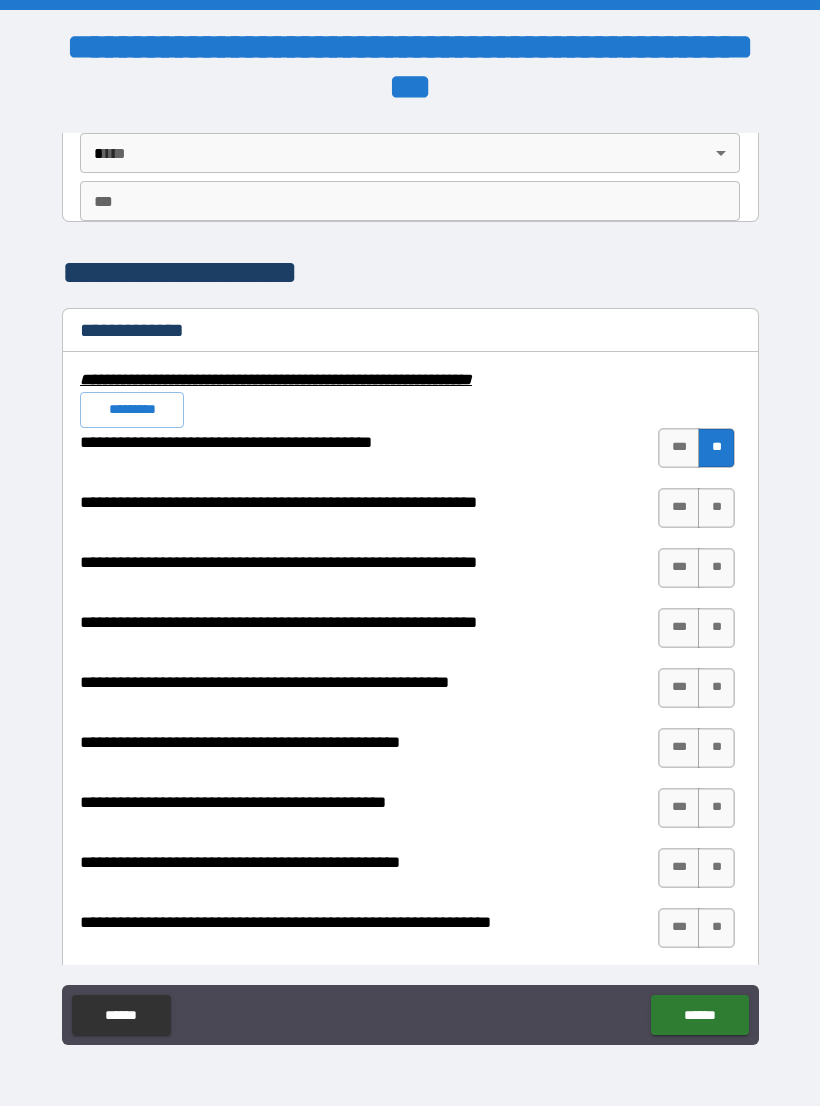 click on "**" at bounding box center (716, 508) 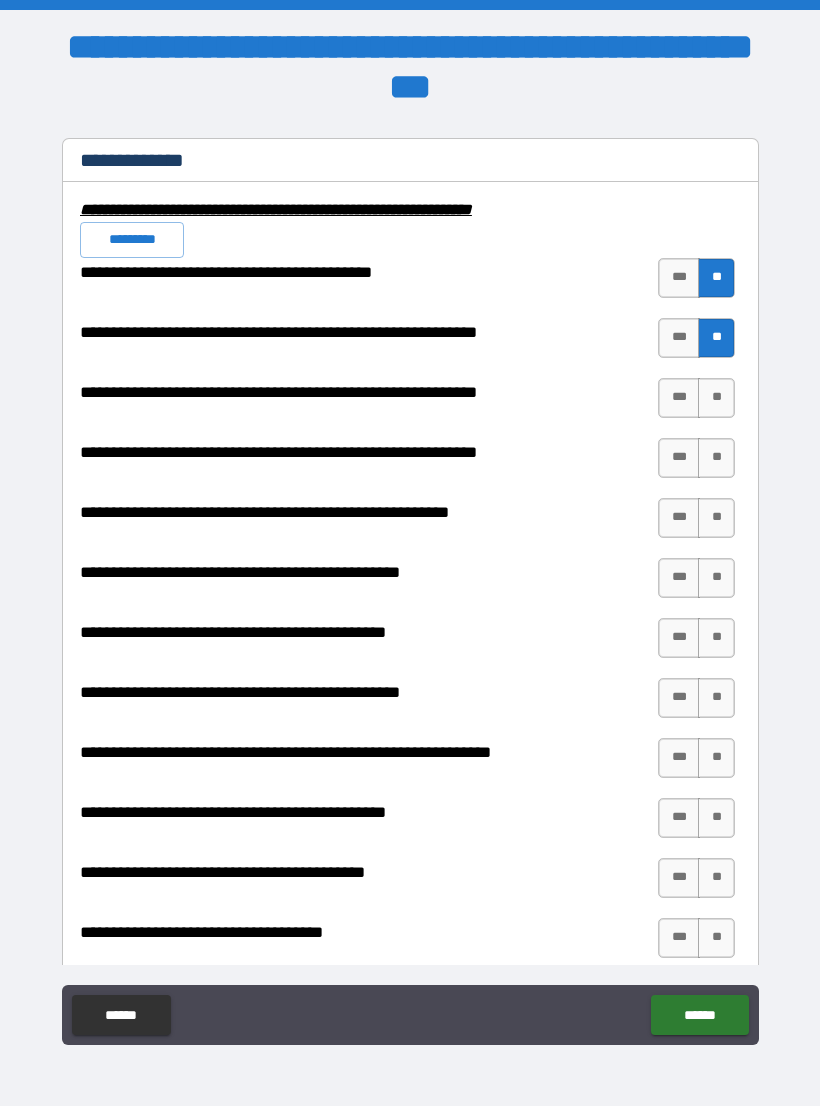scroll, scrollTop: 2010, scrollLeft: 0, axis: vertical 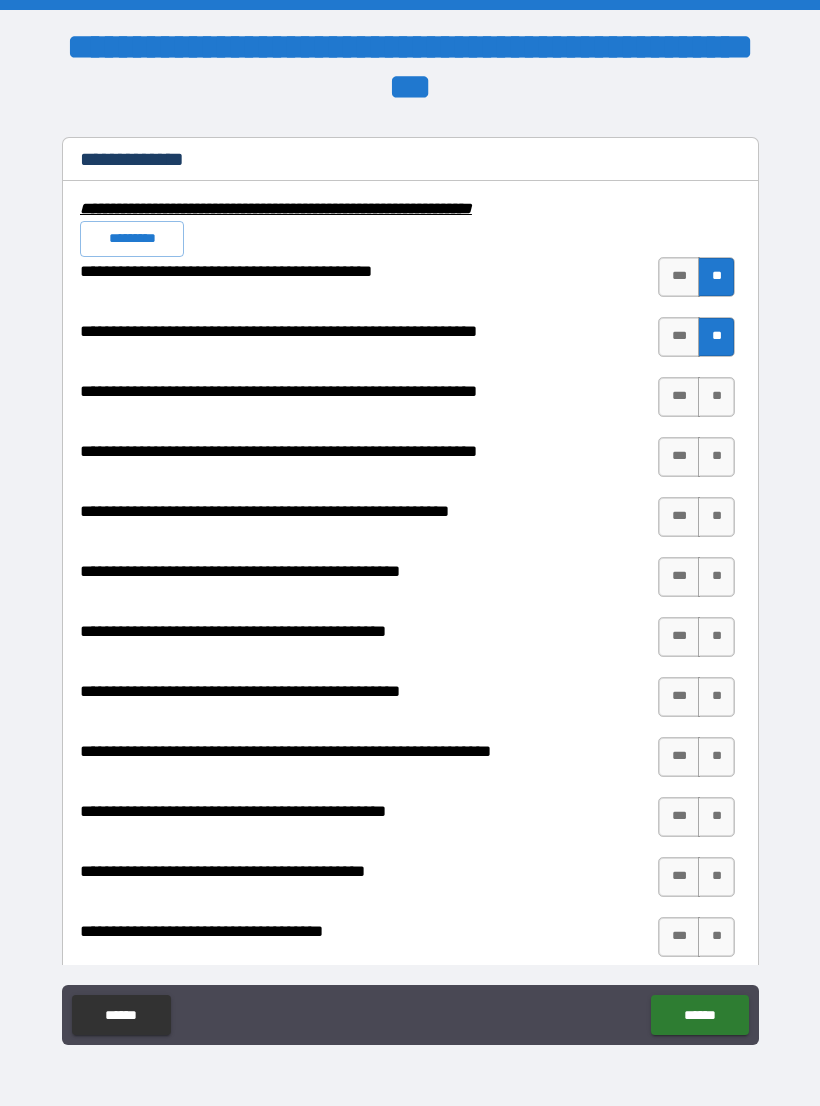 click on "***" at bounding box center (679, 397) 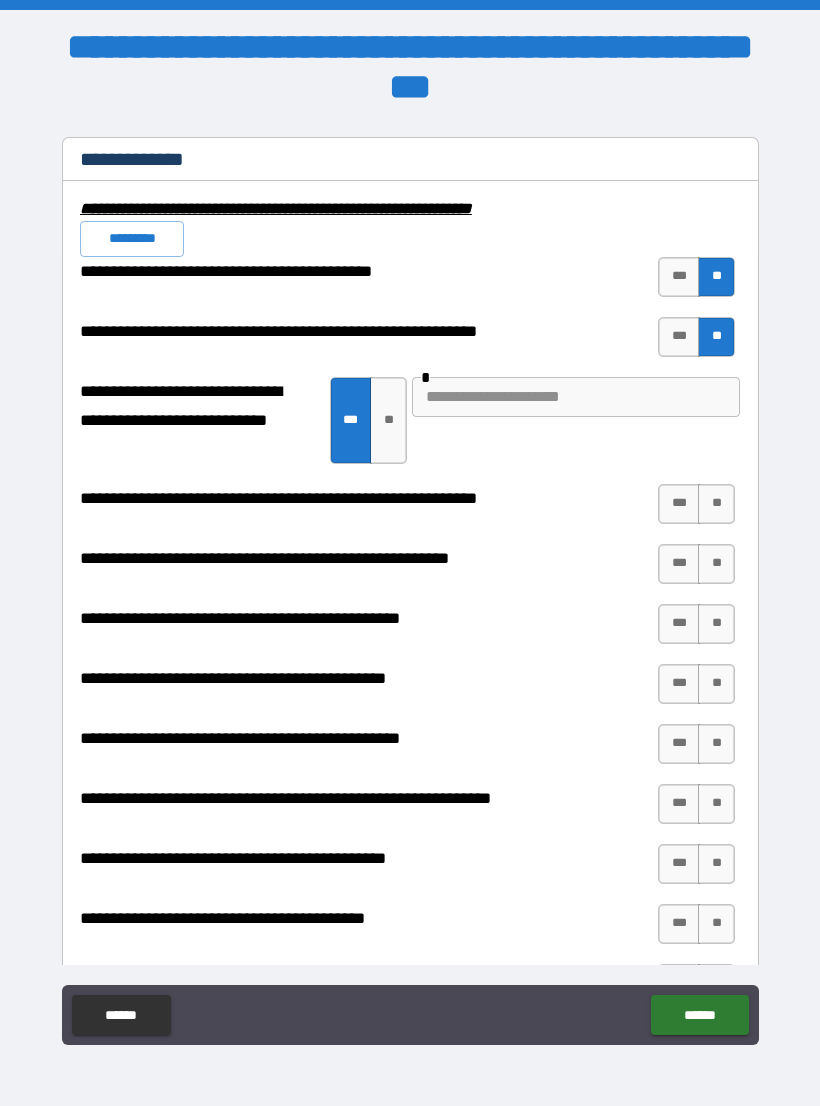 click at bounding box center [576, 397] 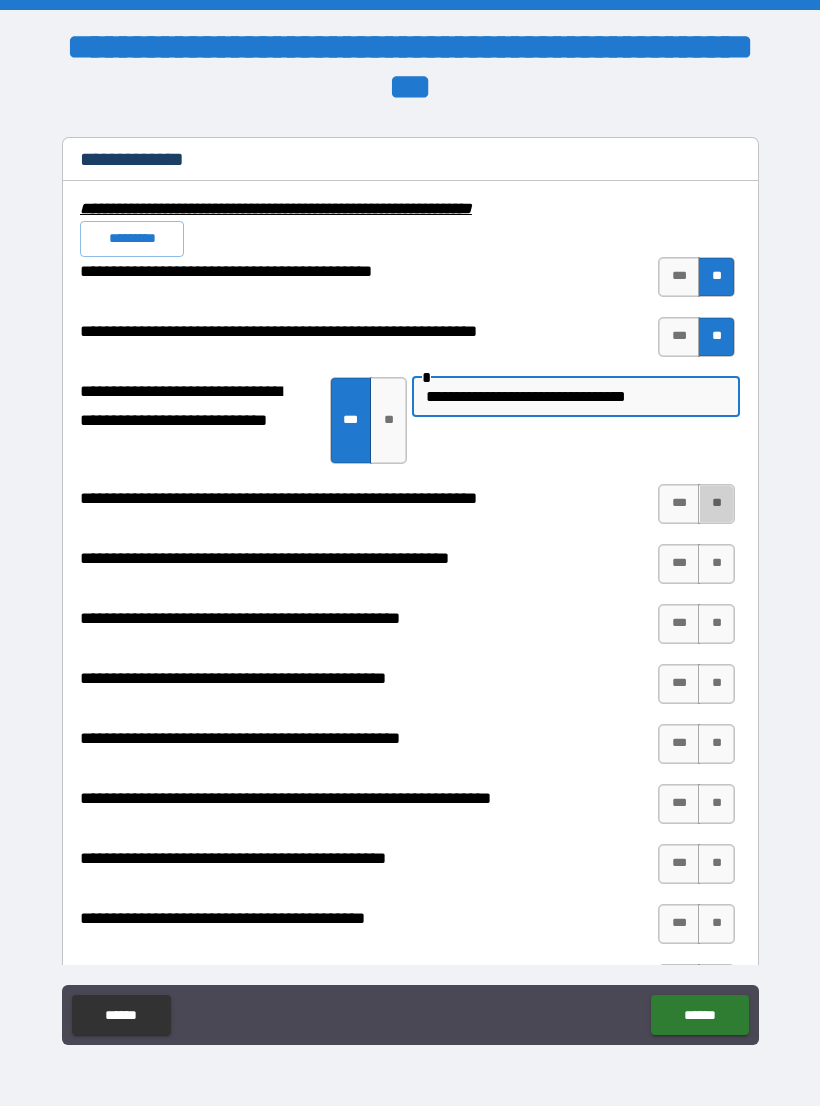 type on "**********" 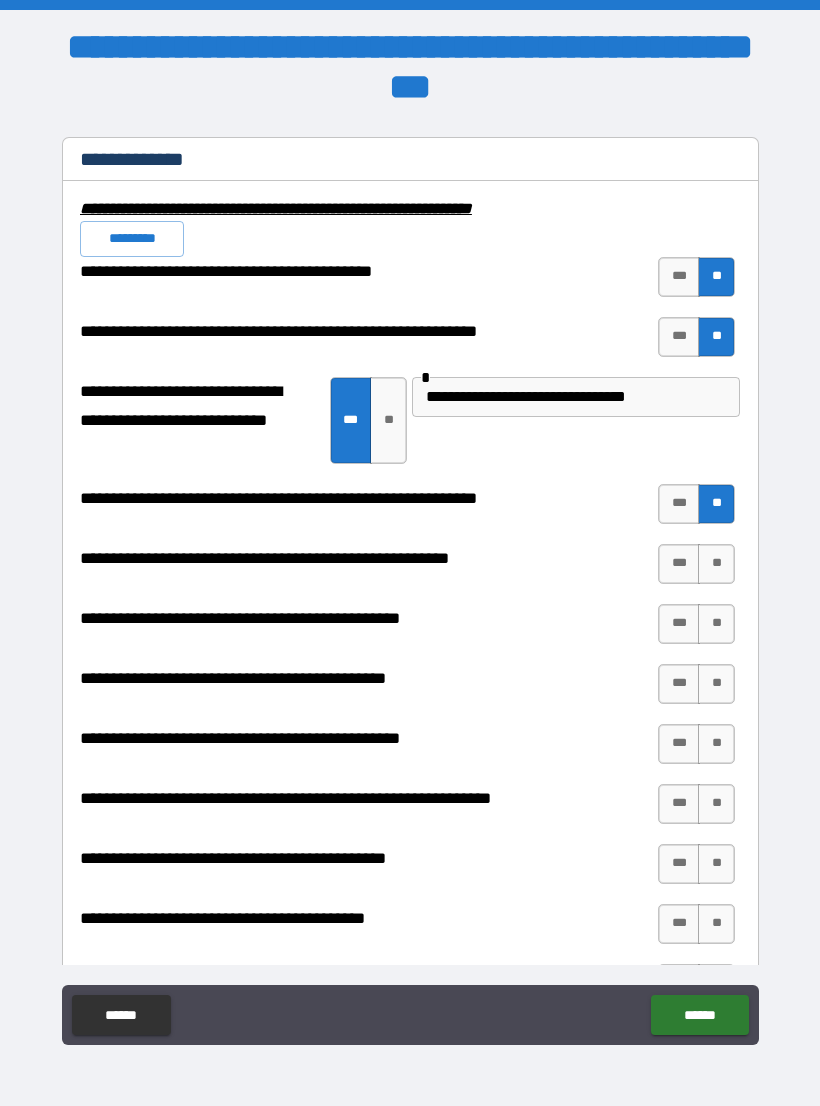 click on "**" at bounding box center (716, 564) 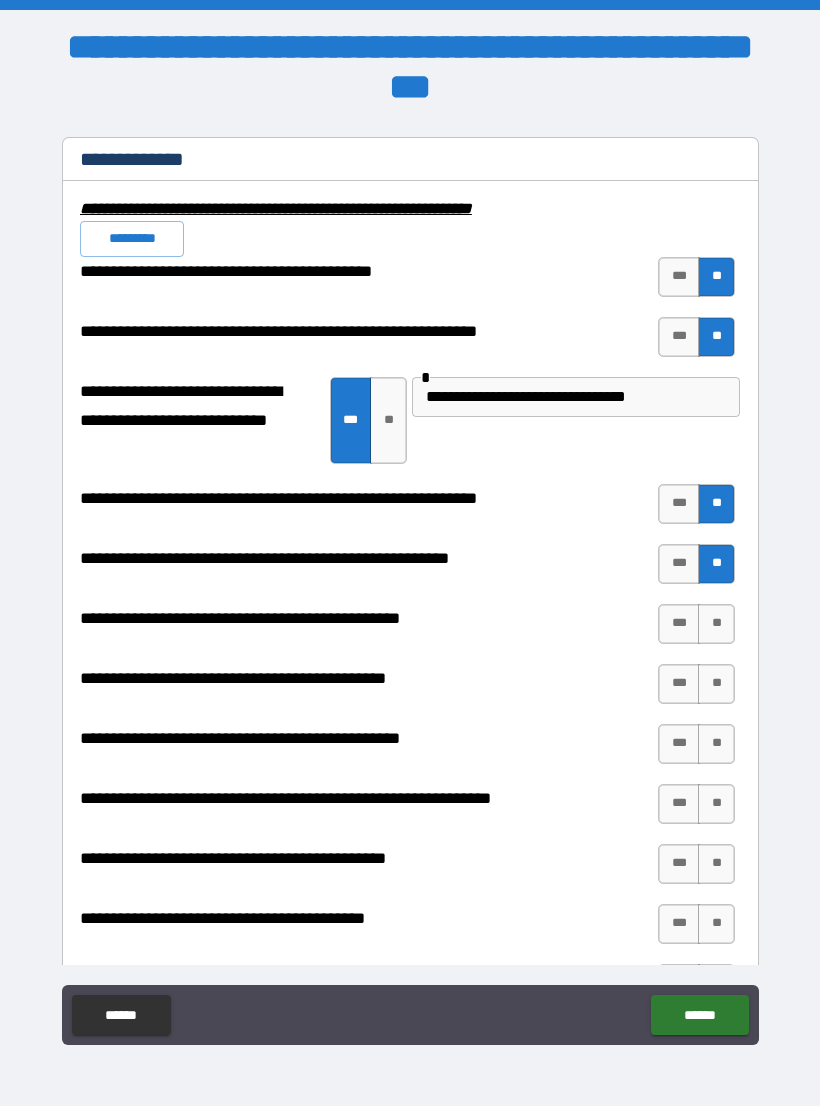 click on "**" at bounding box center [716, 624] 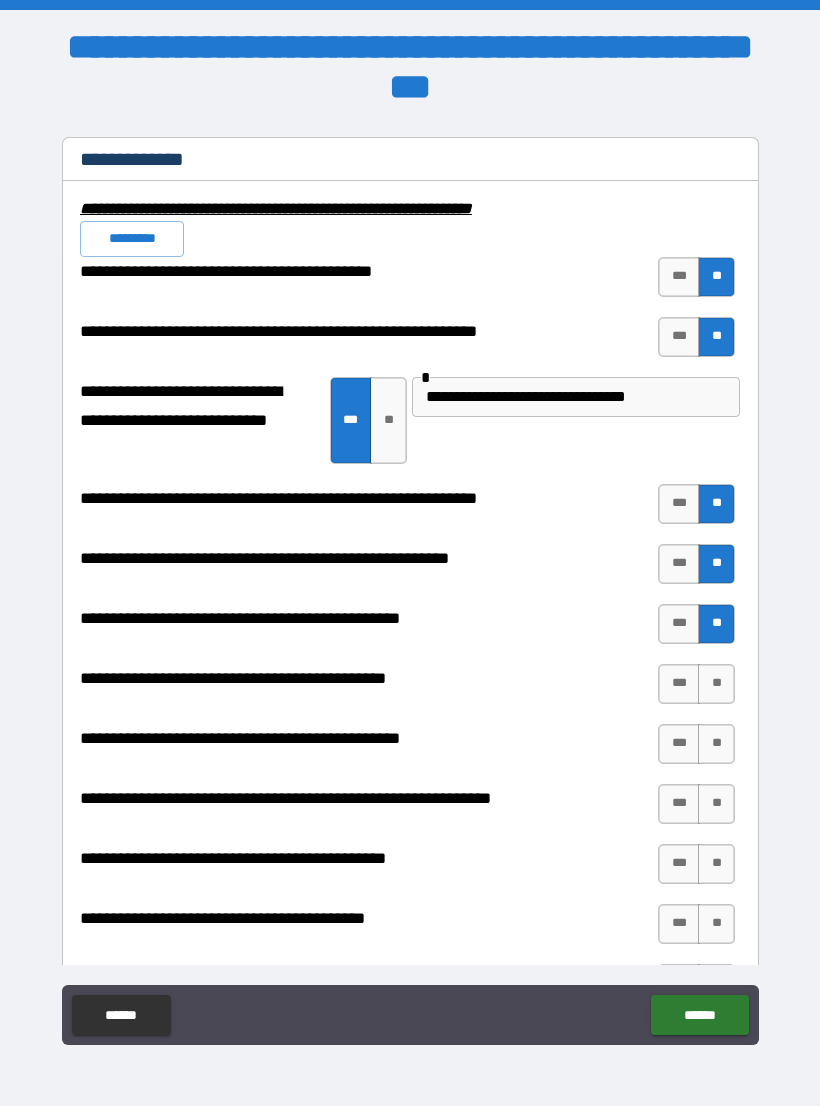 click on "**" at bounding box center (716, 684) 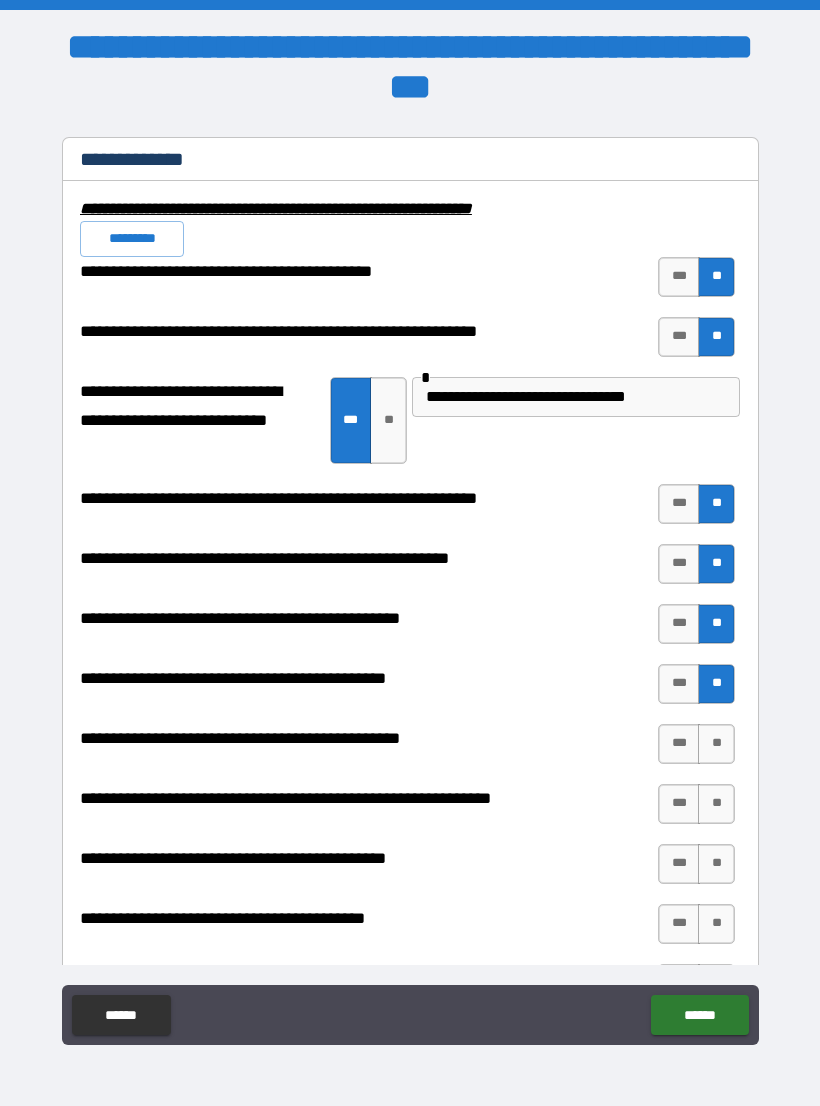 click on "***" at bounding box center (679, 744) 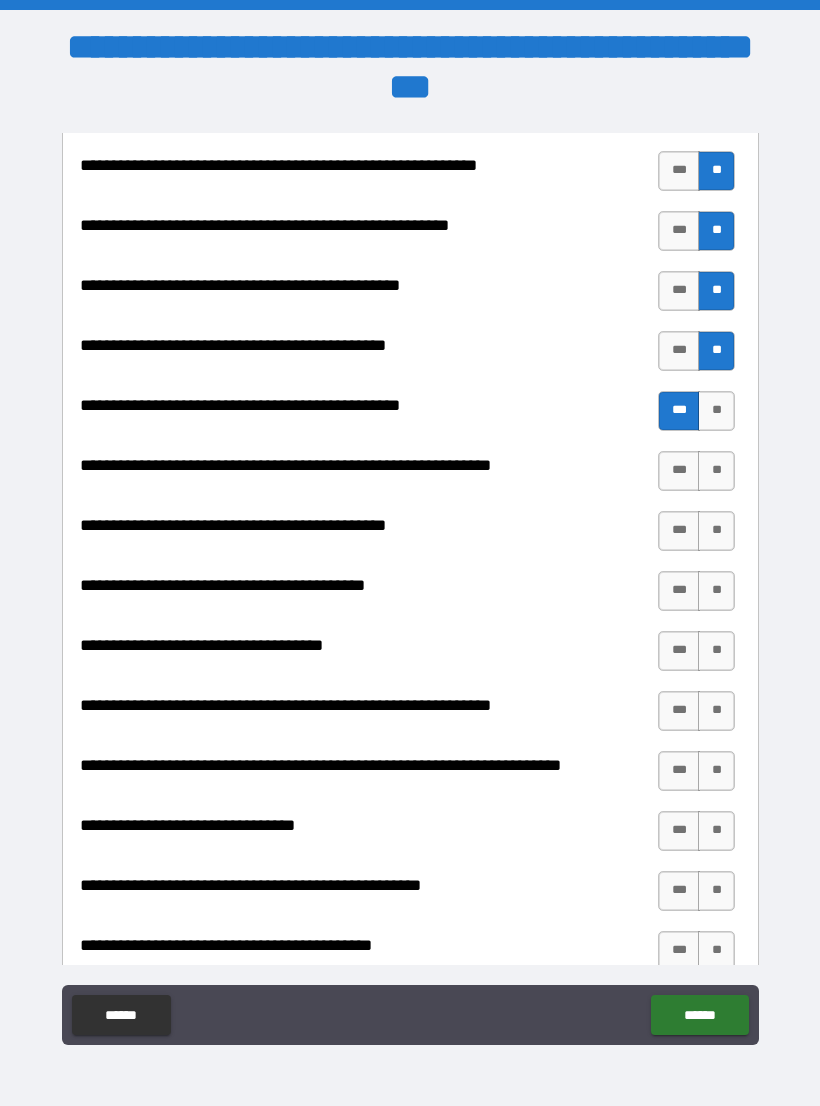 scroll, scrollTop: 2360, scrollLeft: 0, axis: vertical 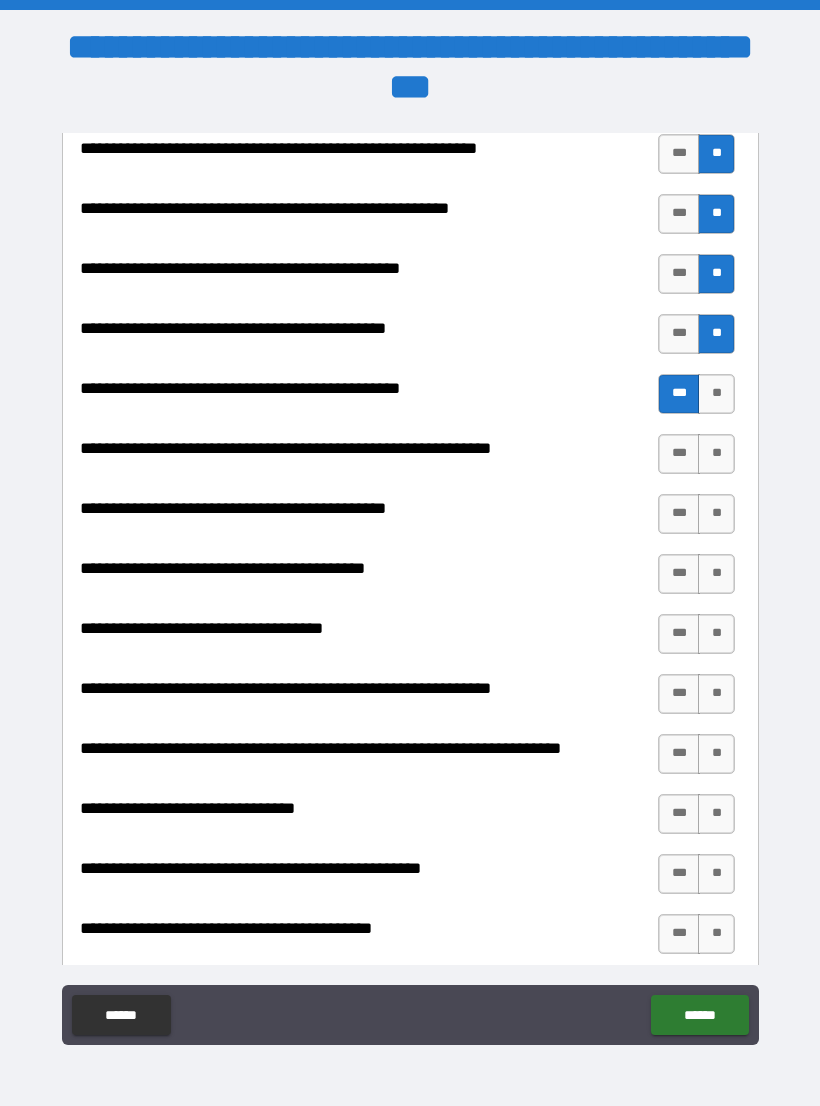click on "**" at bounding box center (716, 454) 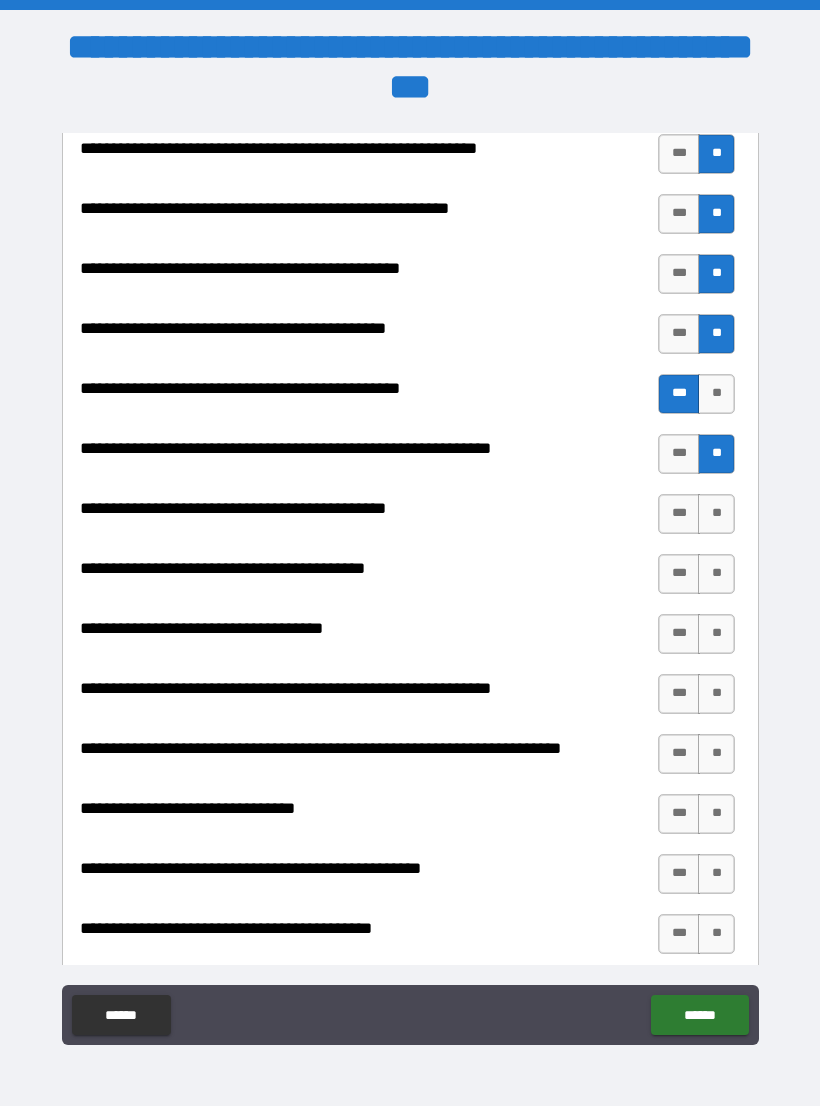 click on "**" at bounding box center [716, 514] 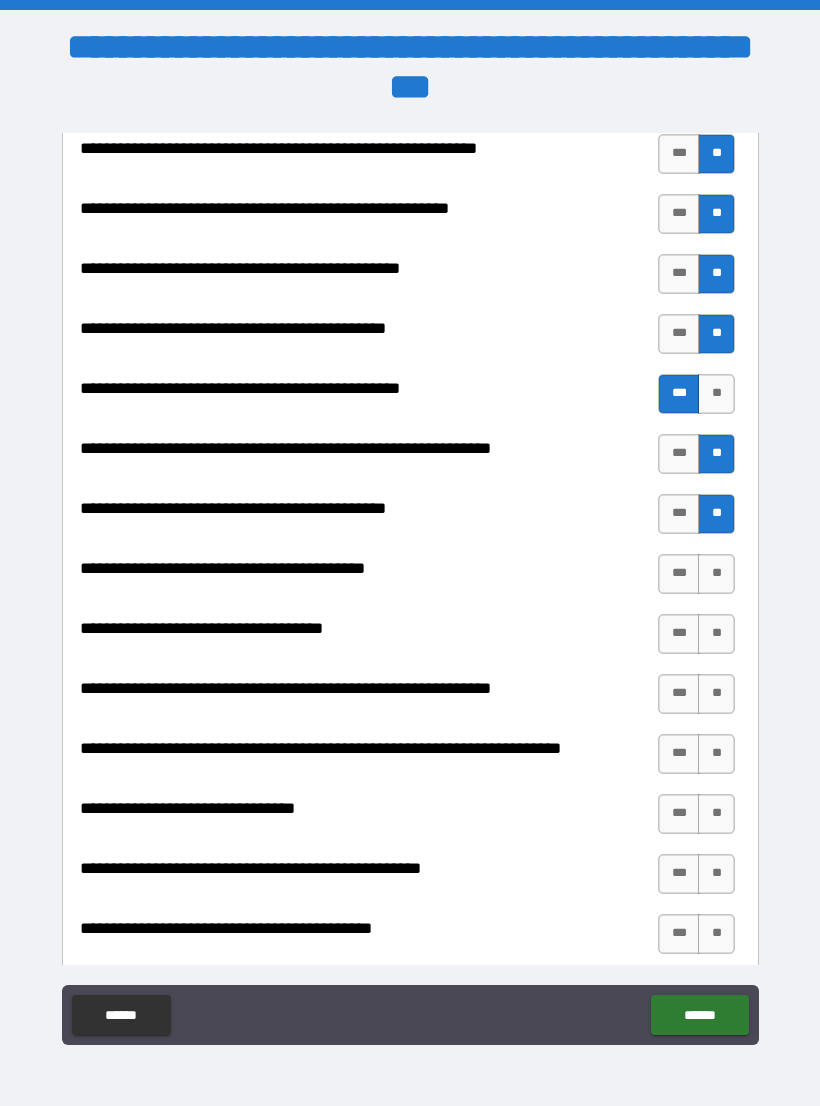 click on "**" at bounding box center [716, 574] 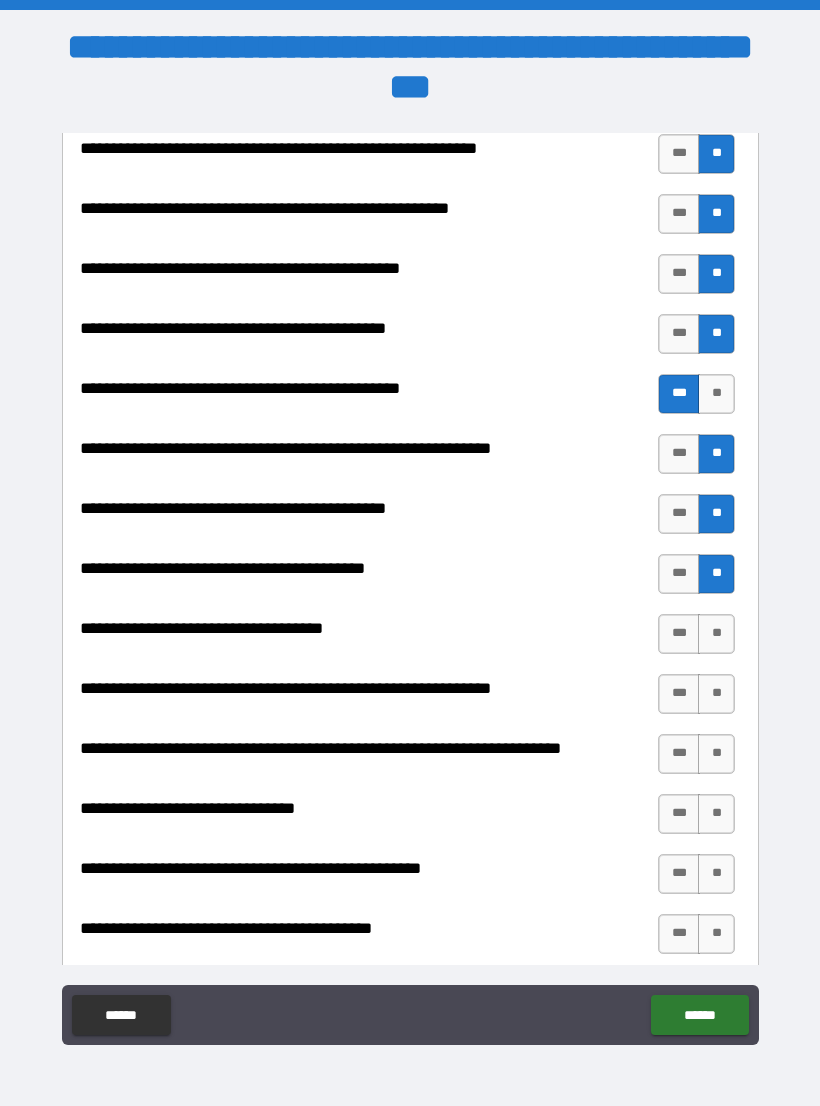 click on "**" at bounding box center [716, 634] 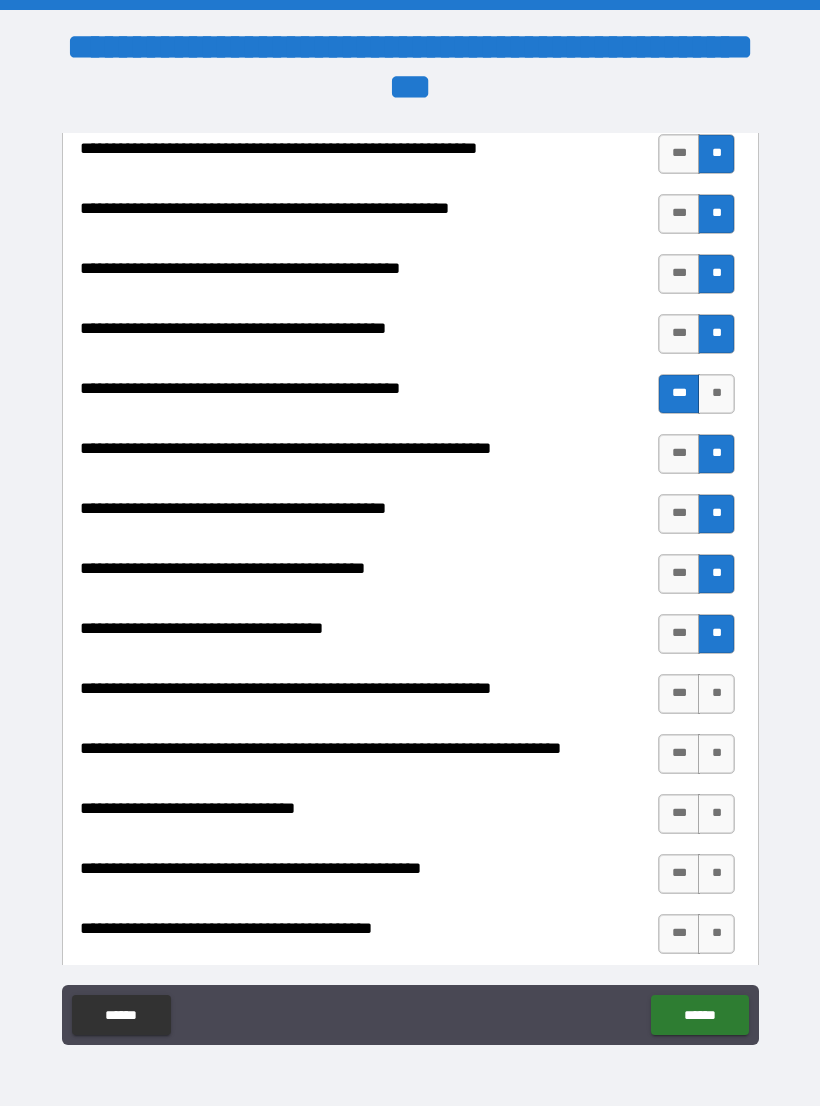 click on "**" at bounding box center (716, 694) 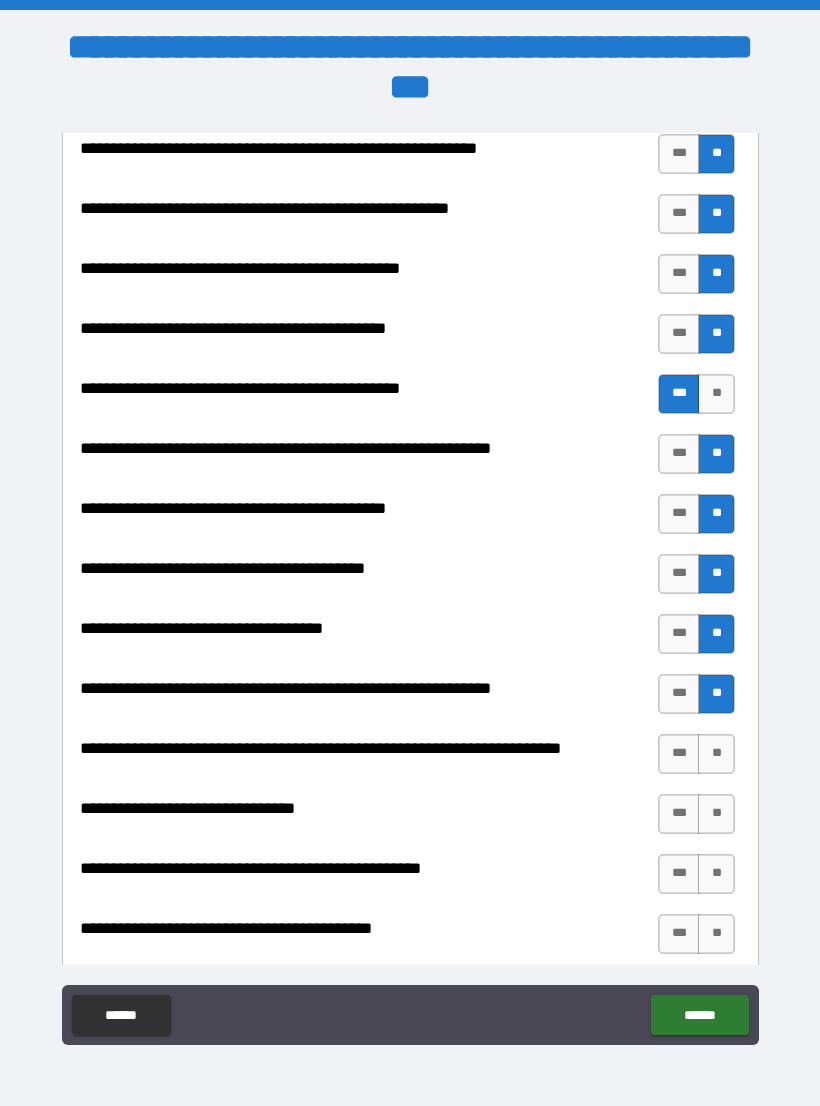 click on "**" at bounding box center [716, 754] 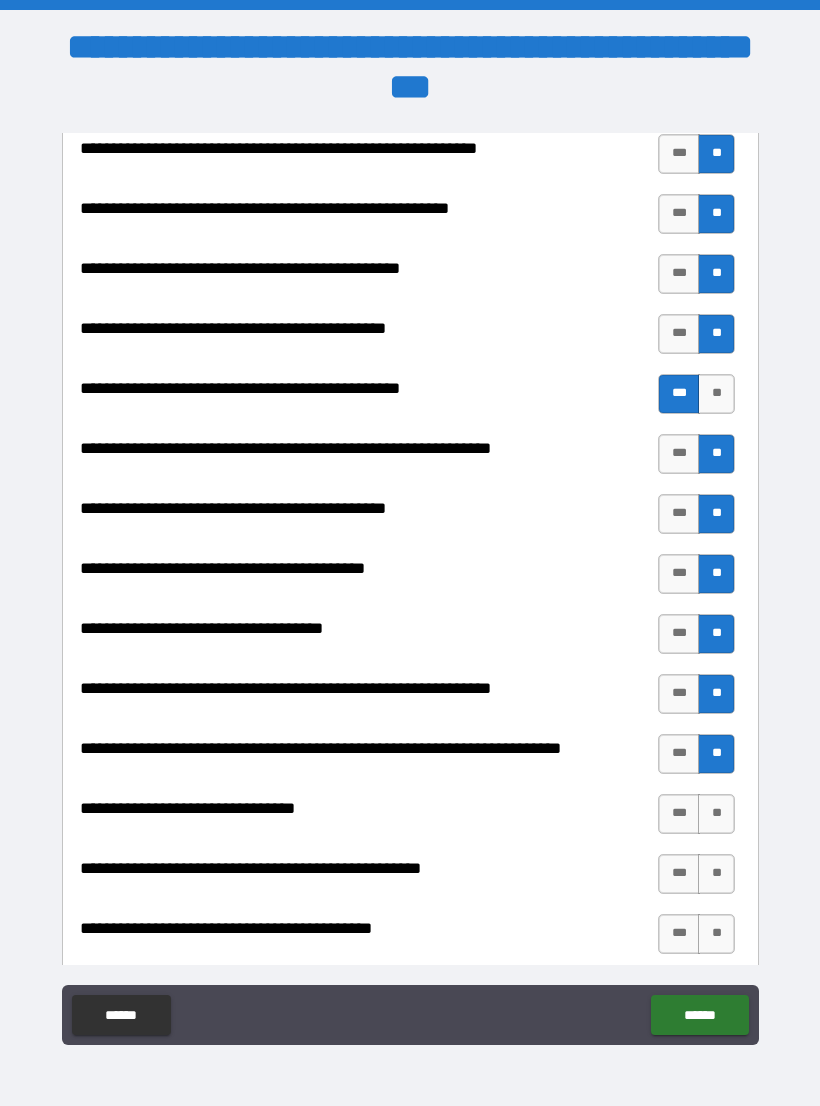 click on "**" at bounding box center (716, 814) 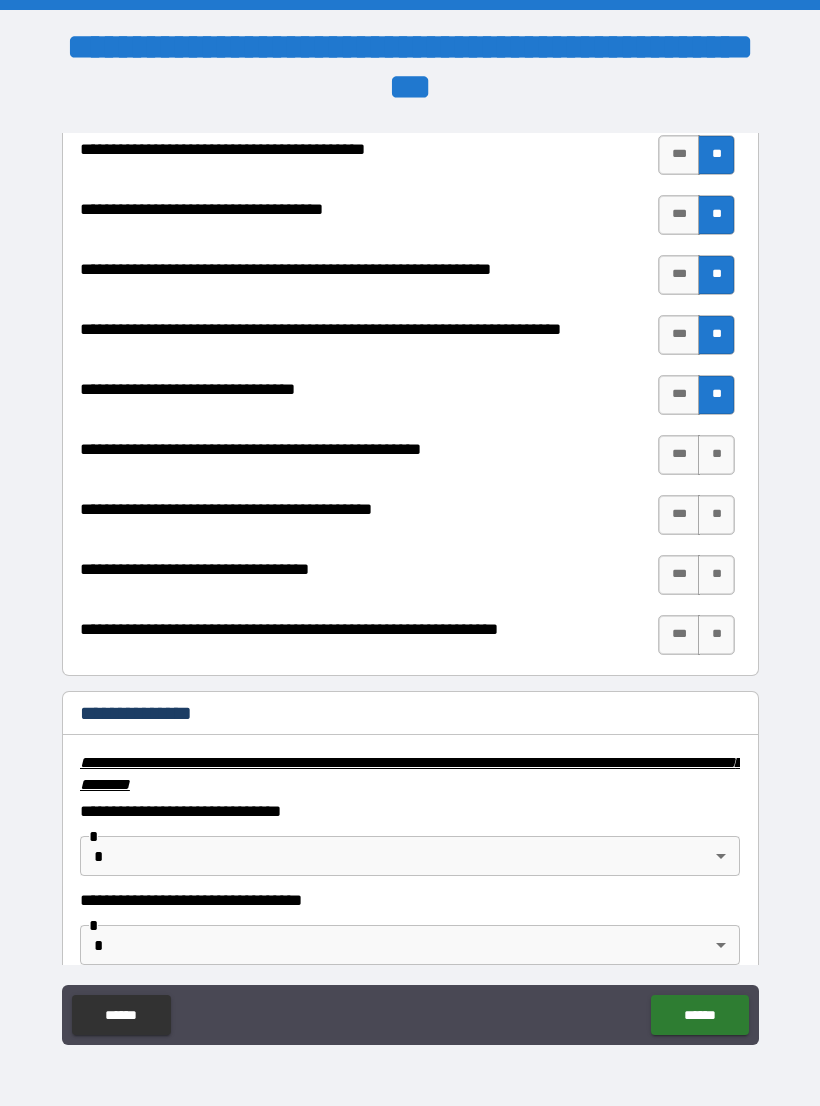scroll, scrollTop: 2783, scrollLeft: 0, axis: vertical 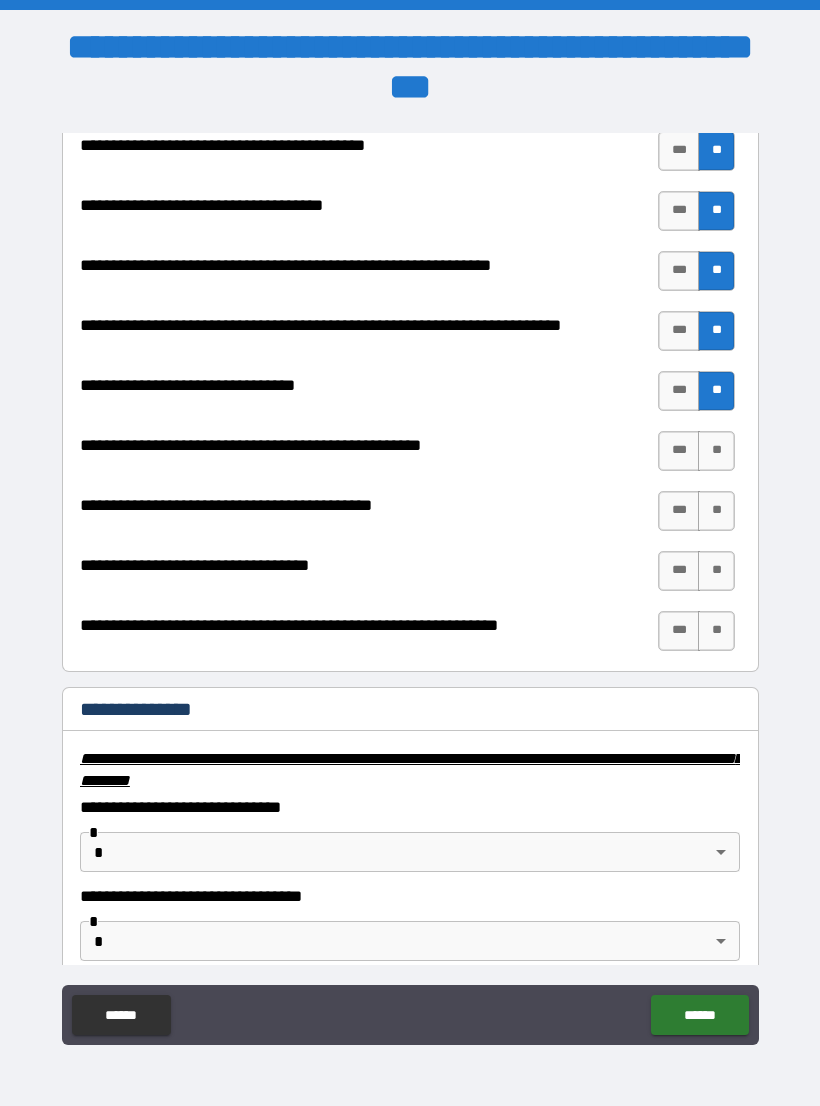 click on "**" at bounding box center (716, 451) 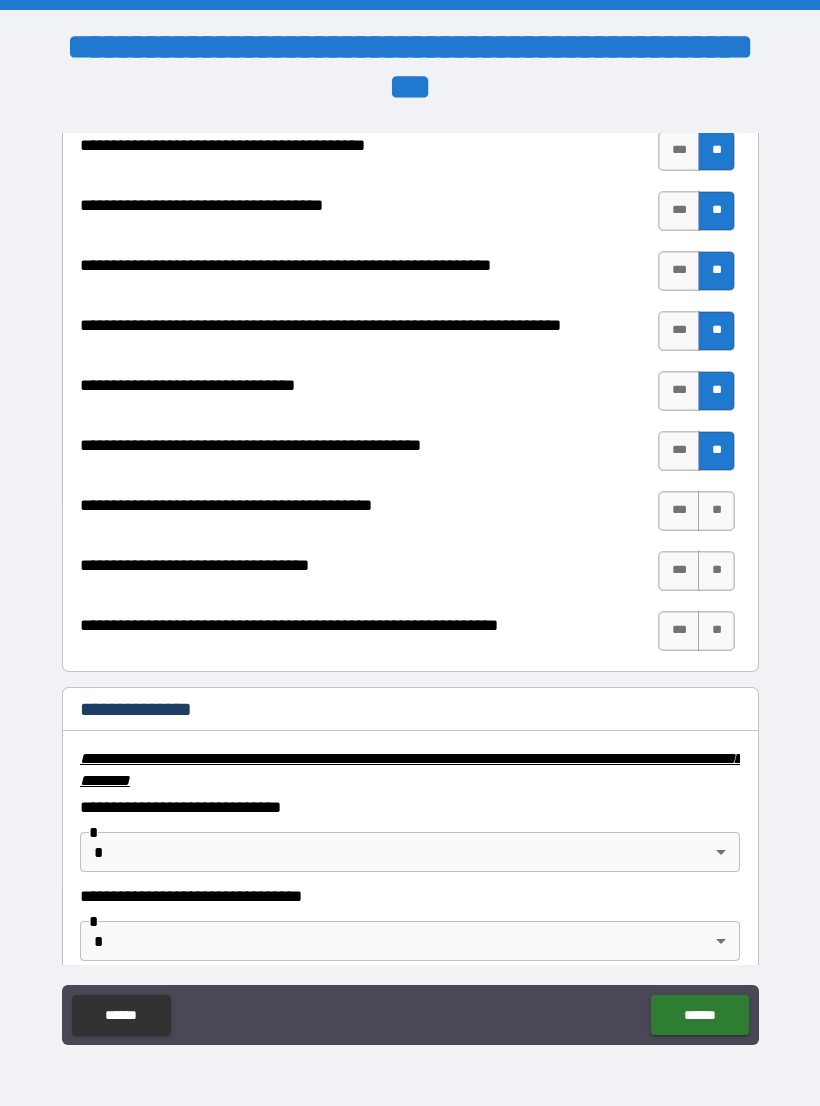click on "**" at bounding box center [716, 511] 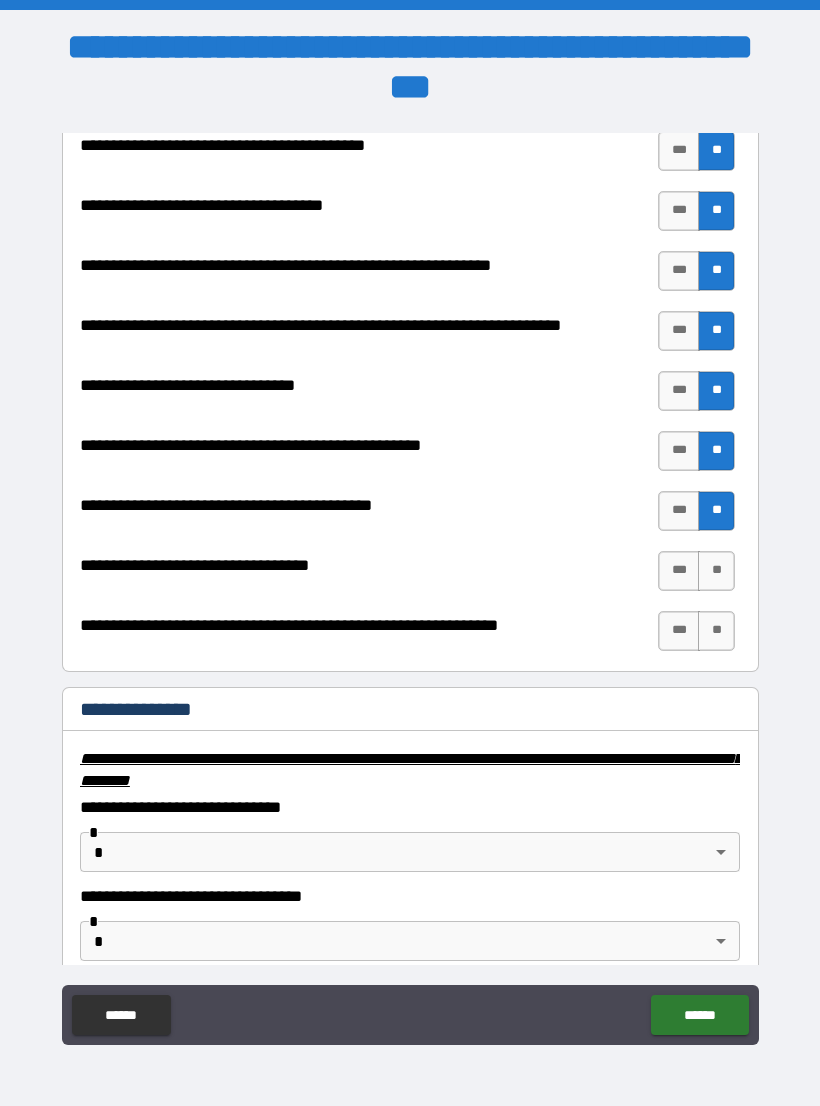 click on "**" at bounding box center [716, 571] 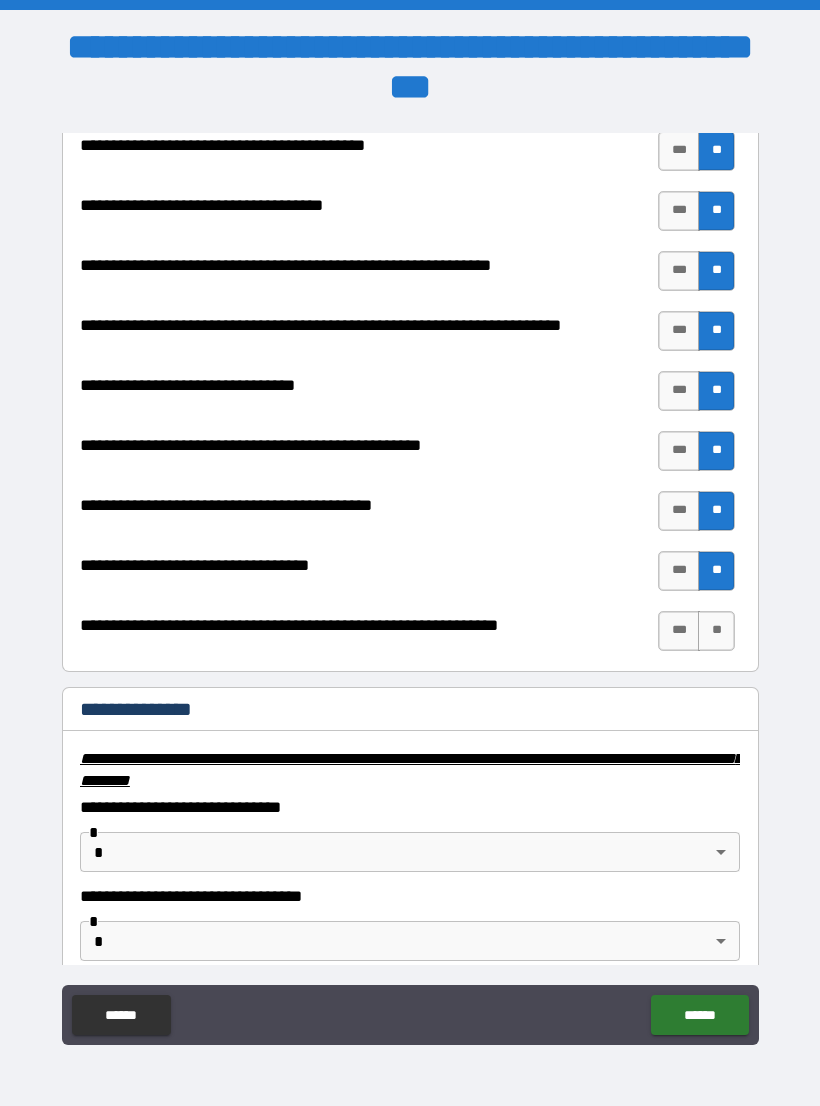 click on "**" at bounding box center (716, 631) 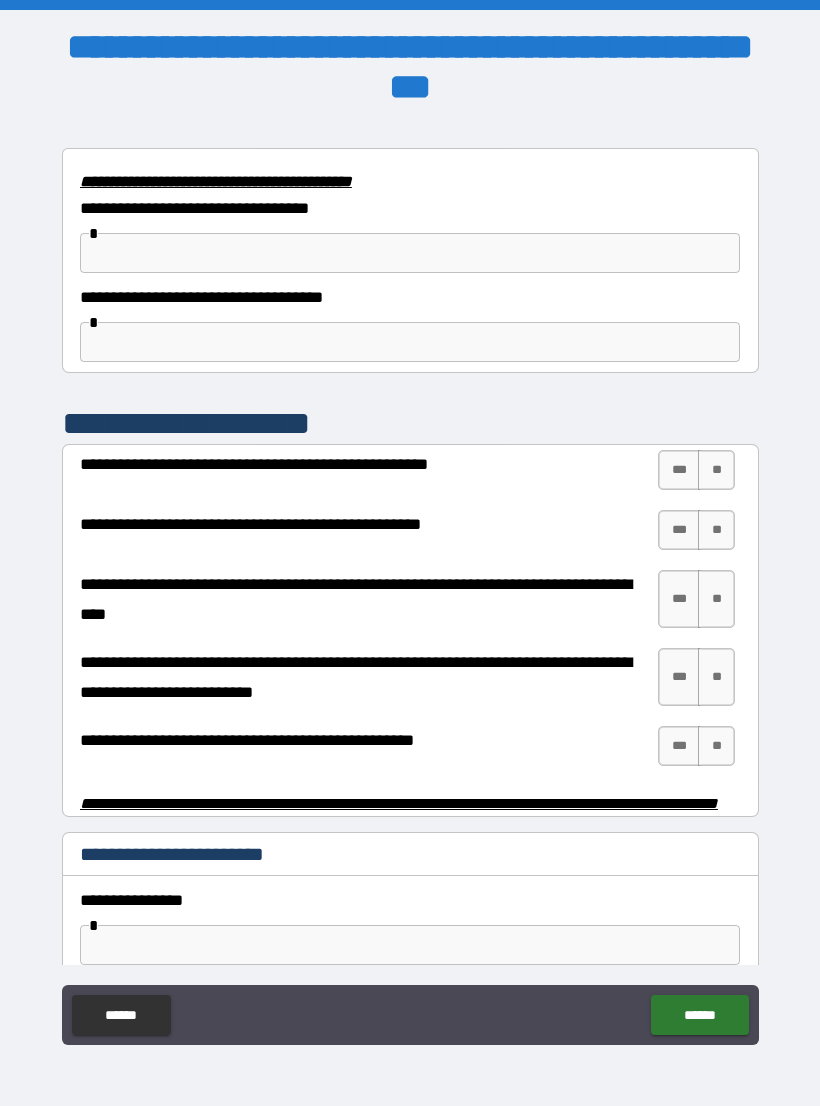 scroll, scrollTop: 3633, scrollLeft: 0, axis: vertical 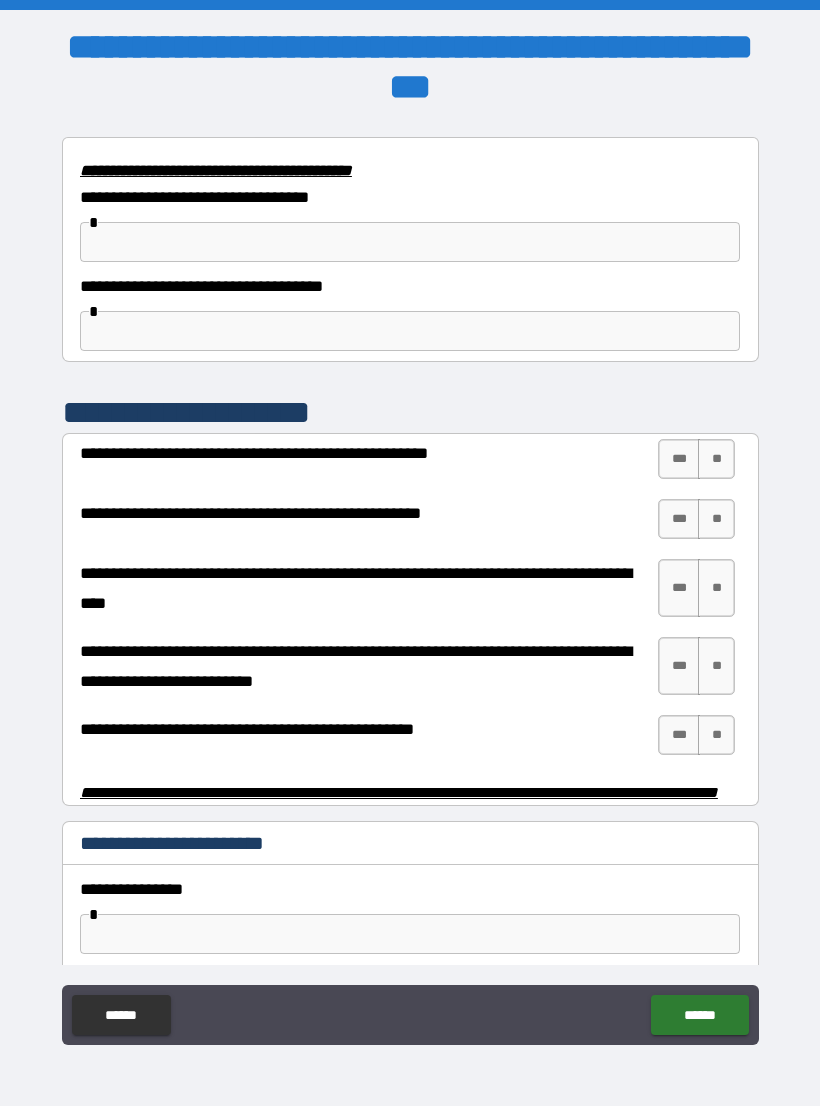click on "**" at bounding box center (716, 459) 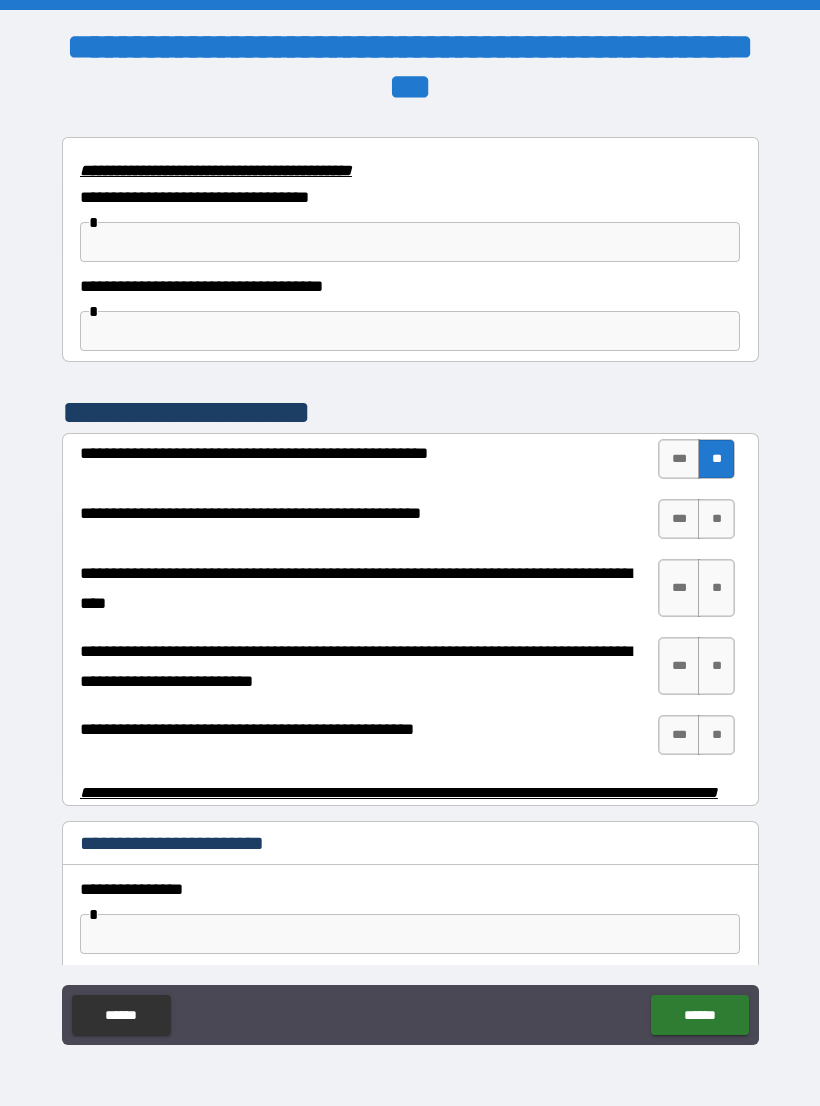 click on "**" at bounding box center [716, 519] 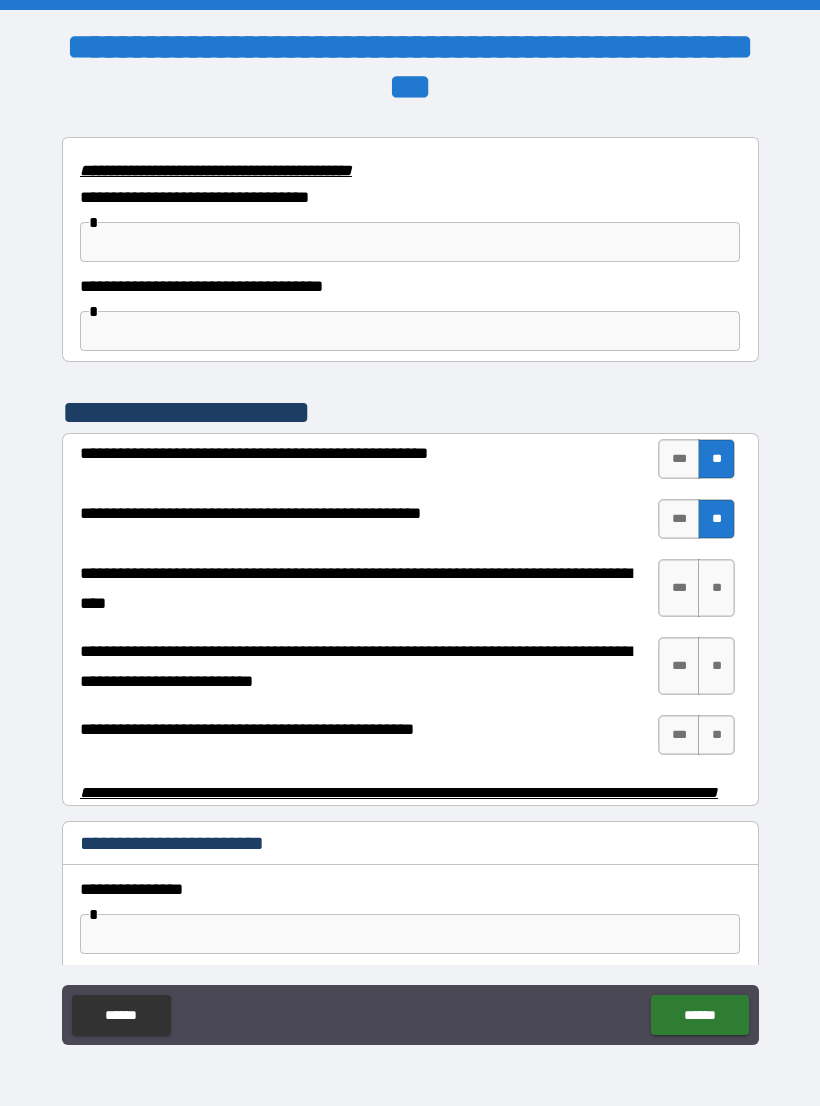click on "***" at bounding box center (679, 588) 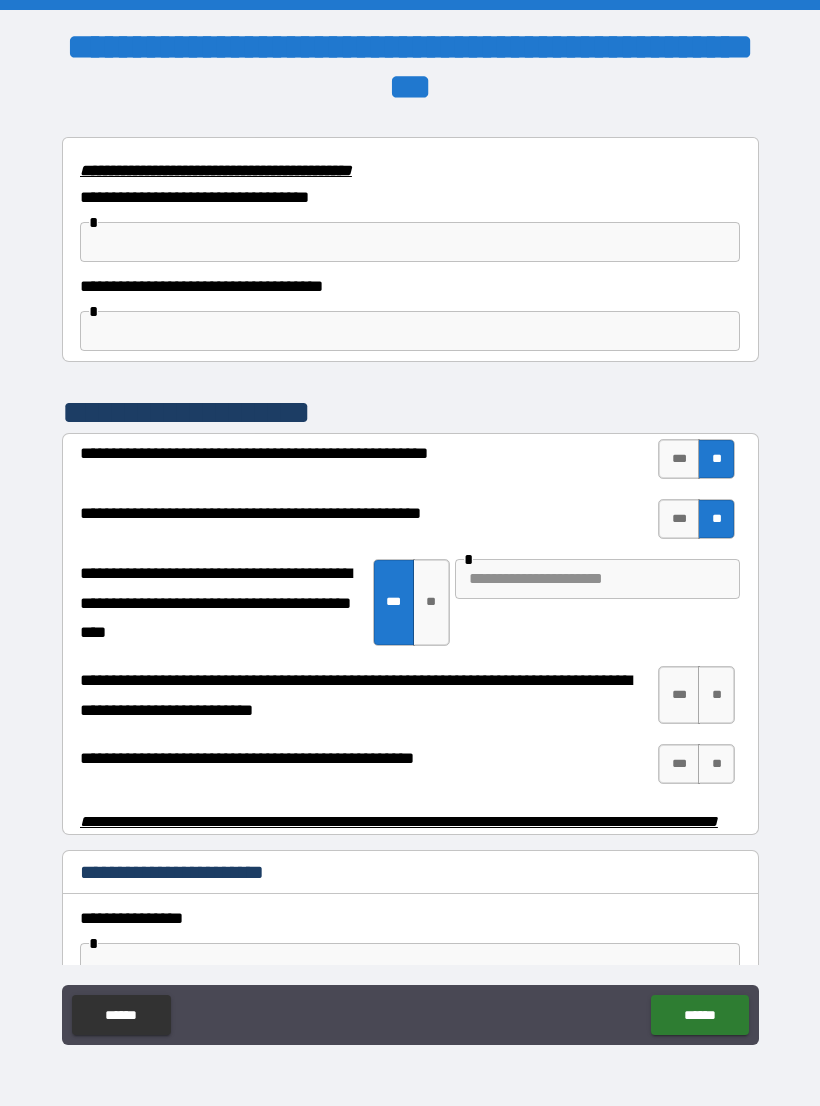 click at bounding box center [597, 579] 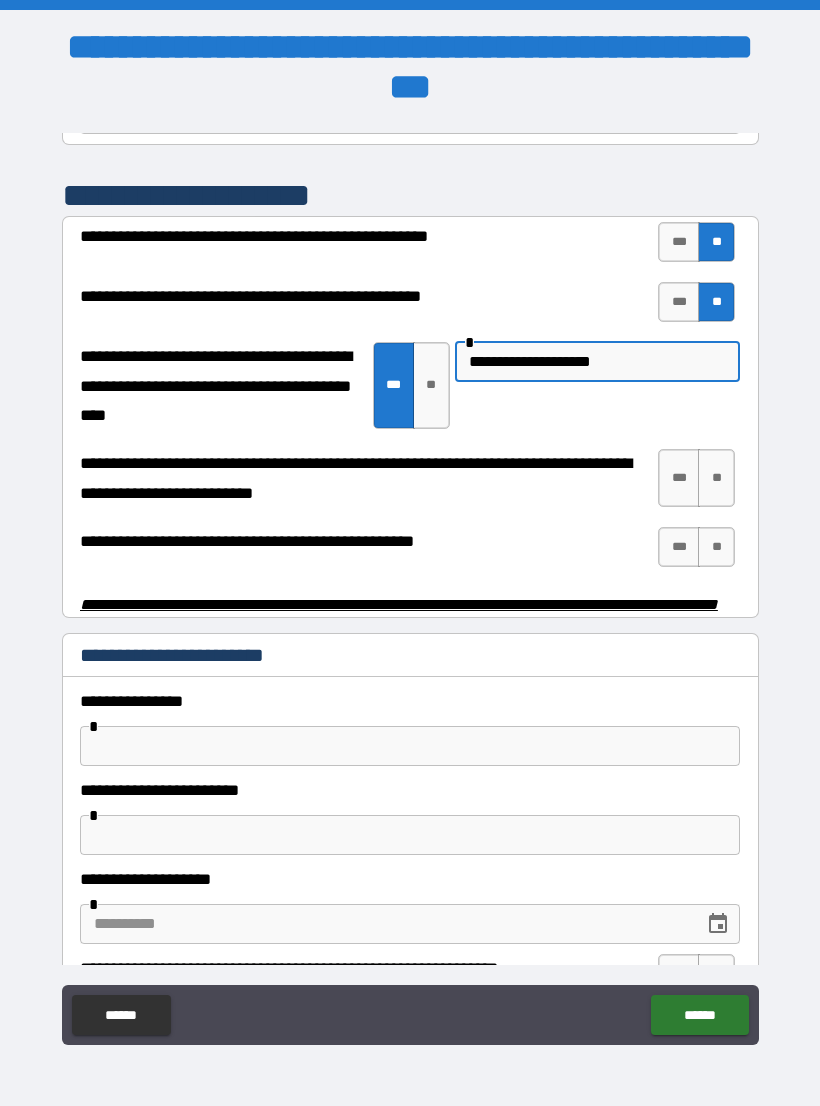 scroll, scrollTop: 3851, scrollLeft: 0, axis: vertical 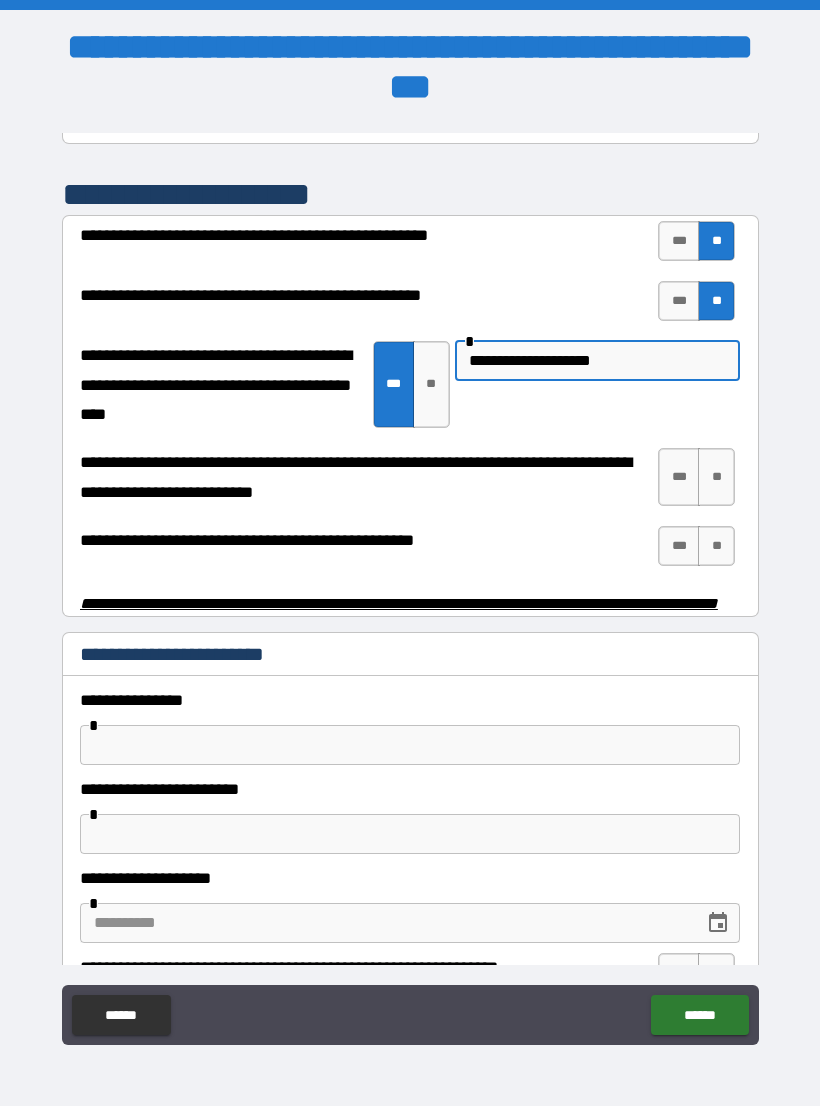 type on "**********" 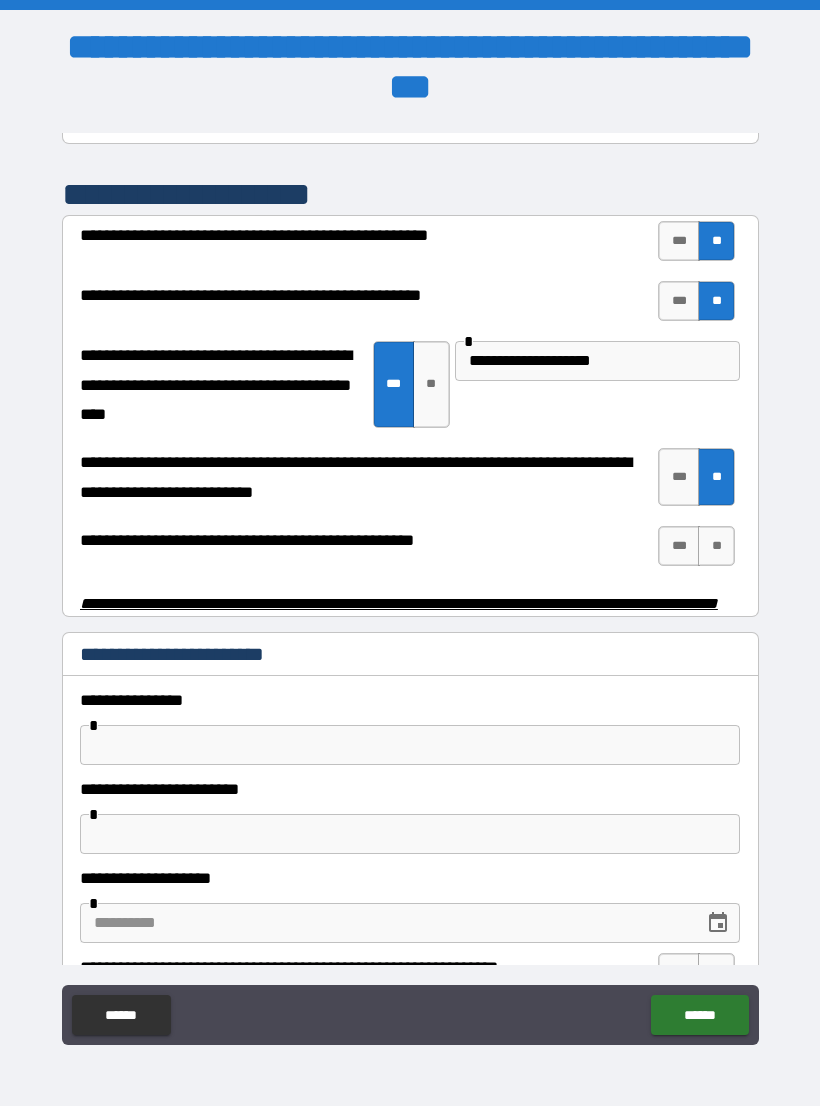 click on "**" at bounding box center (716, 546) 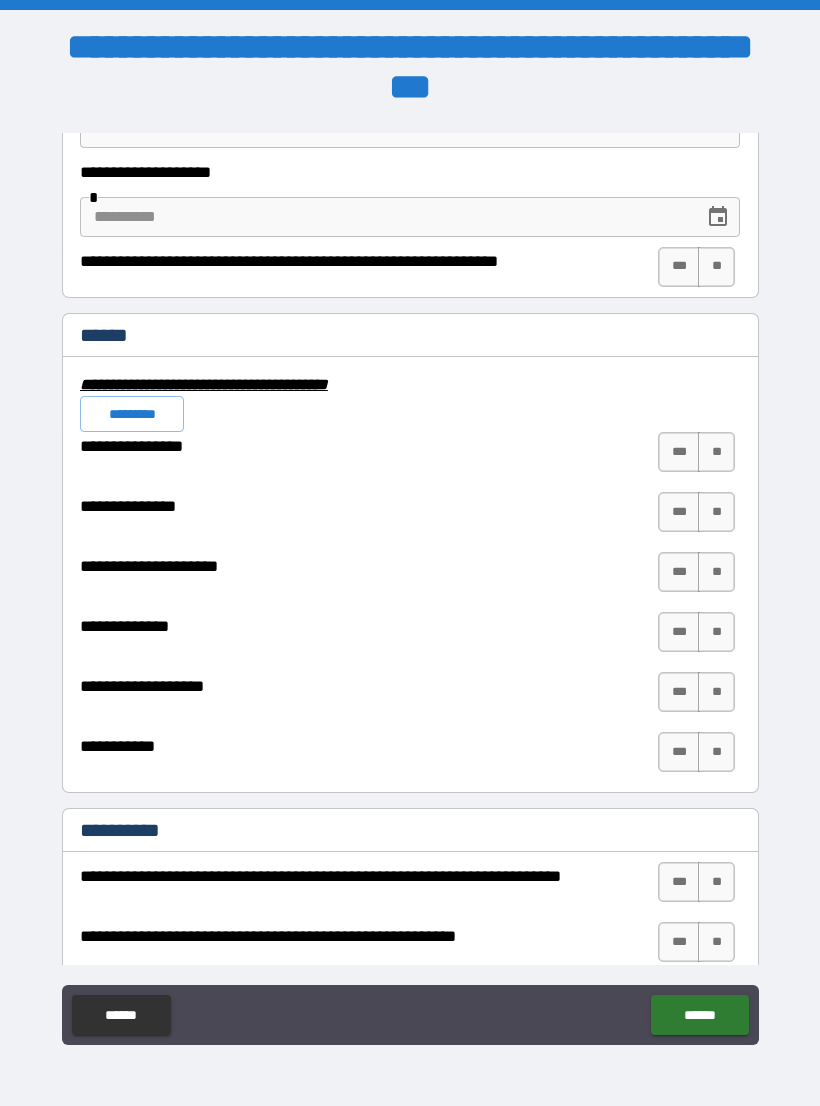 scroll, scrollTop: 4562, scrollLeft: 0, axis: vertical 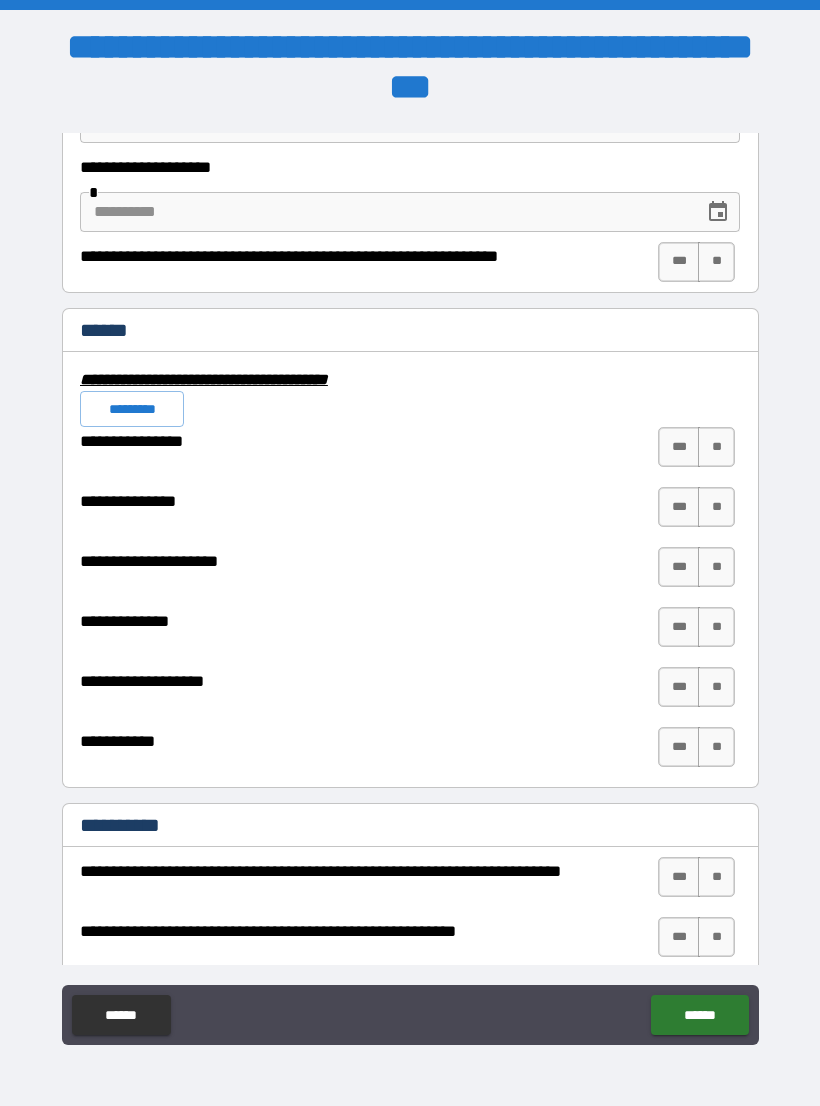 click on "**" at bounding box center [716, 447] 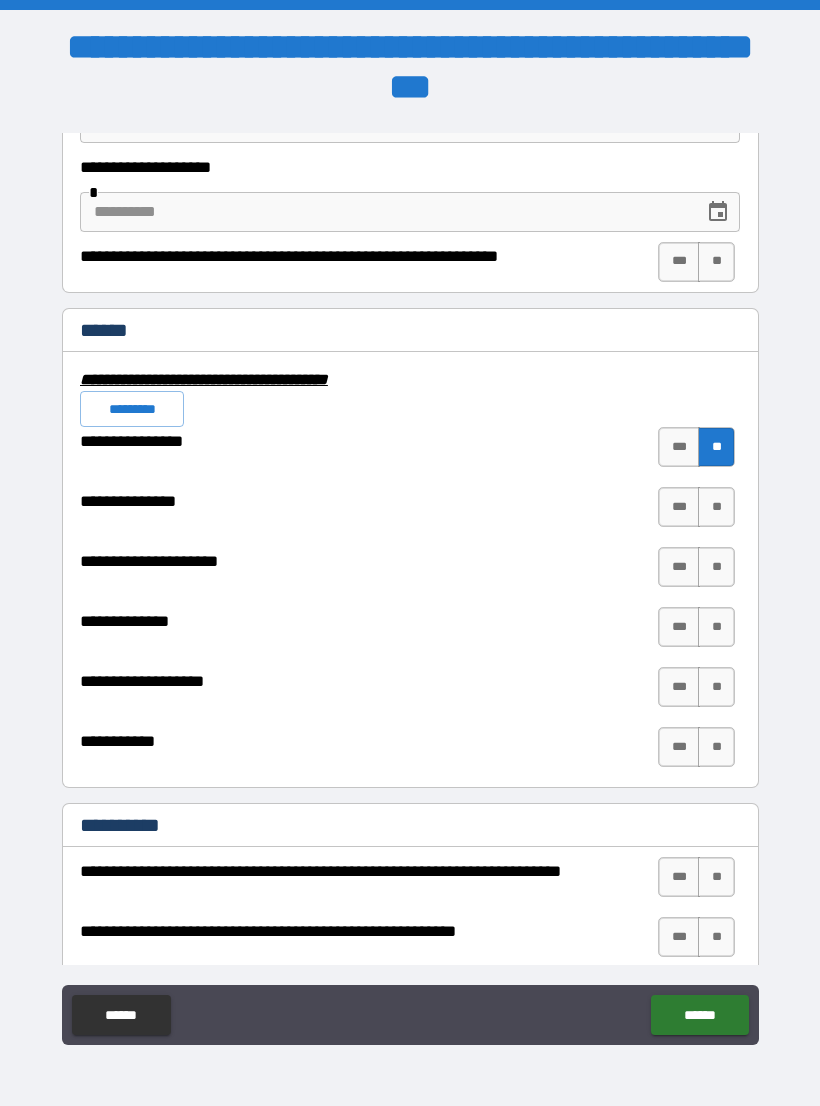 click on "***" at bounding box center (679, 507) 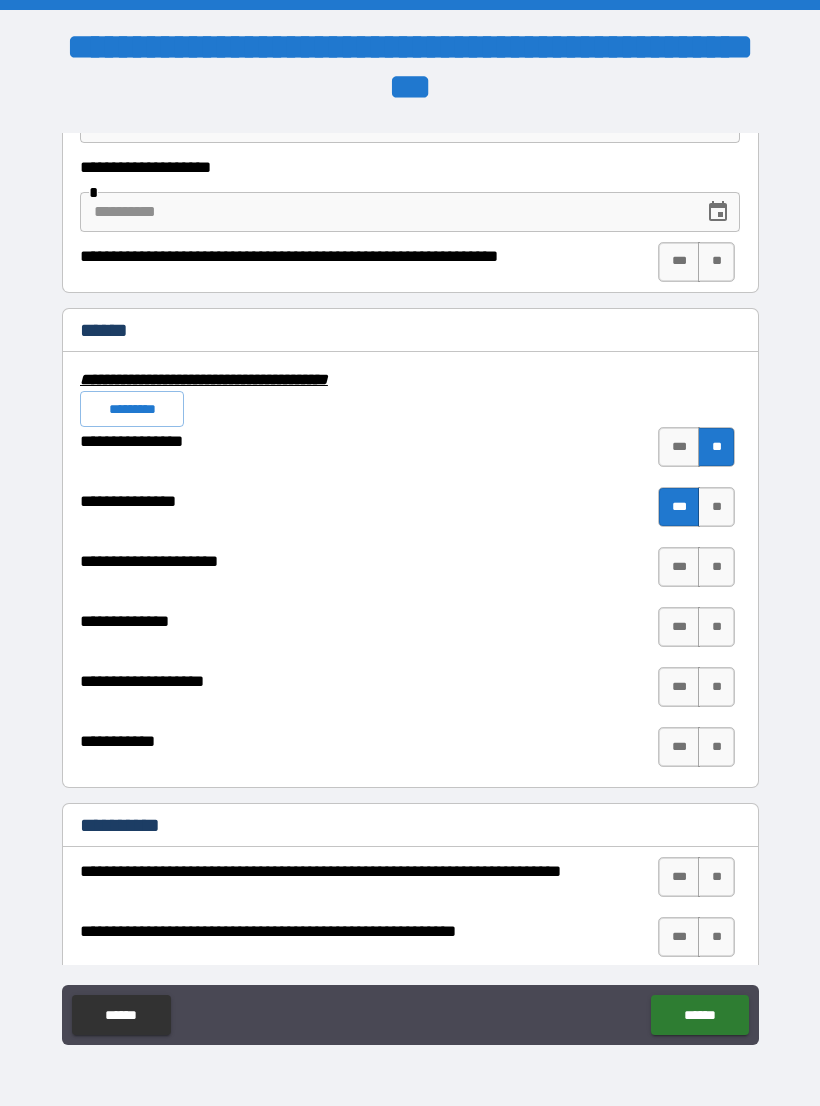 click on "**" at bounding box center [716, 567] 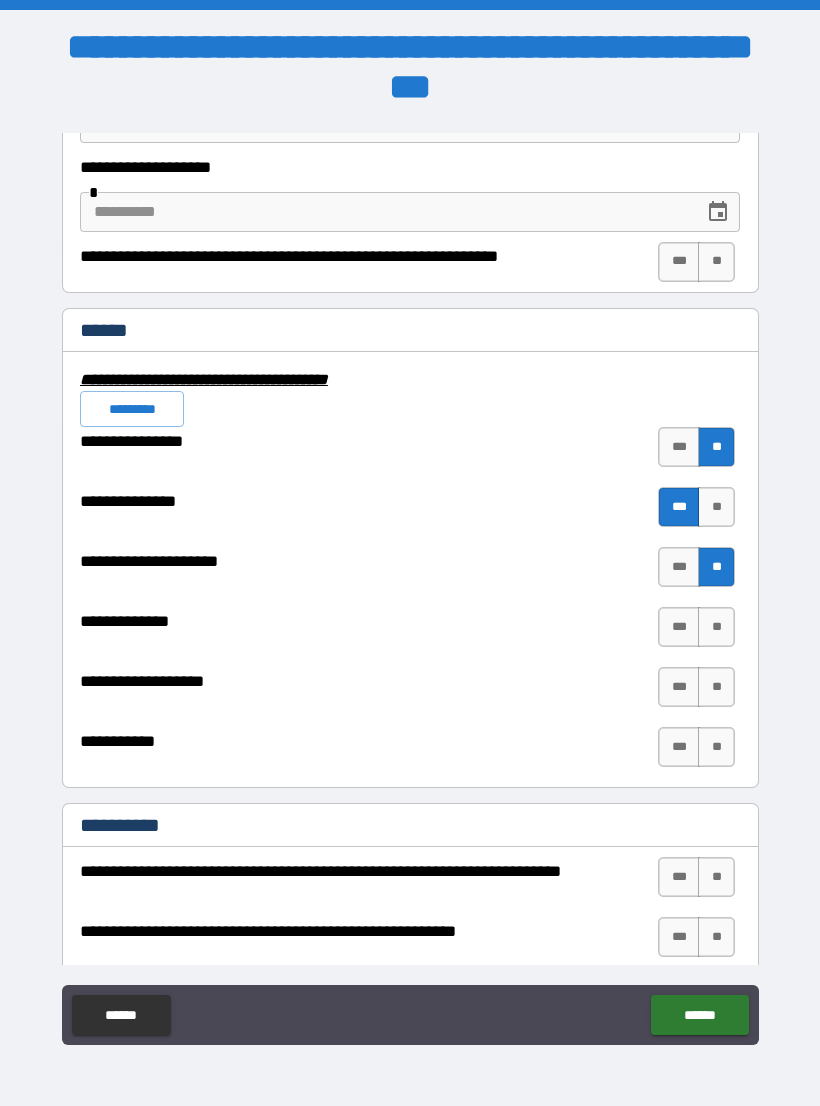 click on "**" at bounding box center [716, 627] 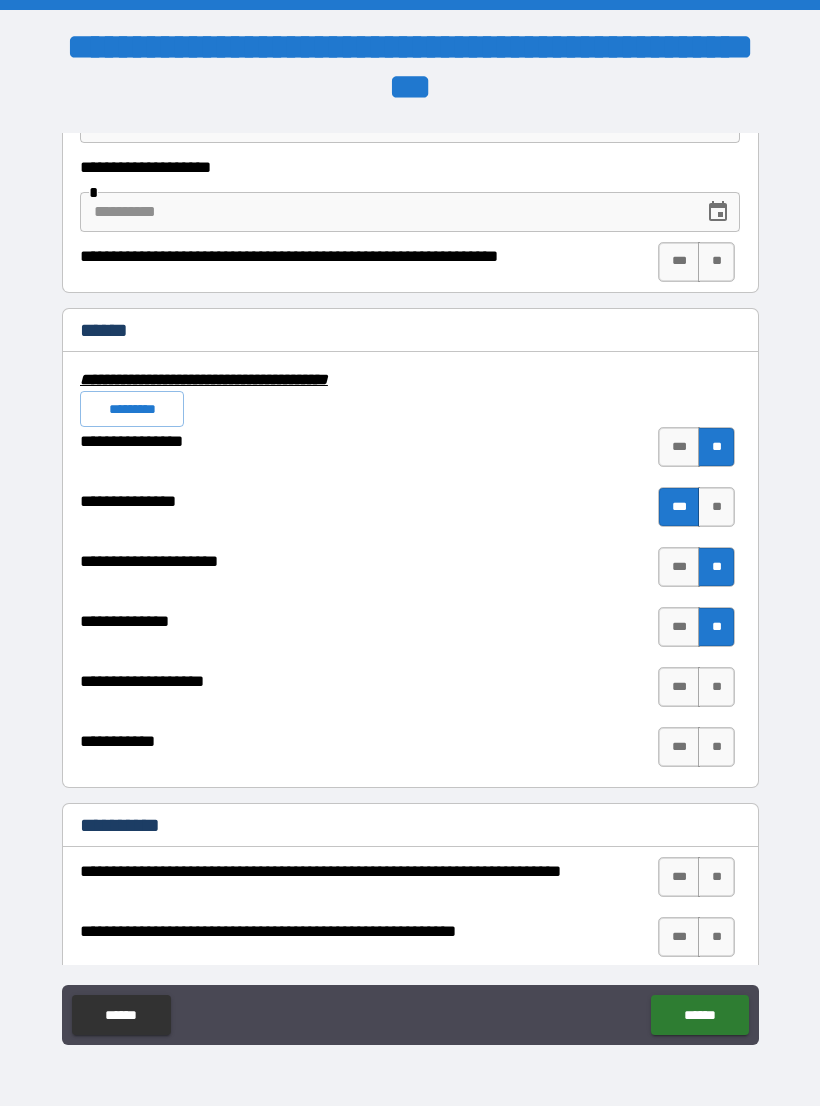 click on "**" at bounding box center [716, 687] 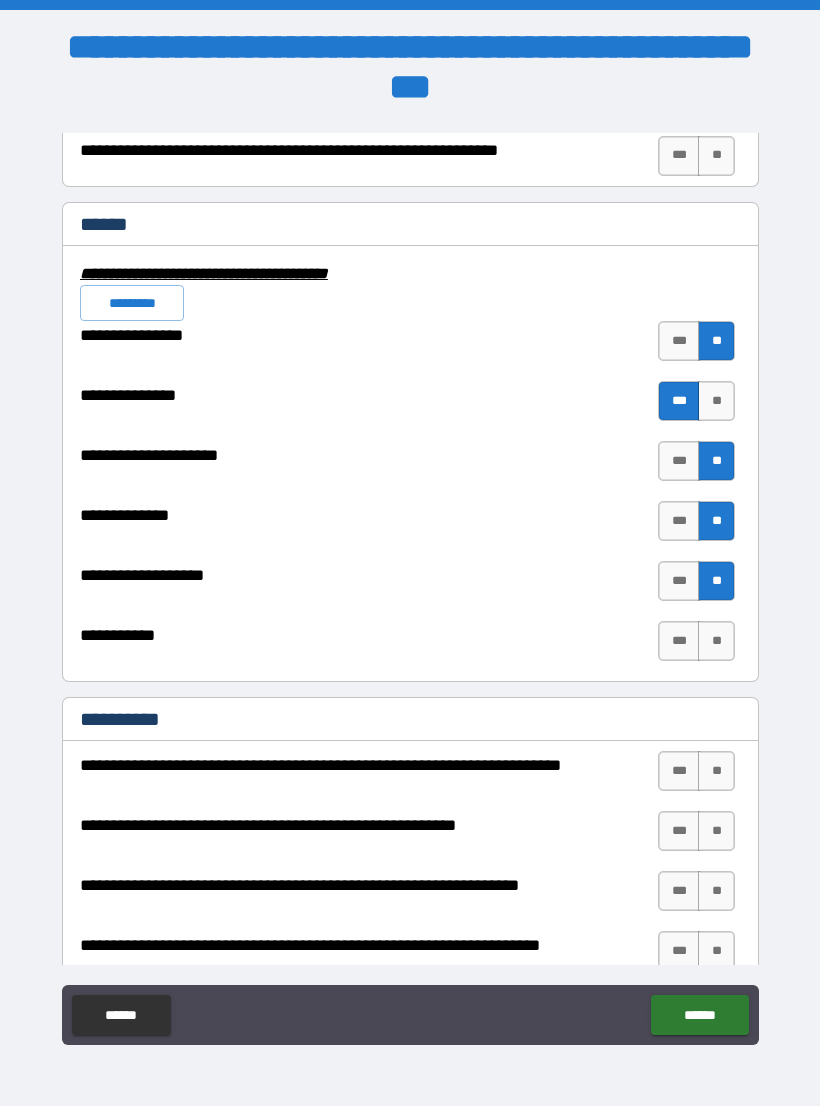 scroll, scrollTop: 4703, scrollLeft: 0, axis: vertical 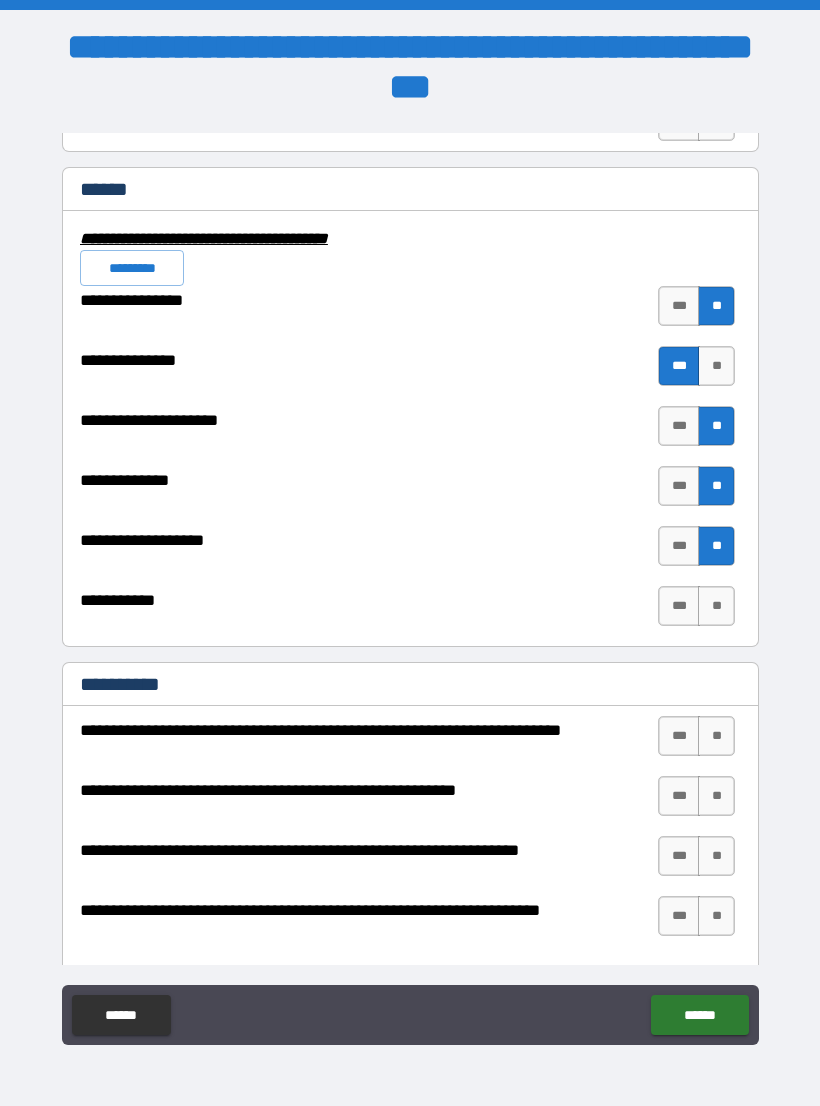 click on "**" at bounding box center (716, 606) 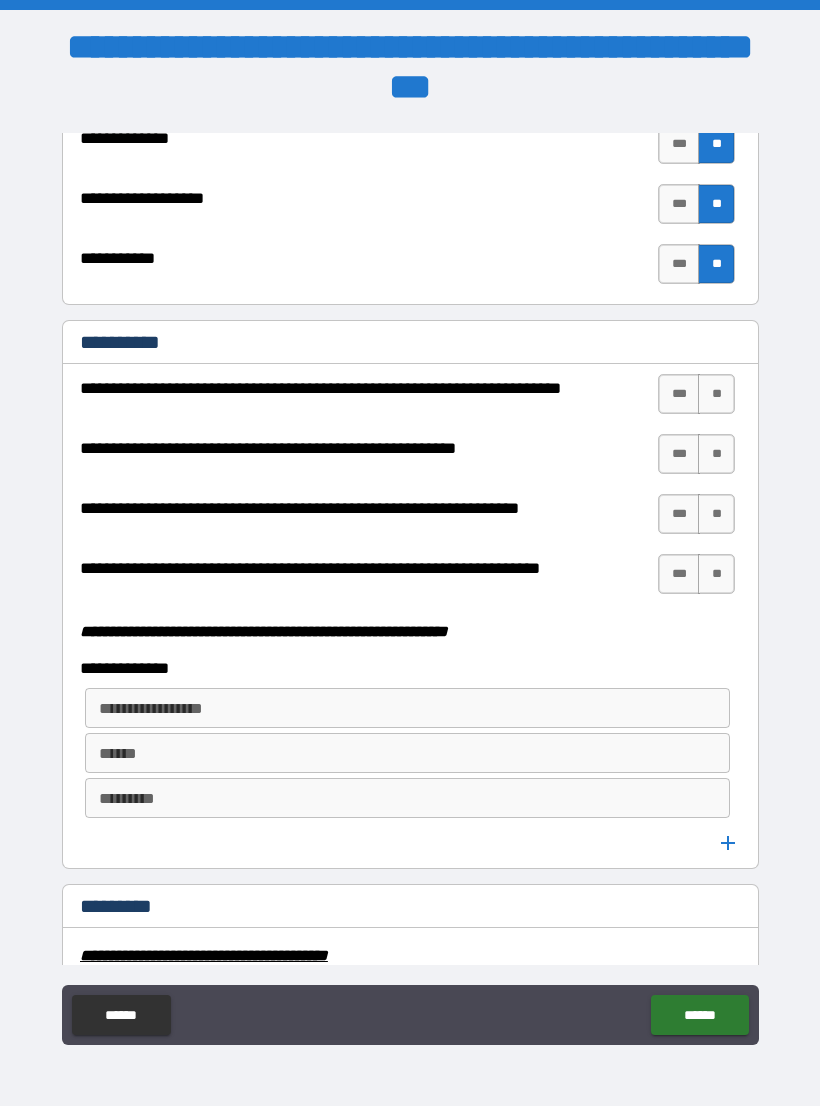 scroll, scrollTop: 5049, scrollLeft: 0, axis: vertical 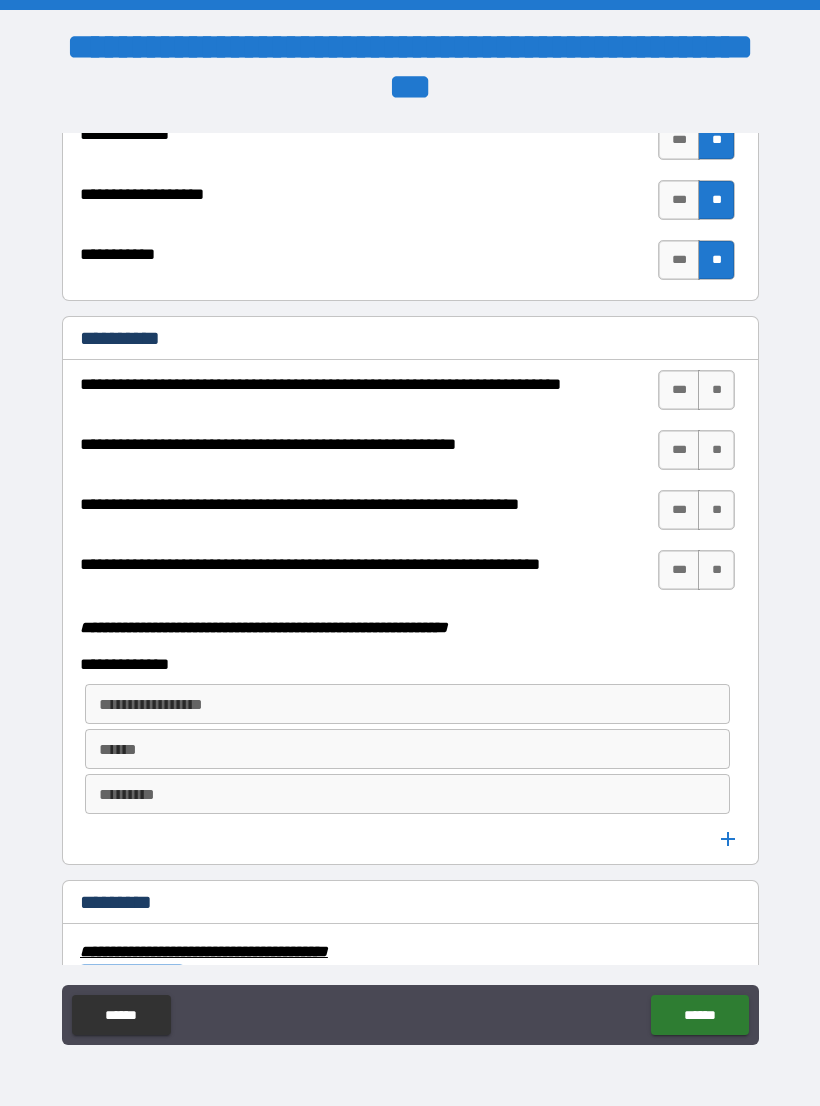 click on "**" at bounding box center (716, 390) 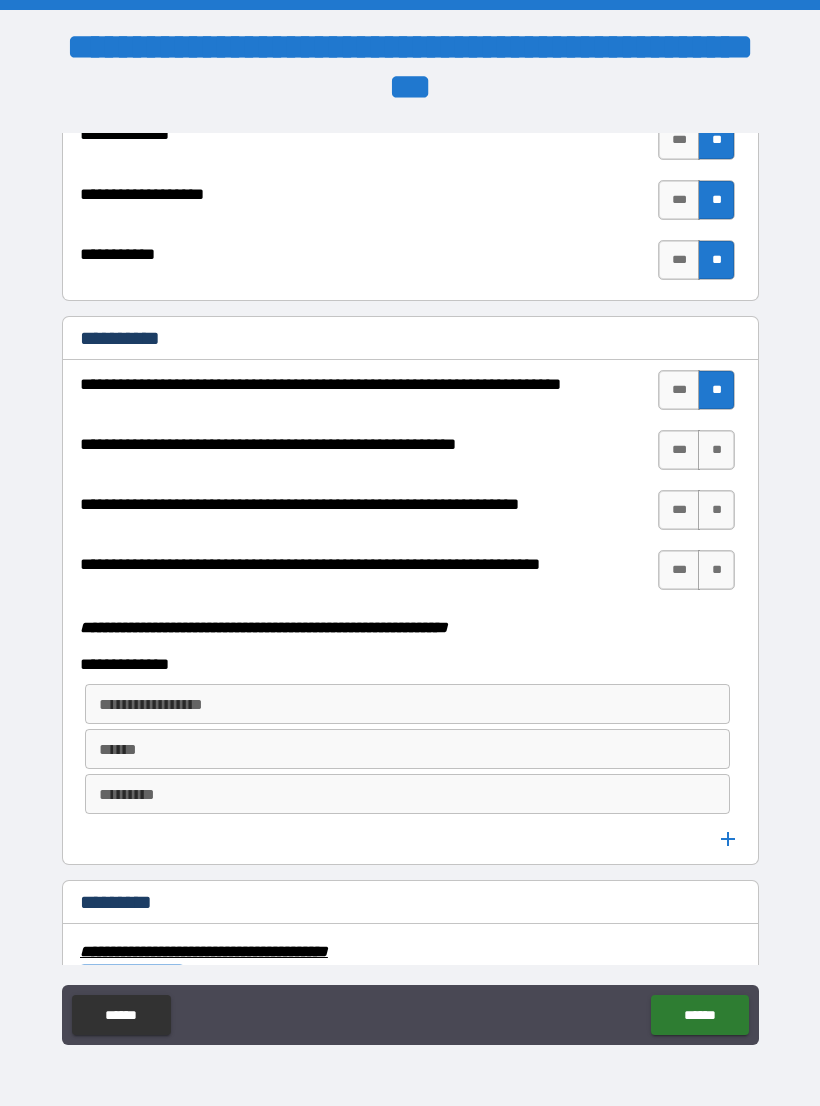 click on "**" at bounding box center [716, 450] 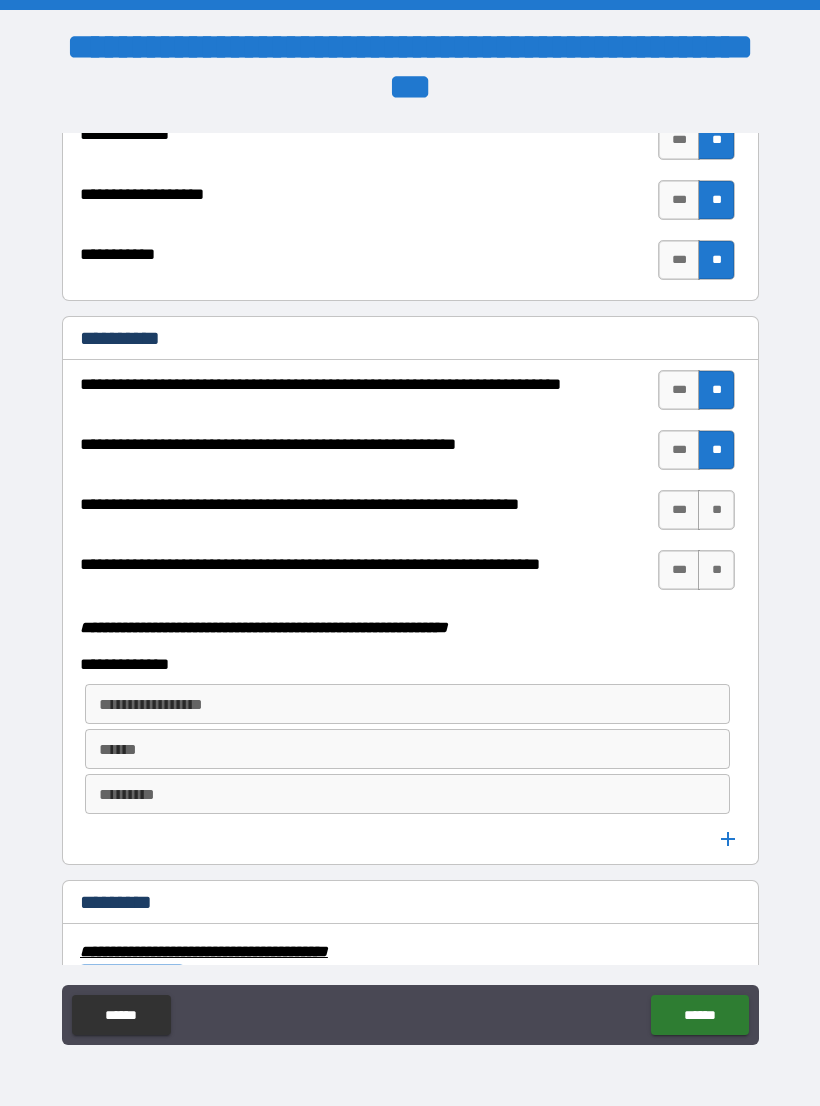 click on "**" at bounding box center (716, 510) 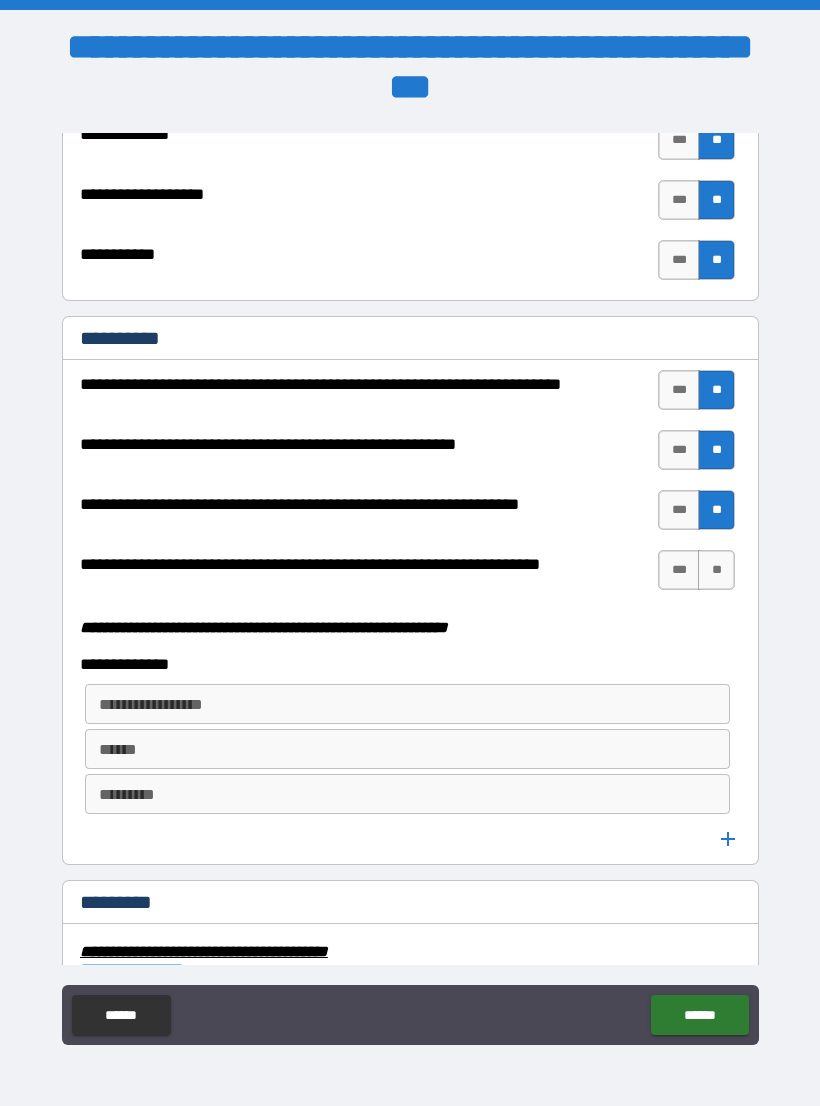 click on "**" at bounding box center [716, 570] 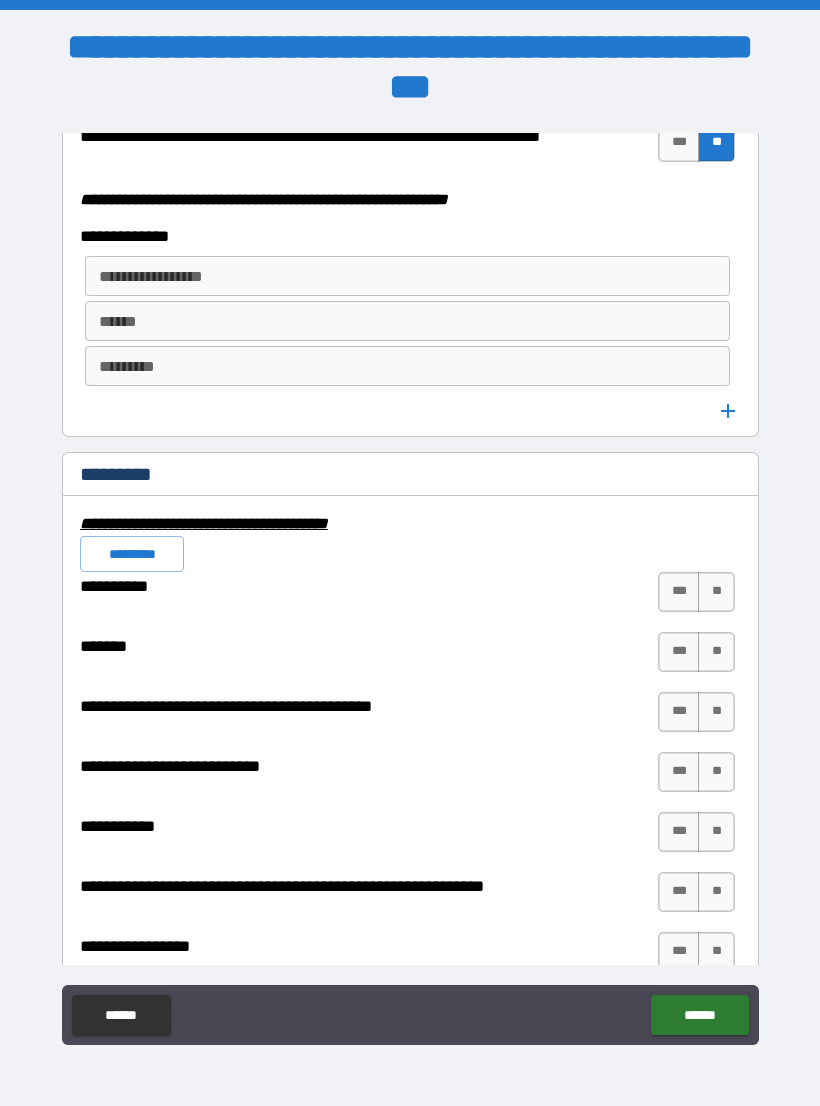 scroll, scrollTop: 5526, scrollLeft: 0, axis: vertical 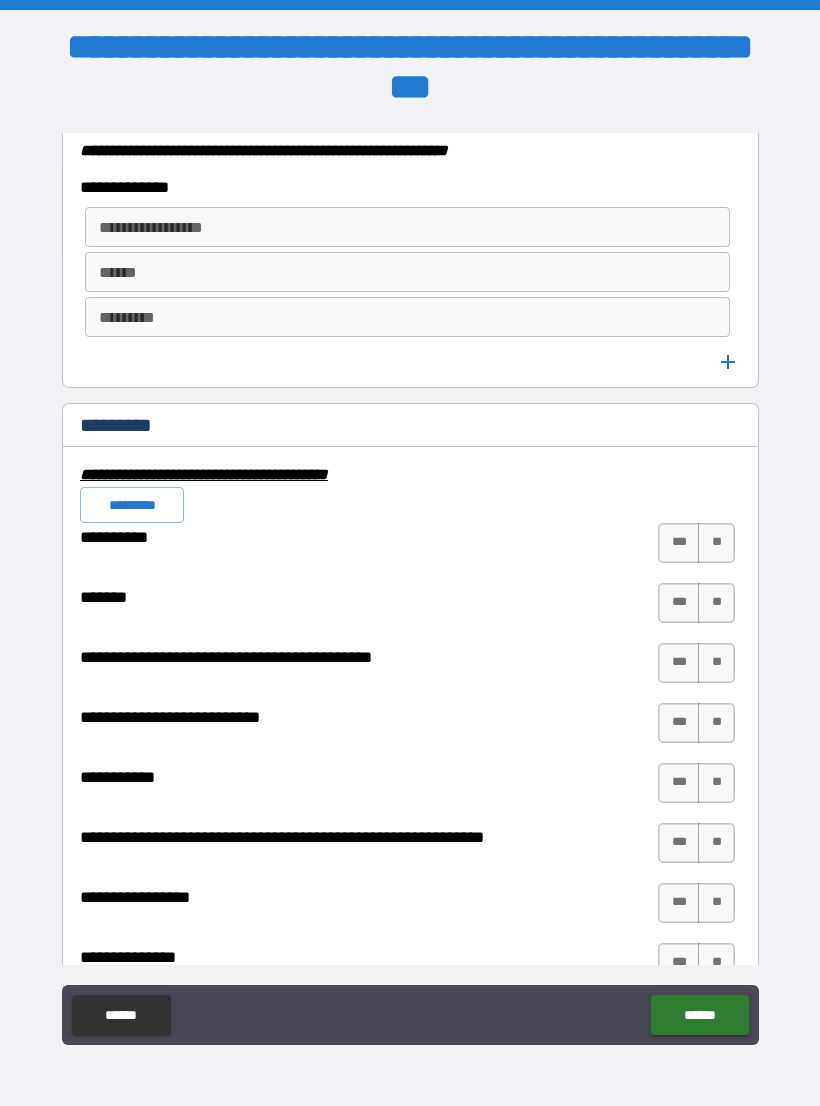 click on "**" at bounding box center (716, 543) 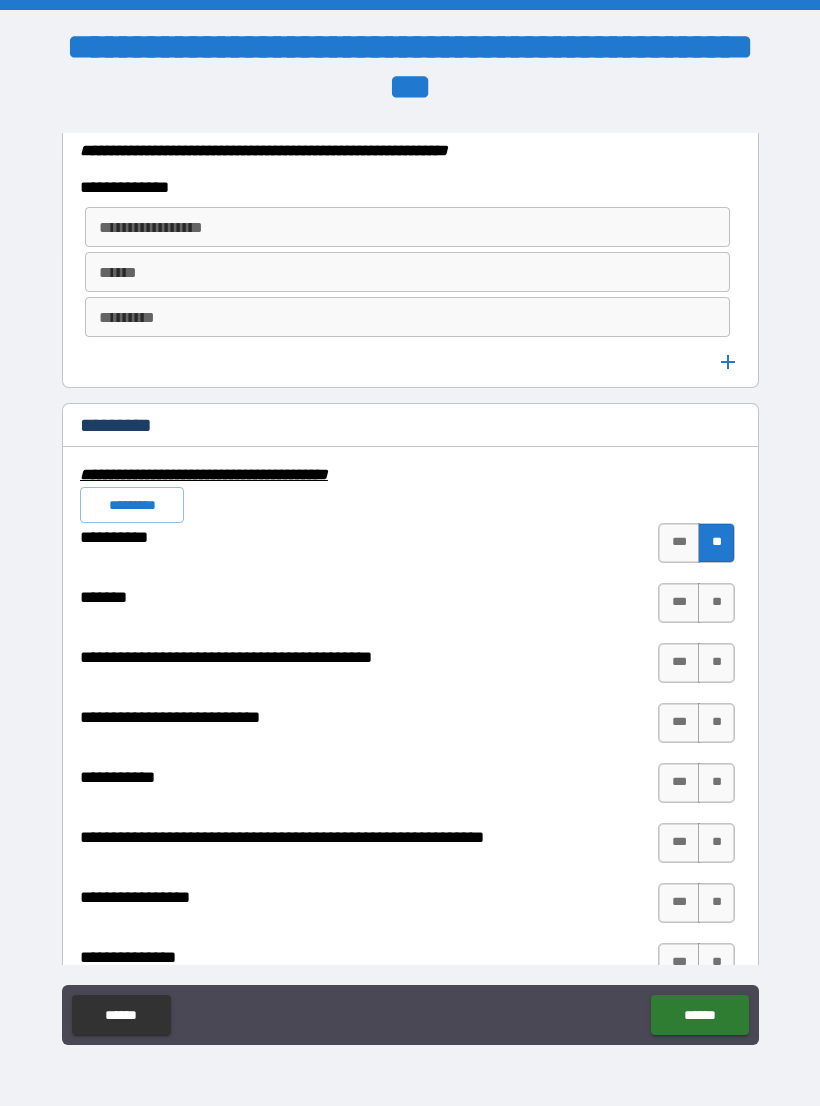 click on "***" at bounding box center (679, 543) 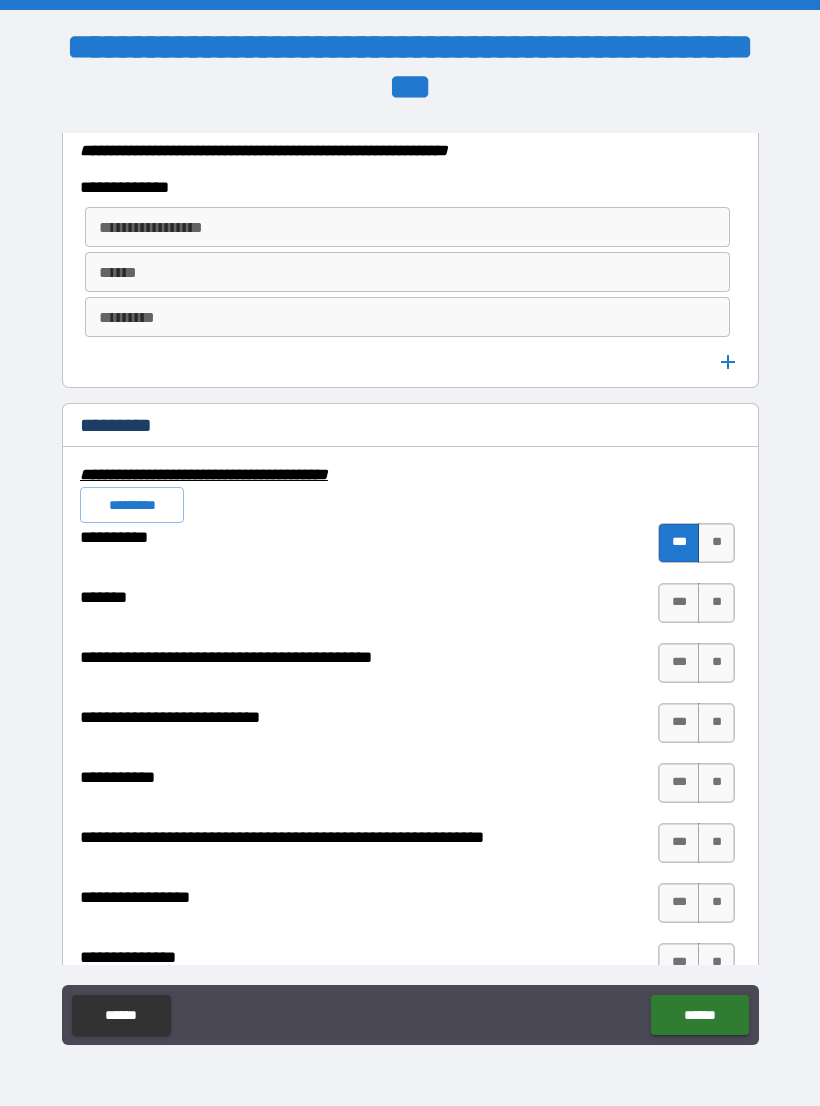 click on "**" at bounding box center (716, 603) 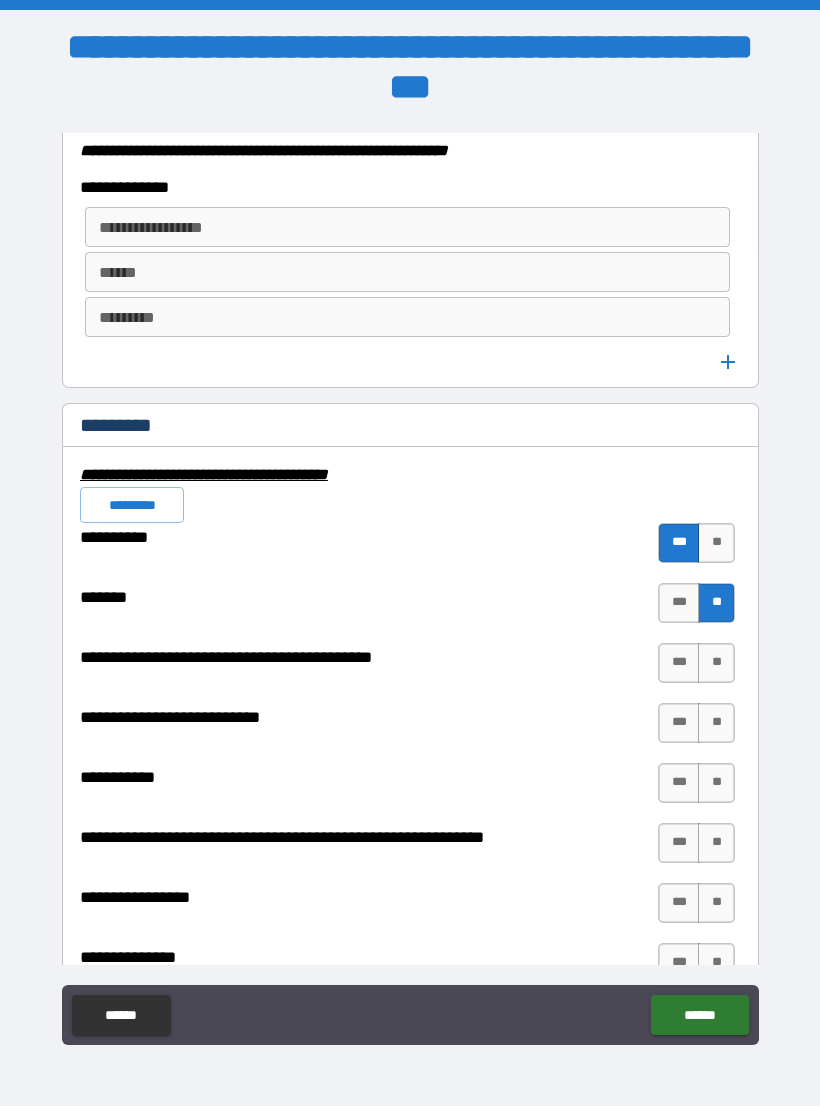 click on "**" at bounding box center (716, 663) 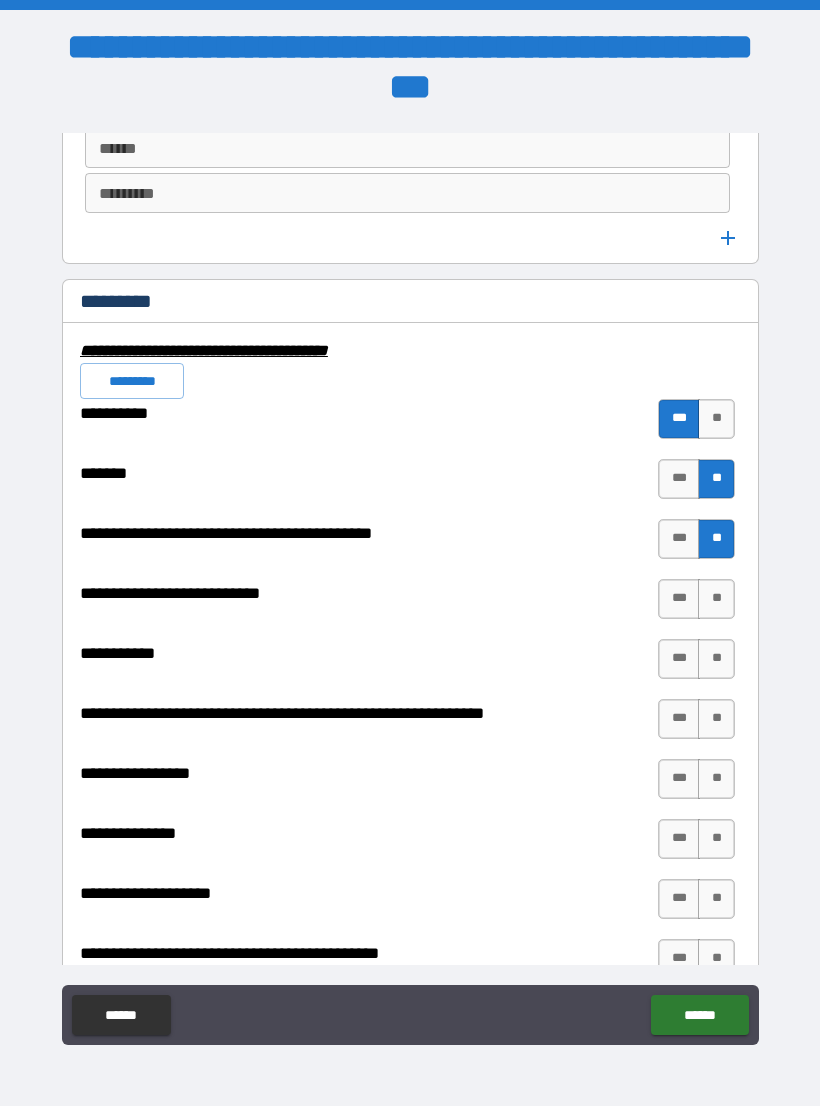scroll, scrollTop: 5667, scrollLeft: 0, axis: vertical 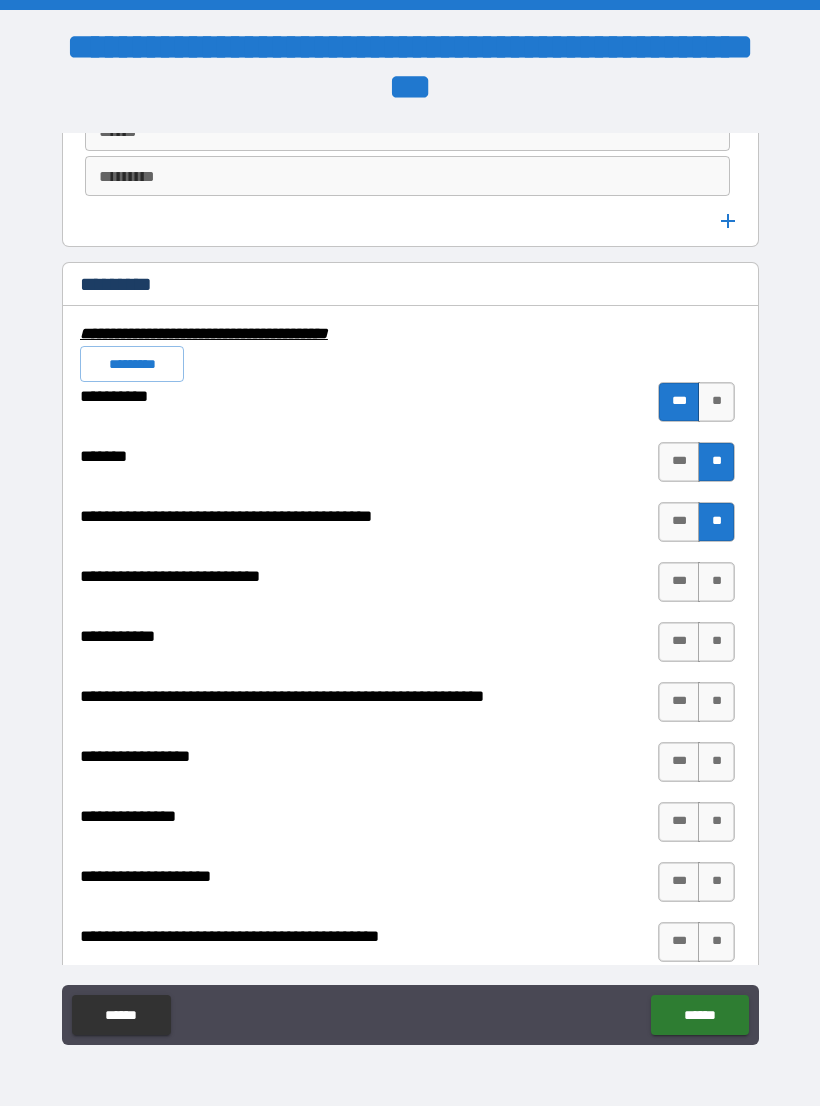 click on "**" at bounding box center [716, 582] 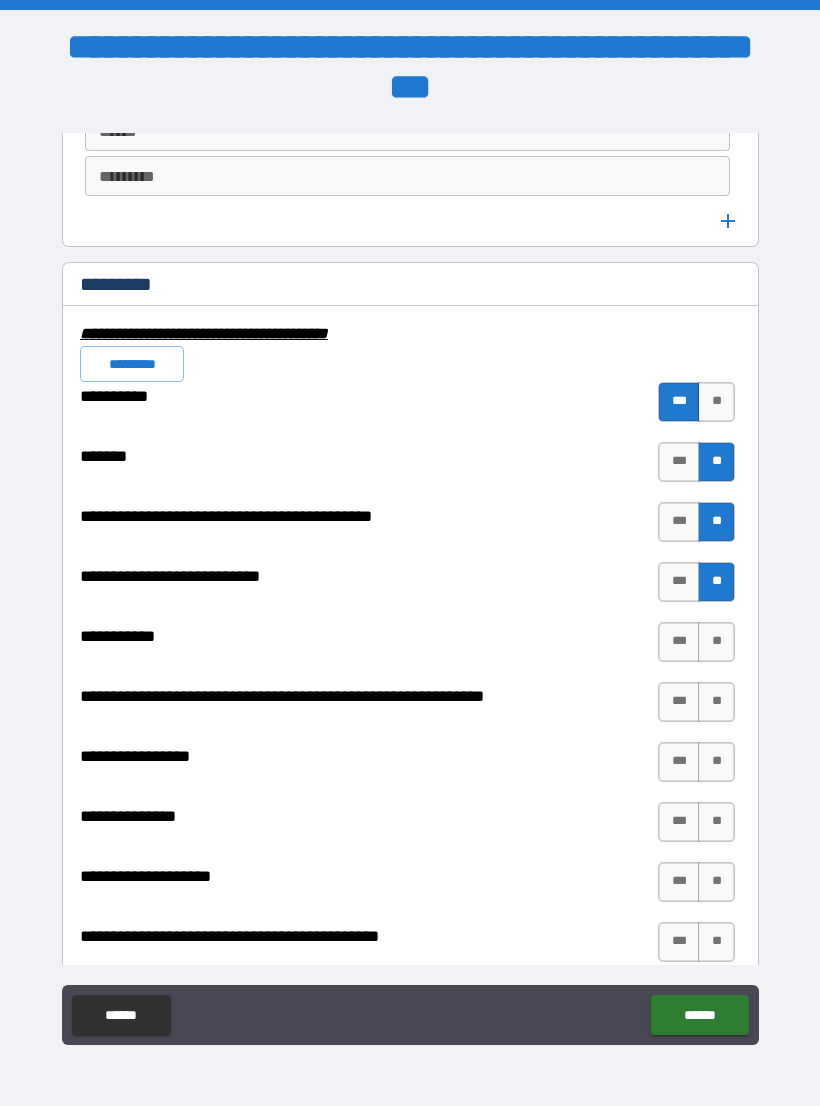 click on "***" at bounding box center (679, 582) 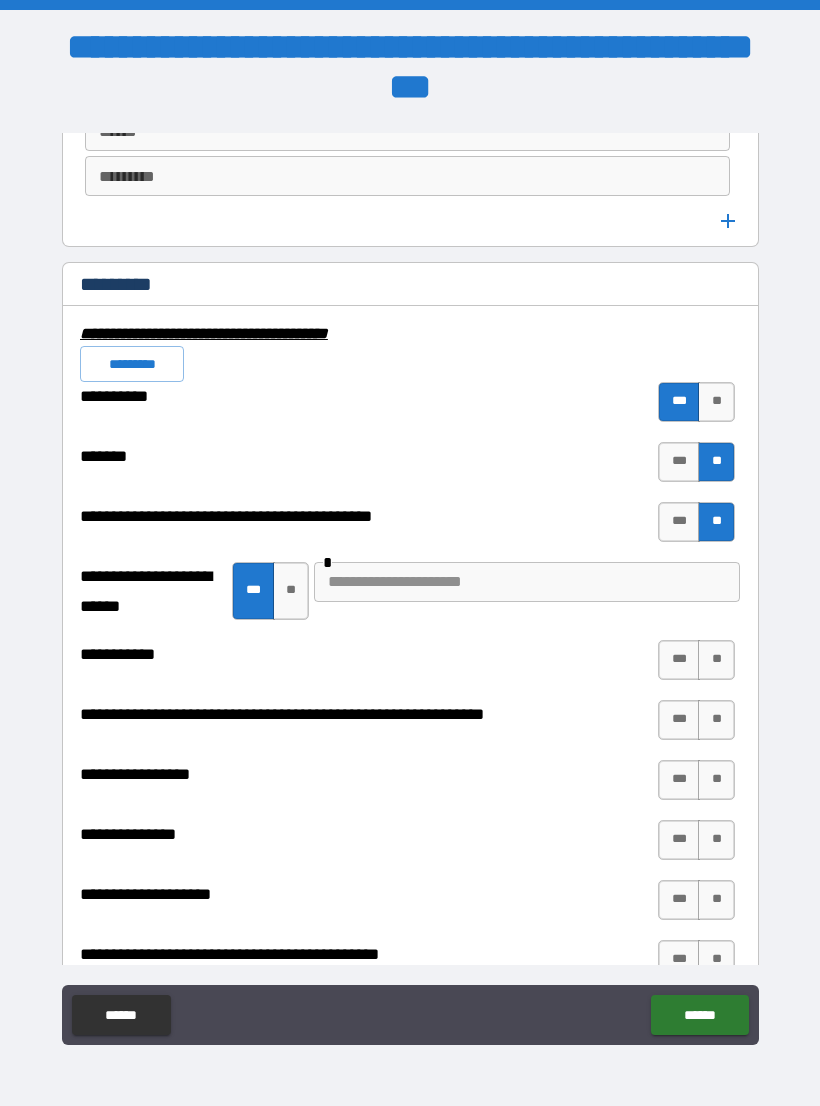 click at bounding box center (527, 582) 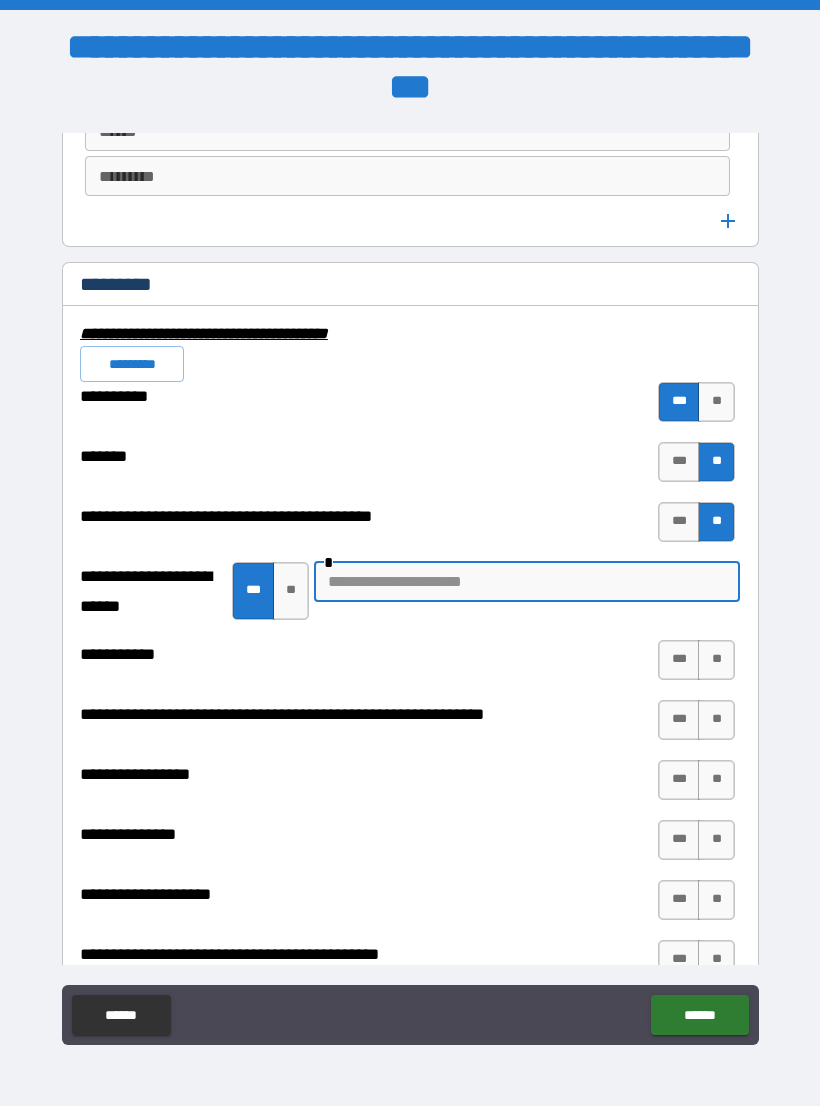 type on "*" 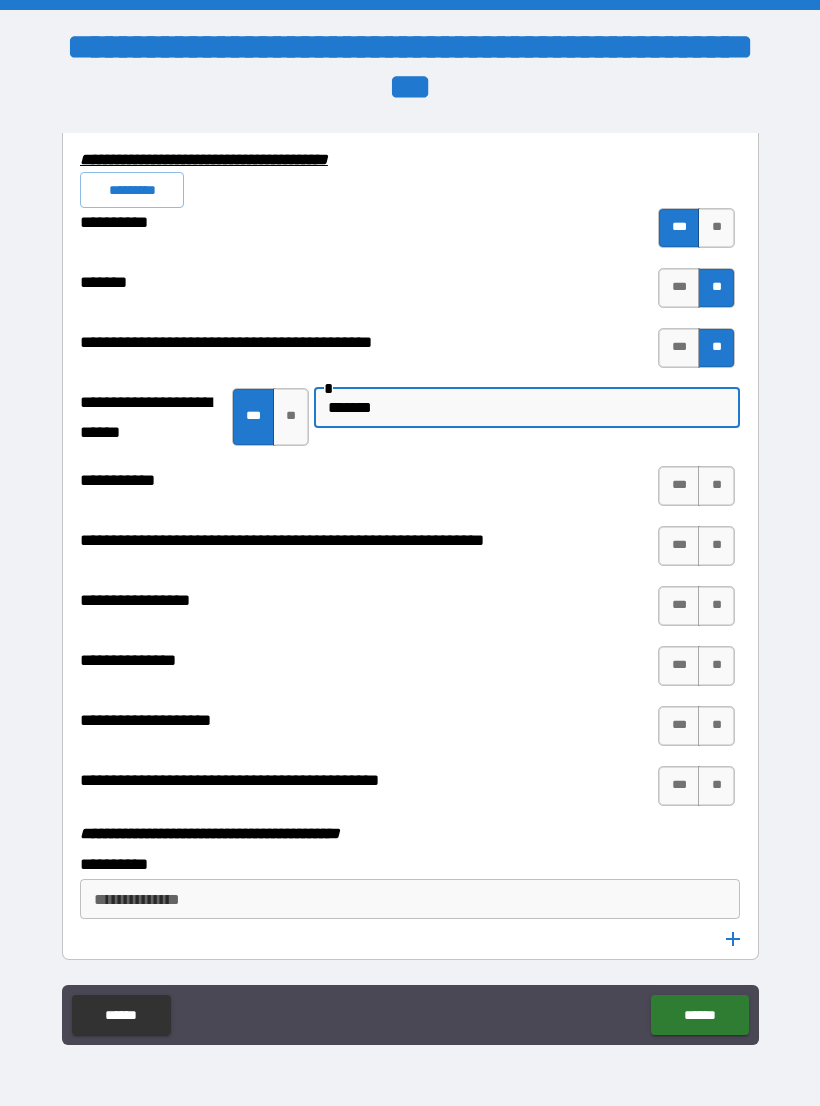 scroll, scrollTop: 5852, scrollLeft: 0, axis: vertical 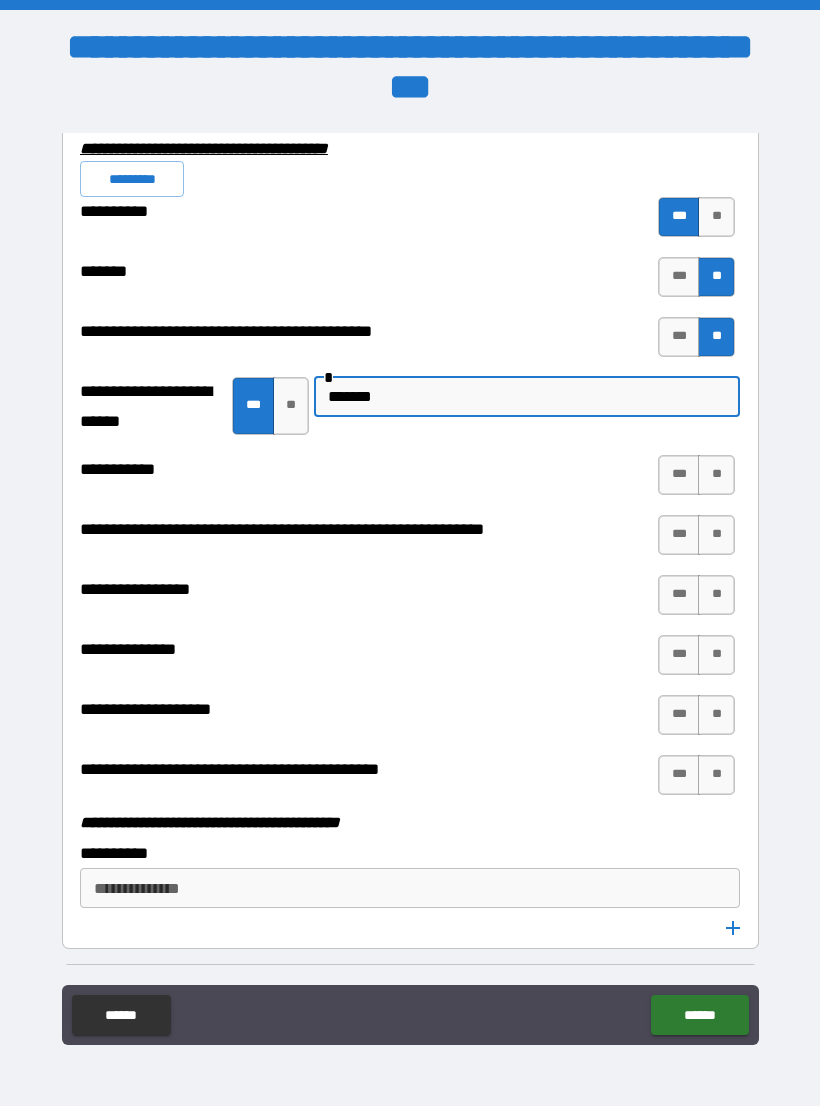 type on "******" 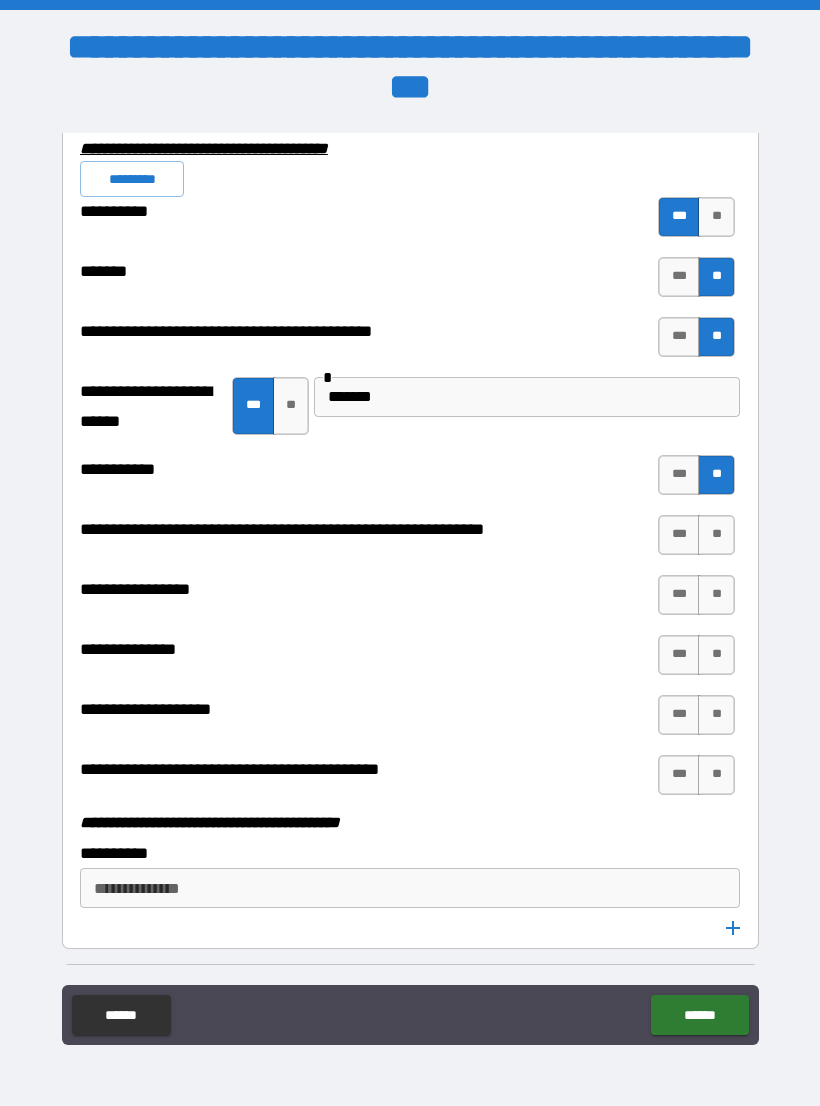 click on "**" at bounding box center [716, 535] 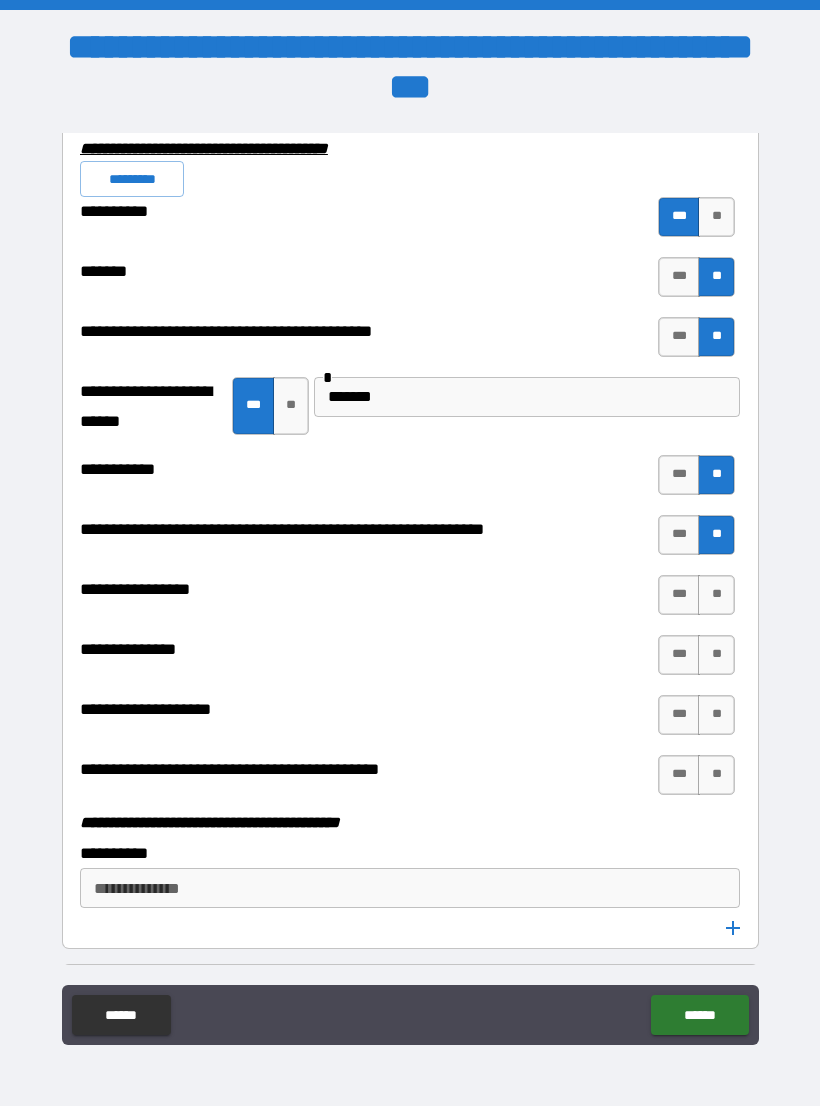 click on "**" at bounding box center [716, 595] 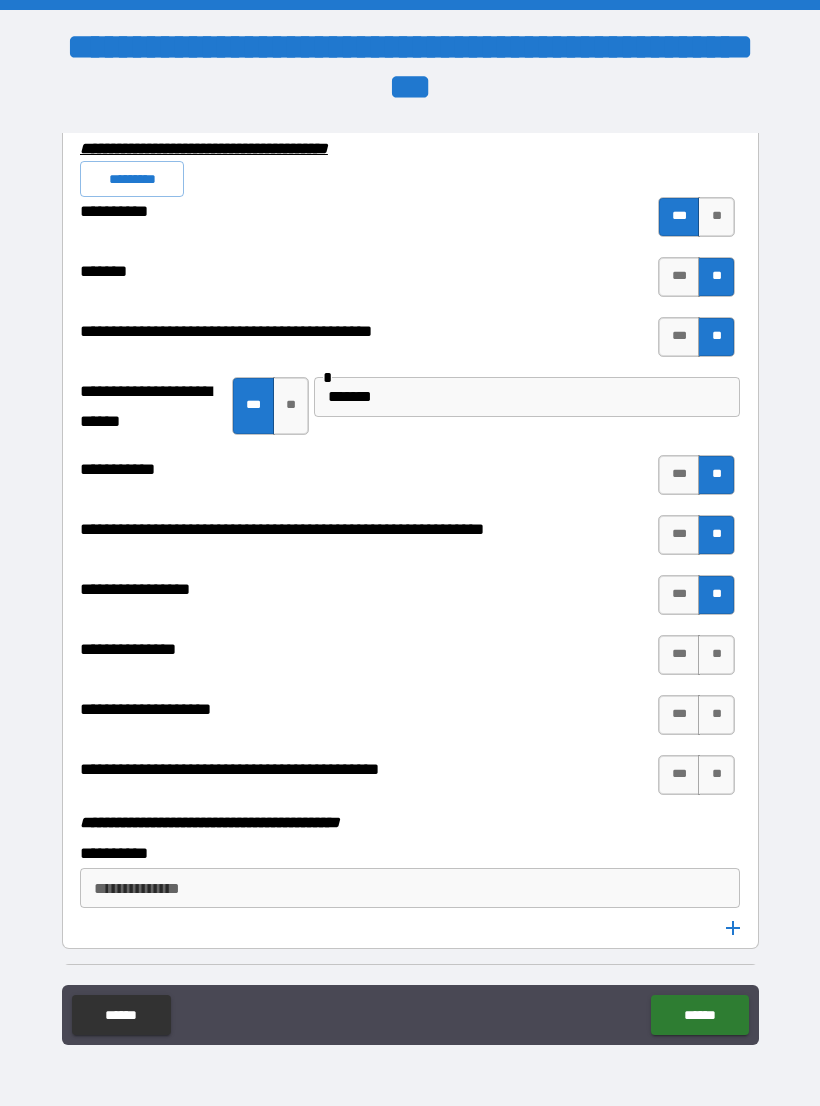click on "**" at bounding box center [716, 655] 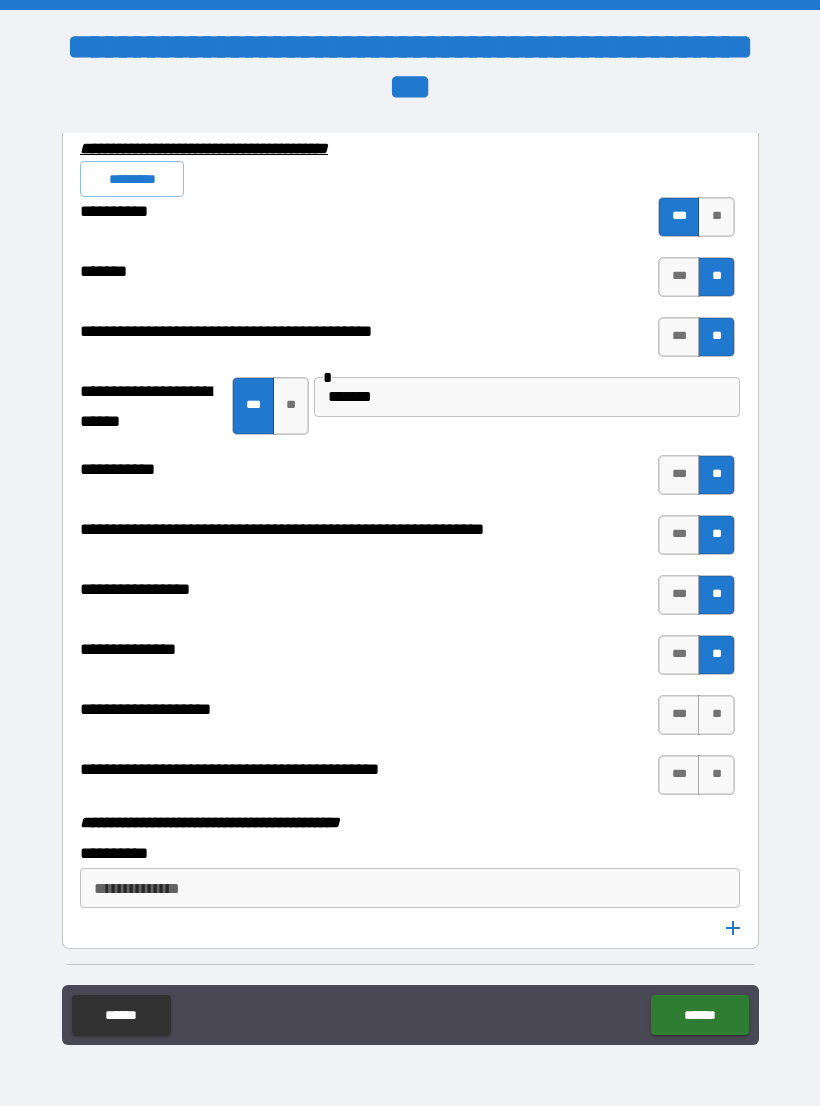 click on "**" at bounding box center (716, 715) 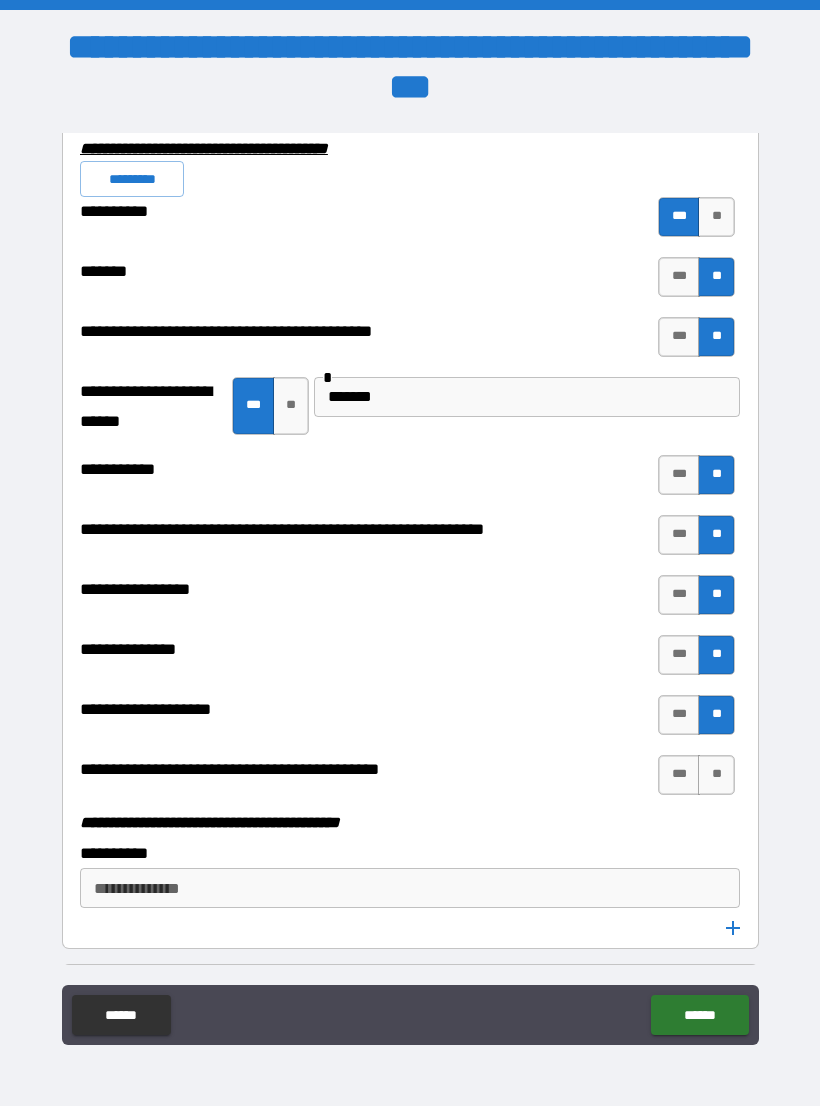 click on "**" at bounding box center [716, 775] 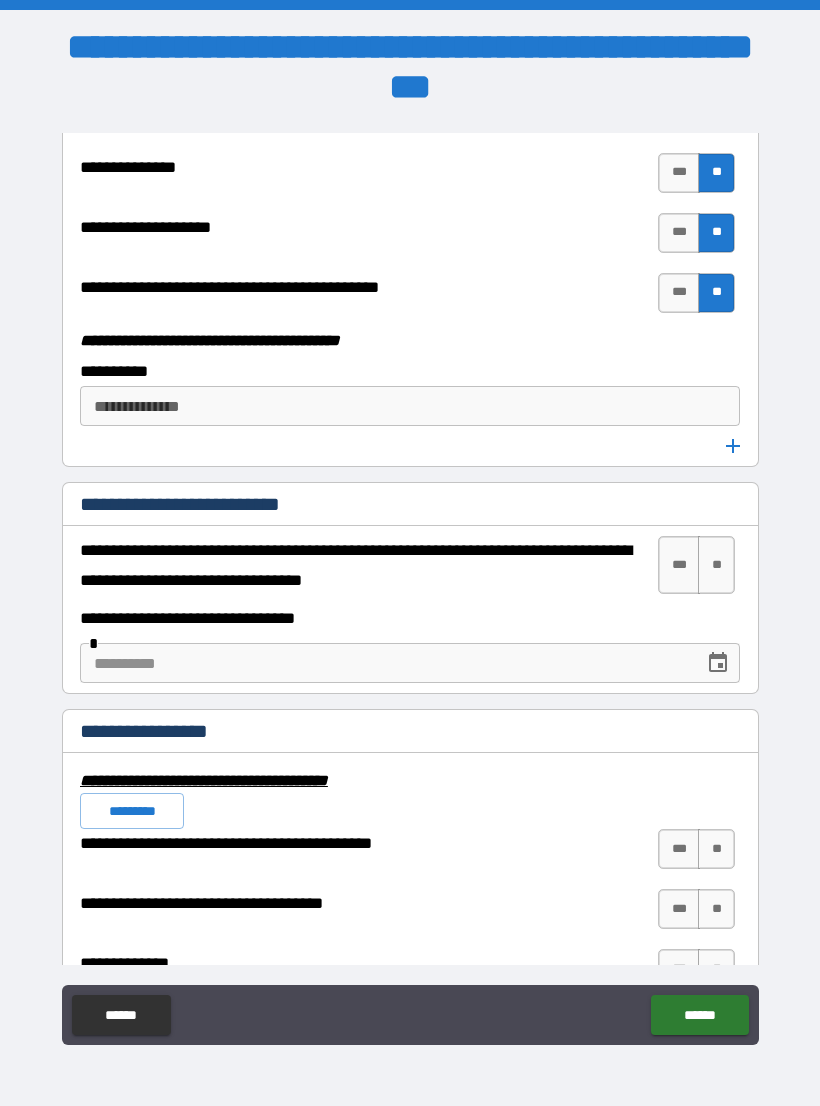scroll, scrollTop: 6354, scrollLeft: 0, axis: vertical 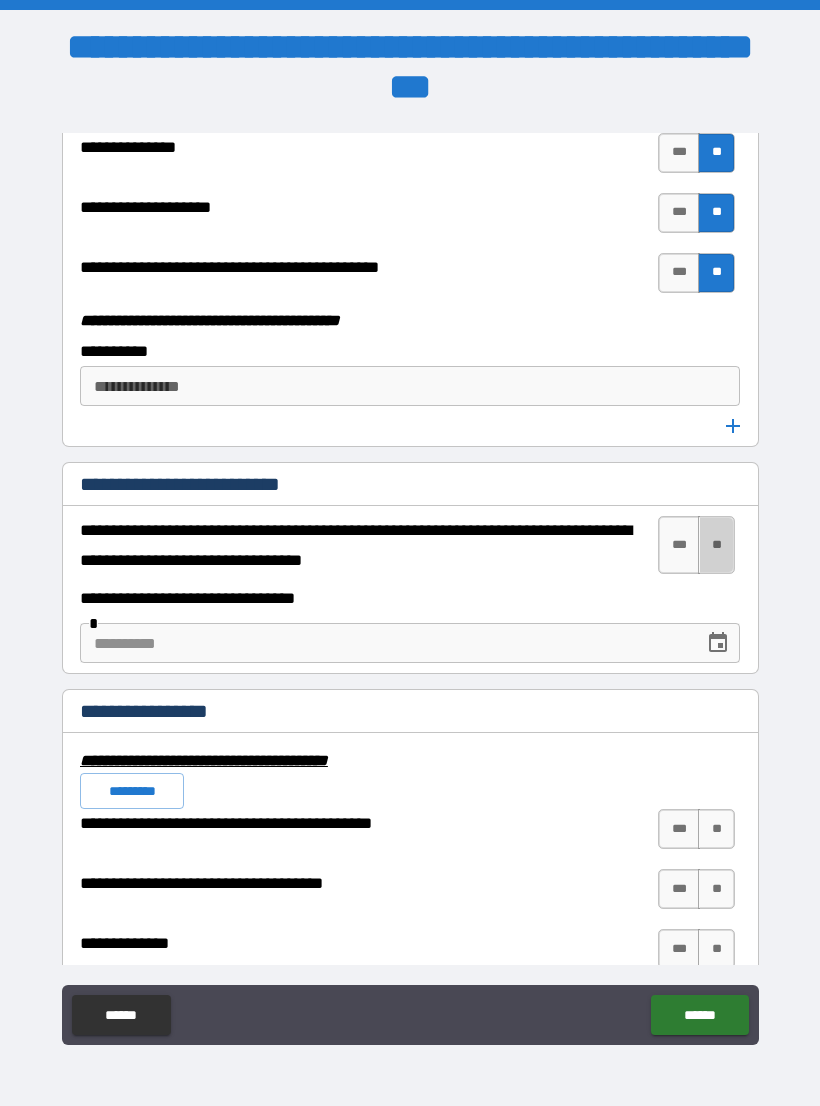 click on "**" at bounding box center [716, 545] 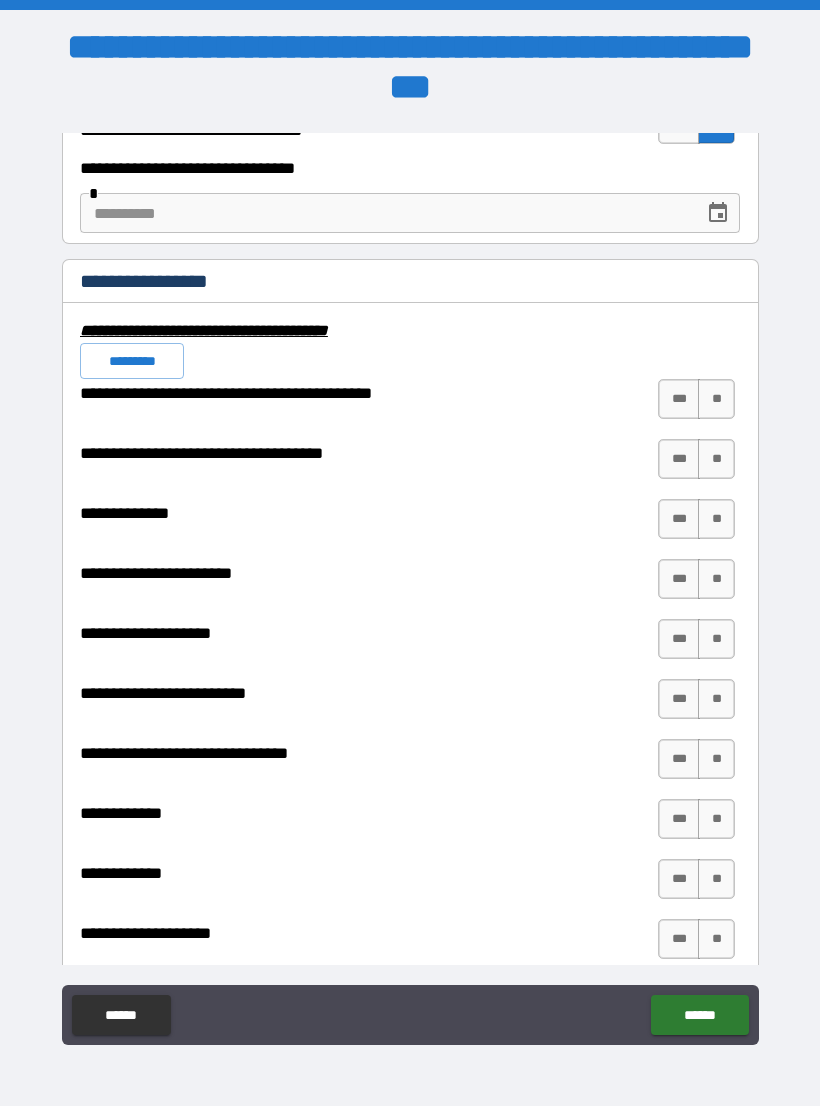 scroll, scrollTop: 6785, scrollLeft: 0, axis: vertical 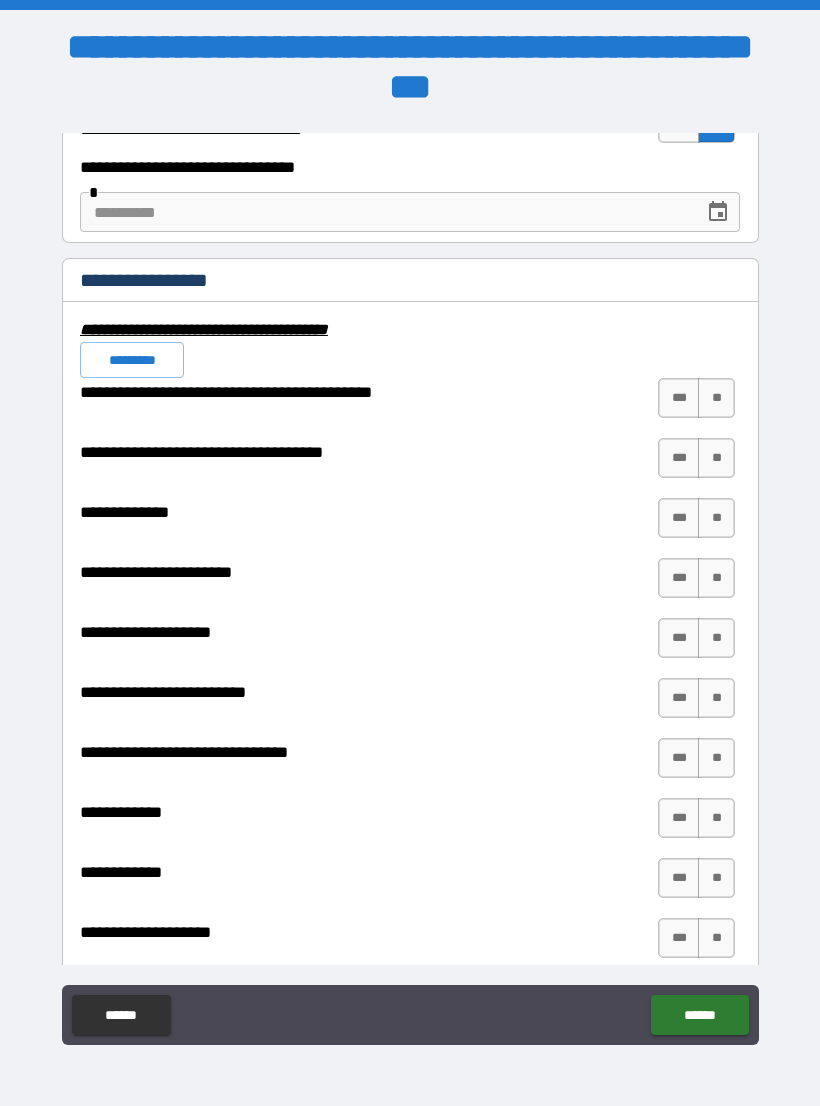 click on "**" at bounding box center [716, 398] 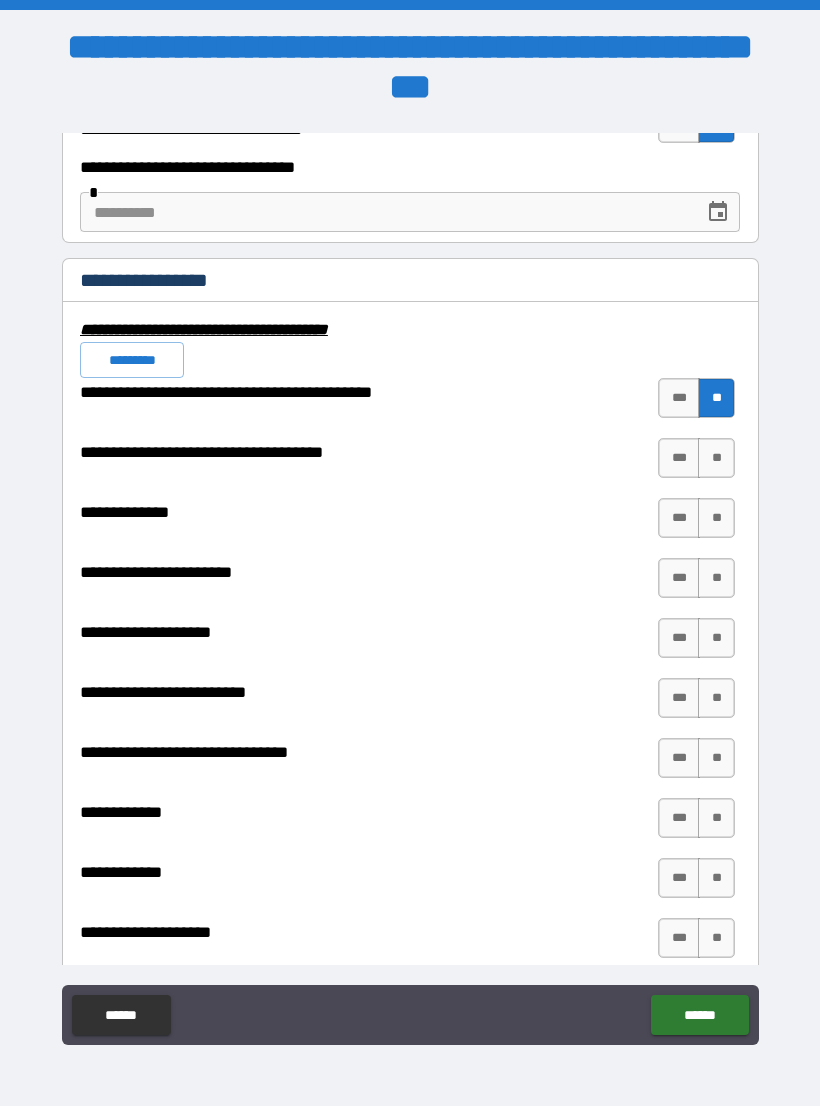 click on "**" at bounding box center [716, 458] 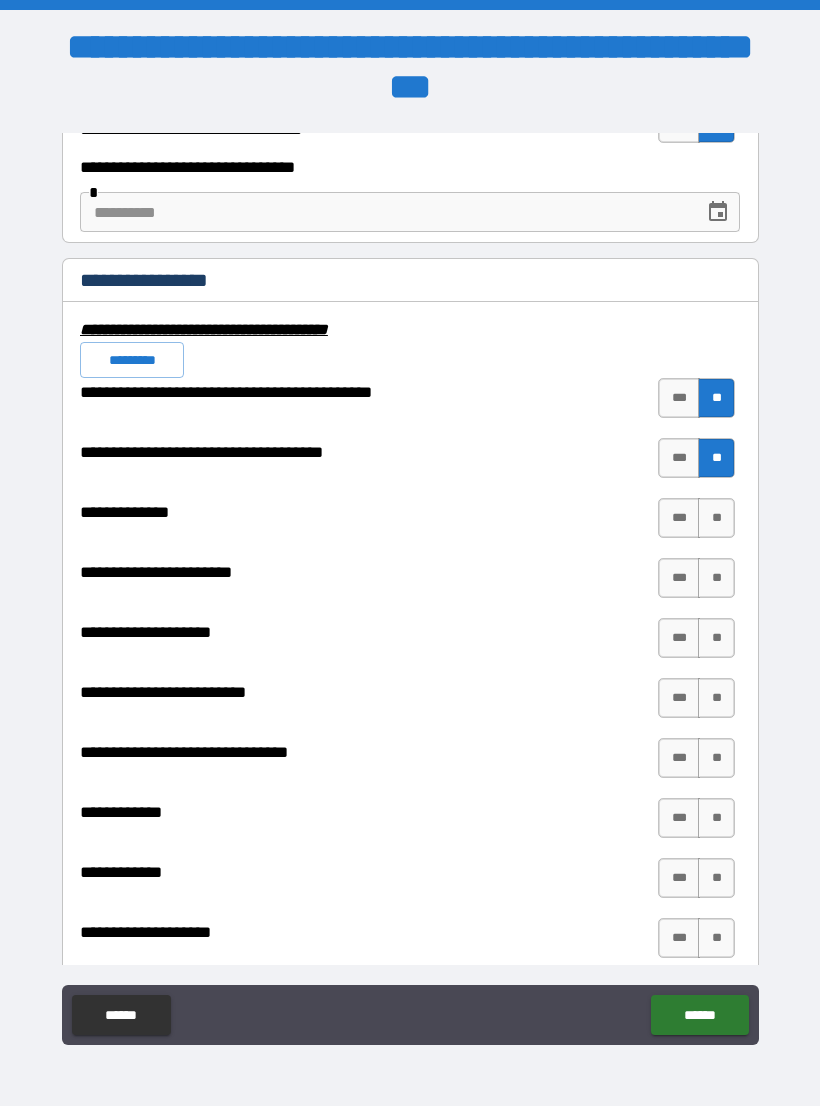 click on "**" at bounding box center (716, 518) 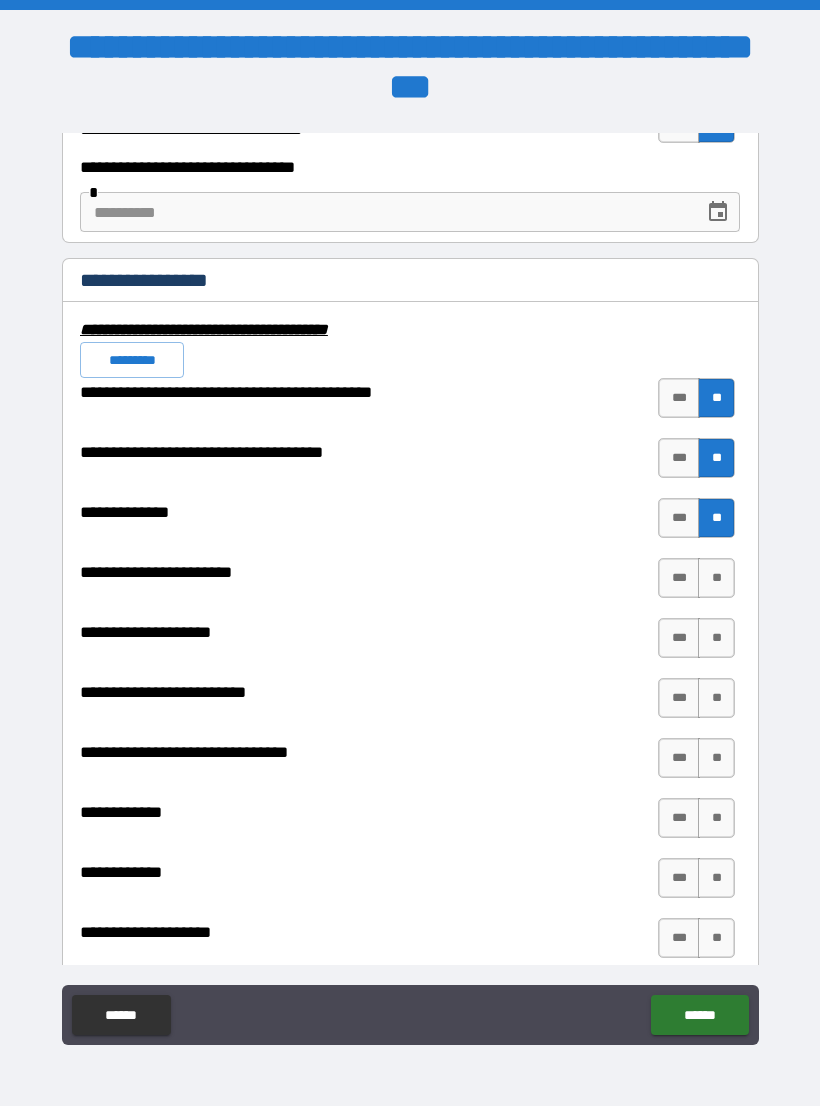 click on "**" at bounding box center (716, 578) 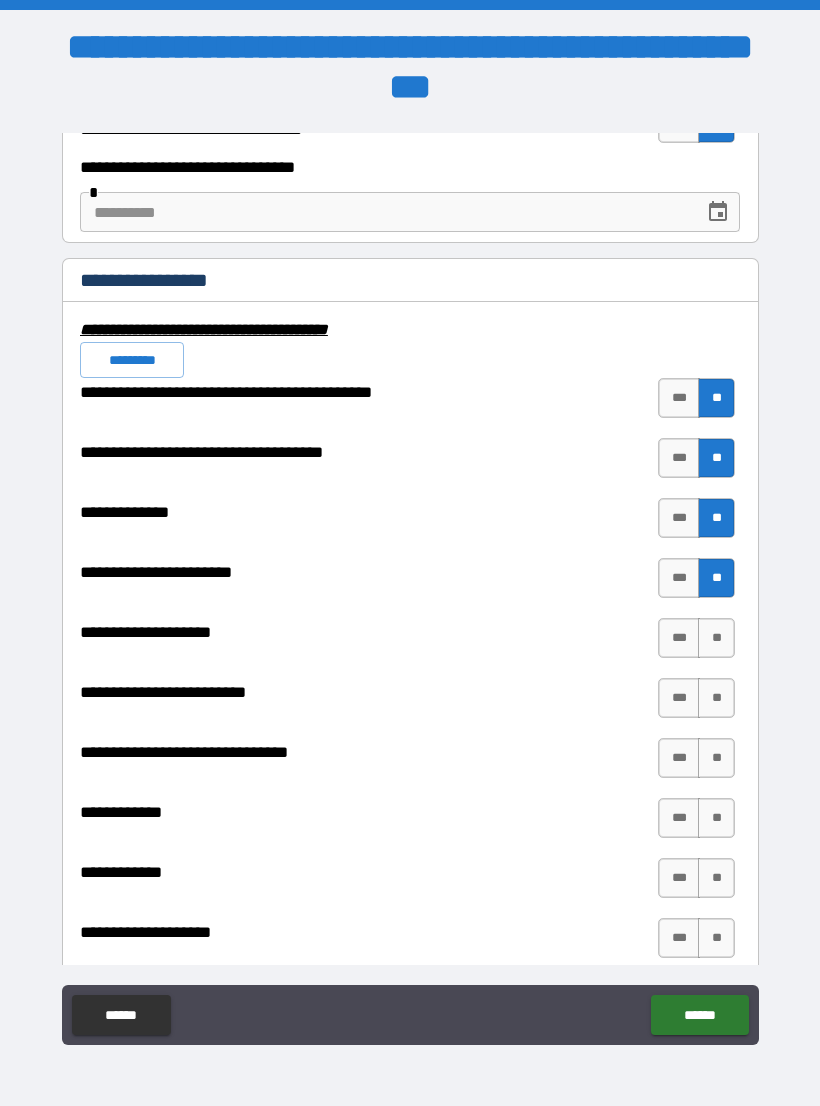 click on "**" at bounding box center (716, 638) 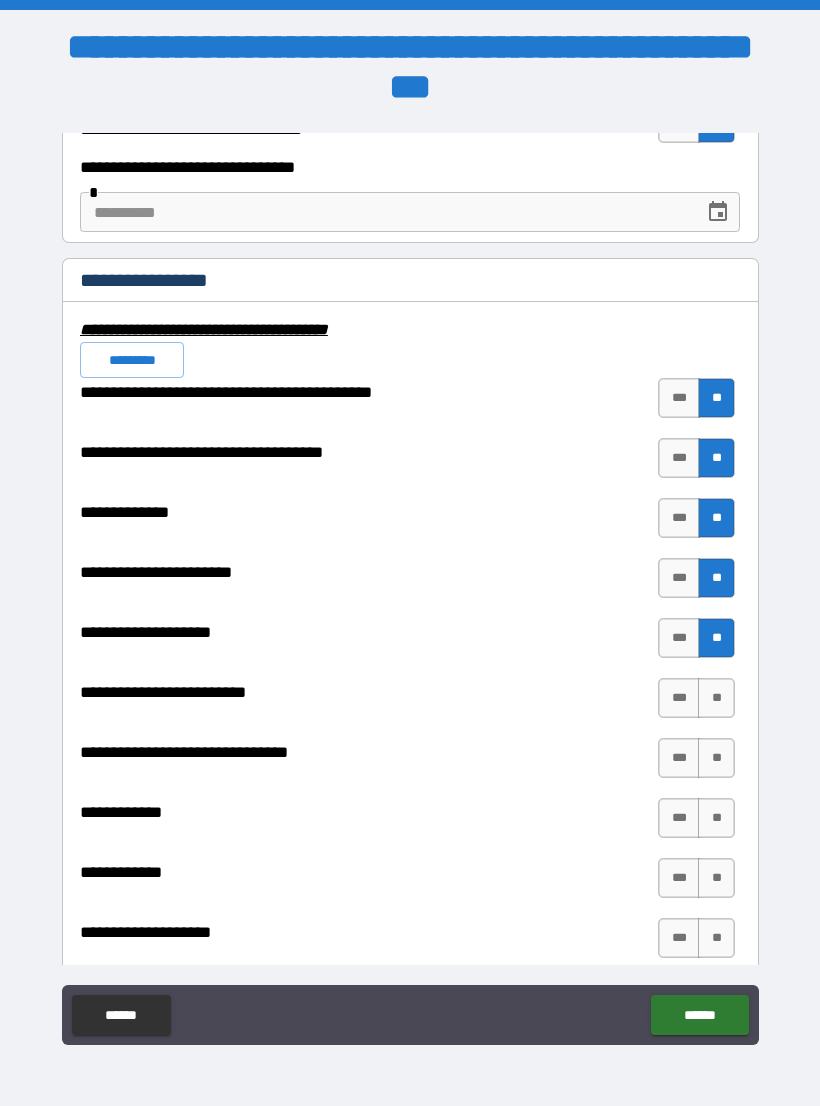 click on "**" at bounding box center [716, 698] 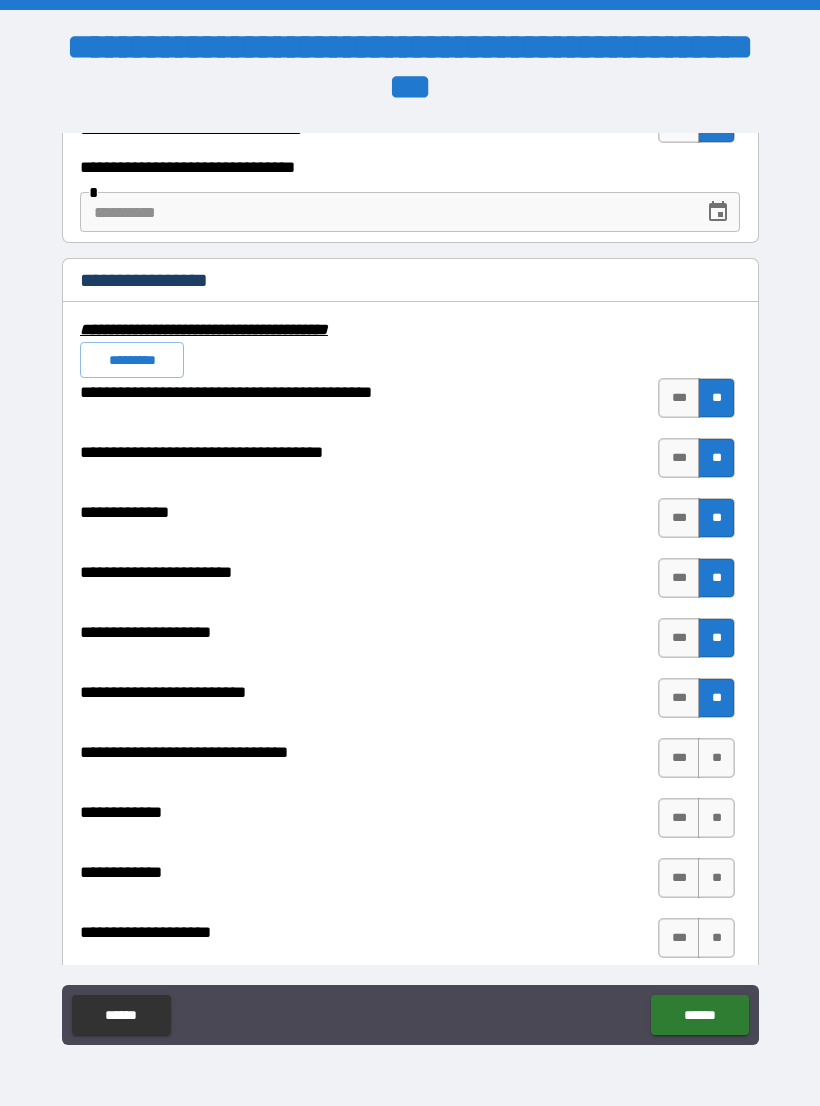 click on "**" at bounding box center [716, 758] 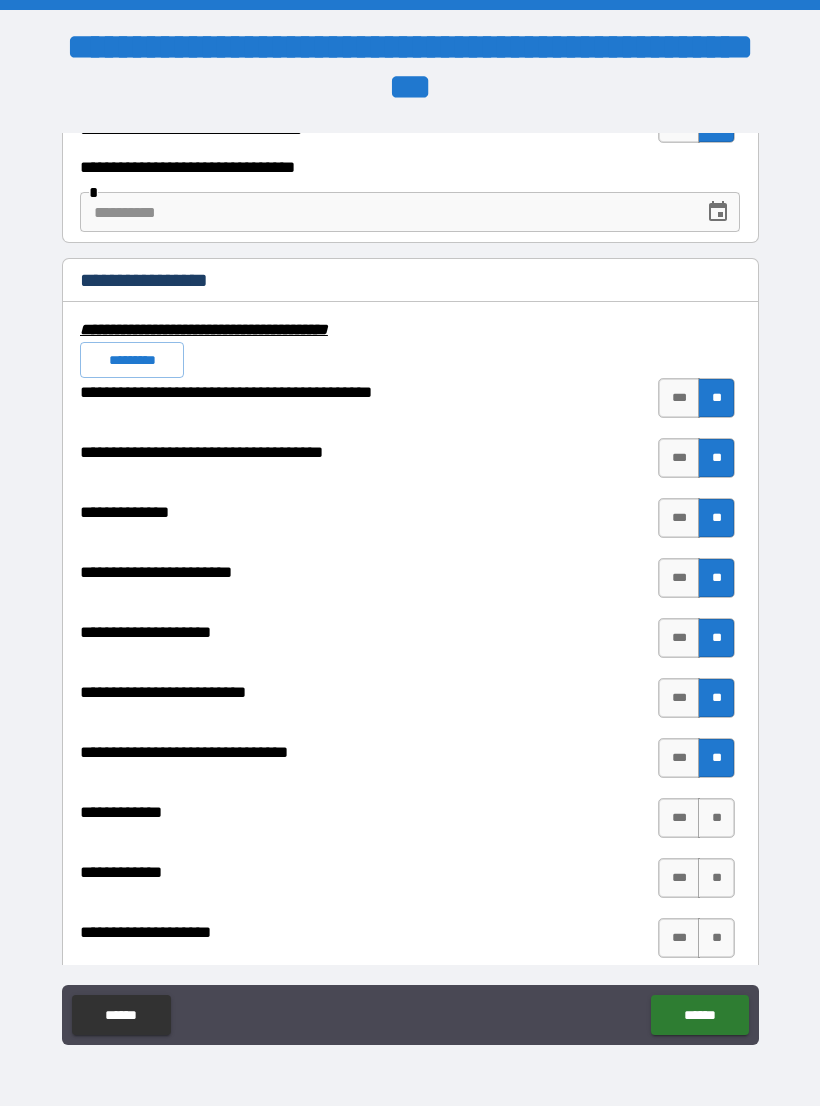 click on "**" at bounding box center (716, 818) 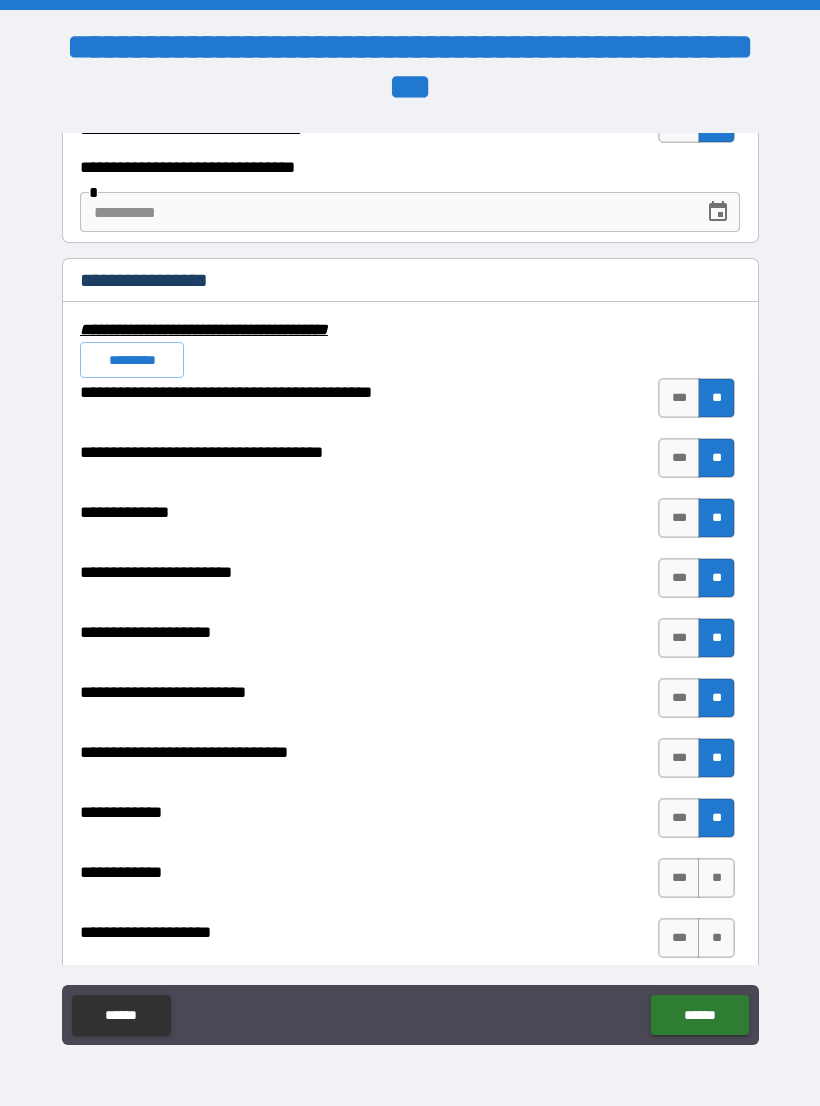 click on "**********" at bounding box center (410, 798) 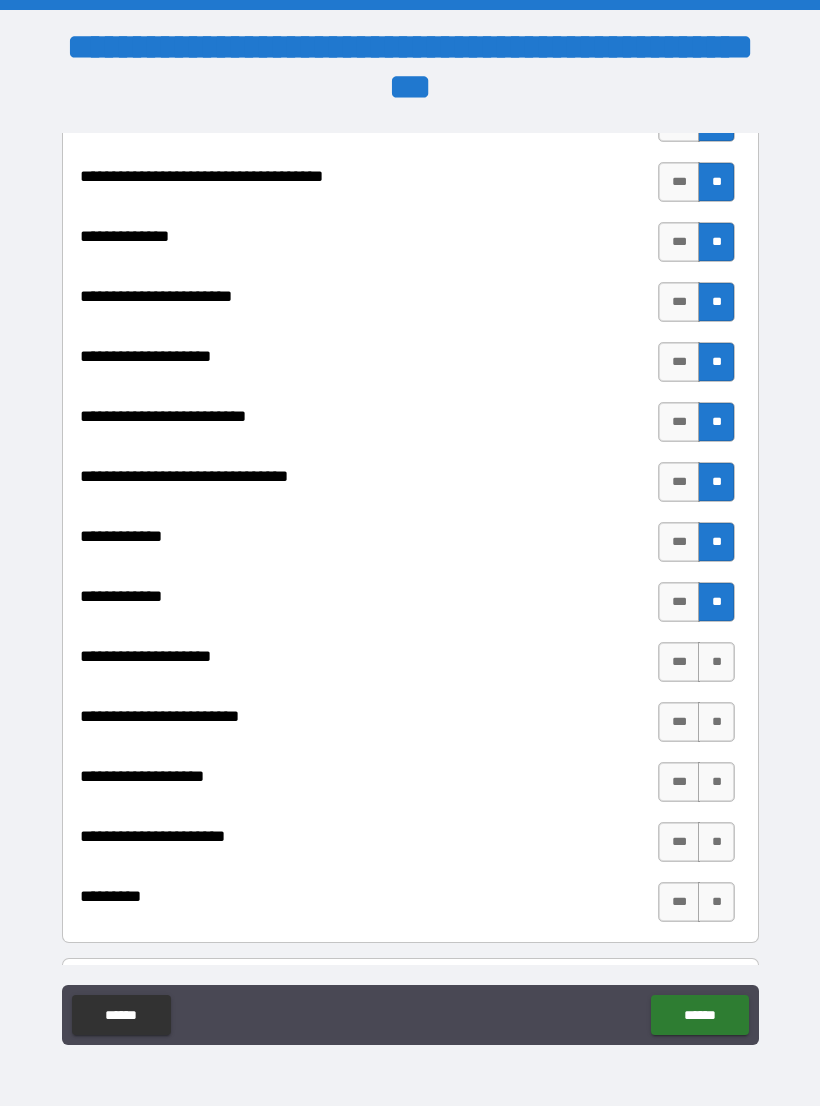 scroll, scrollTop: 7073, scrollLeft: 0, axis: vertical 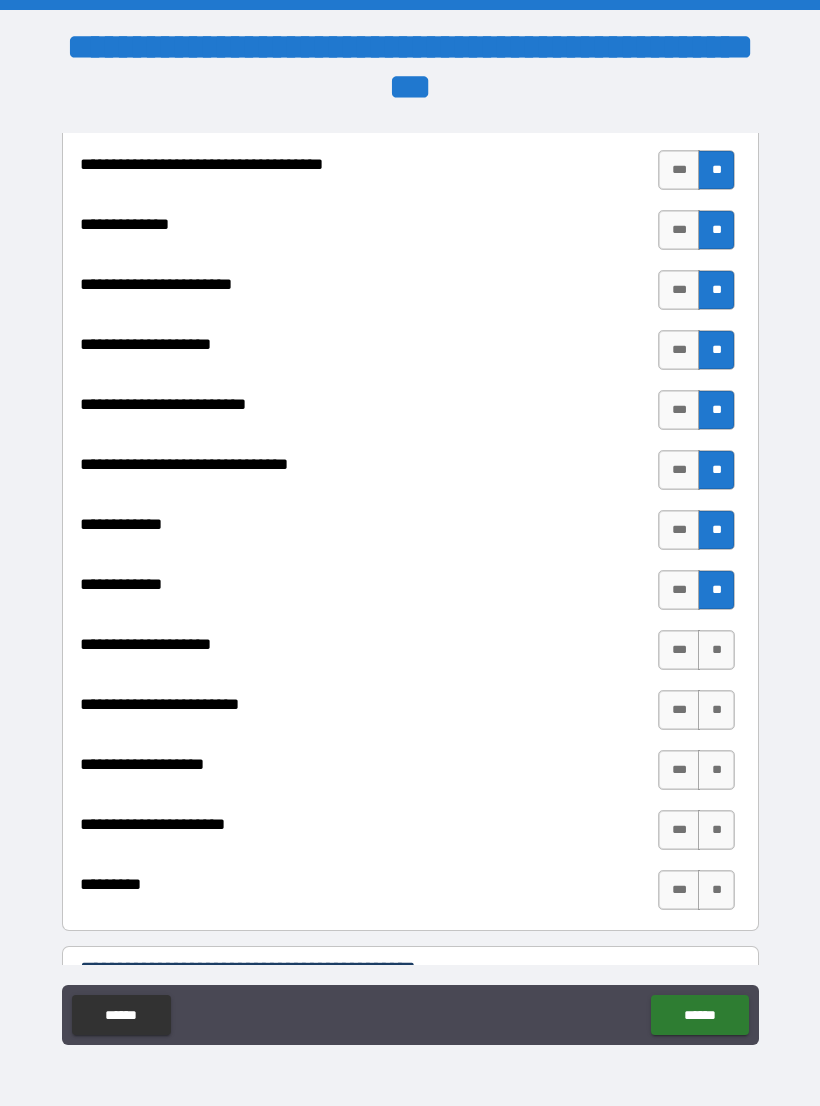 click on "**" at bounding box center (716, 650) 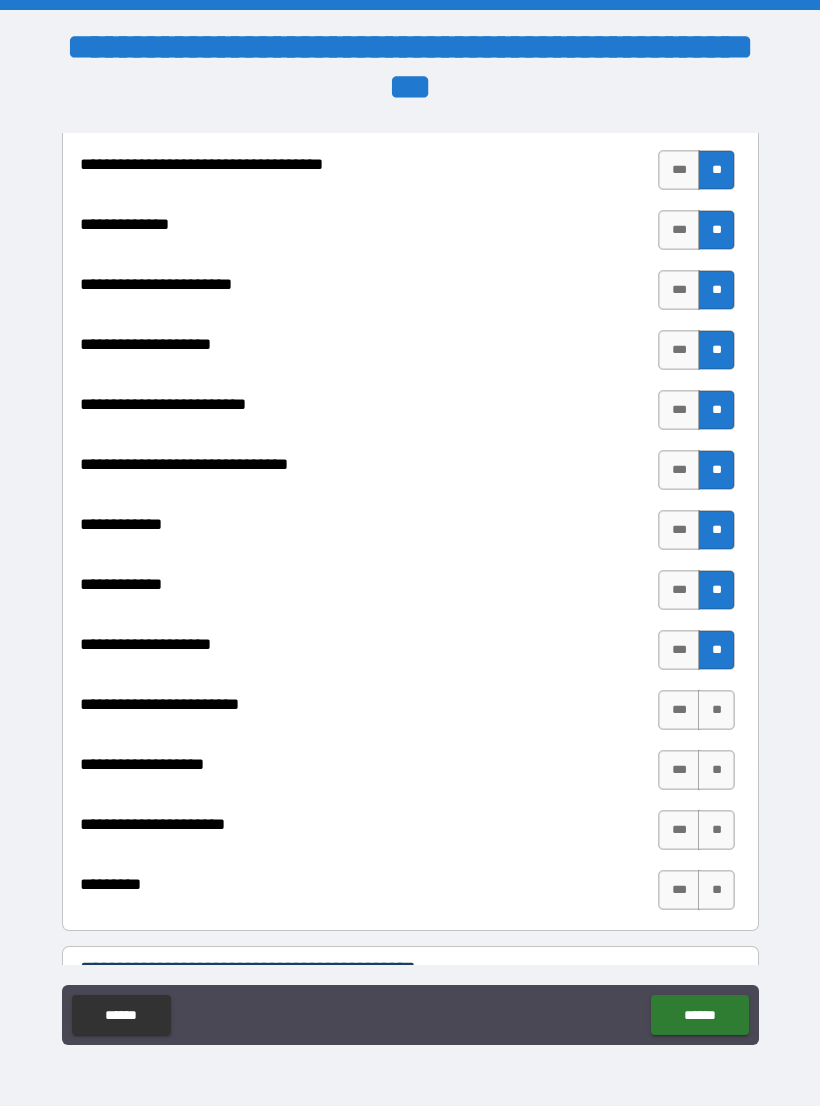 click on "**" at bounding box center [716, 710] 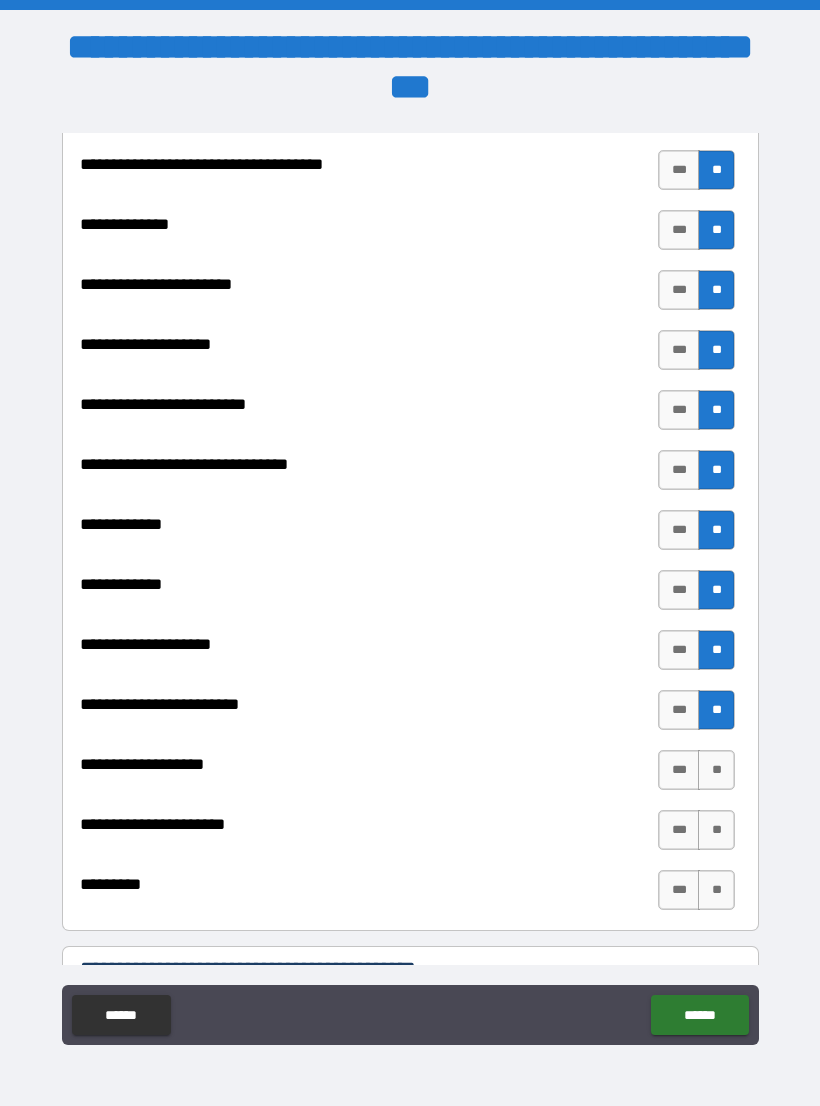click on "**" at bounding box center [716, 770] 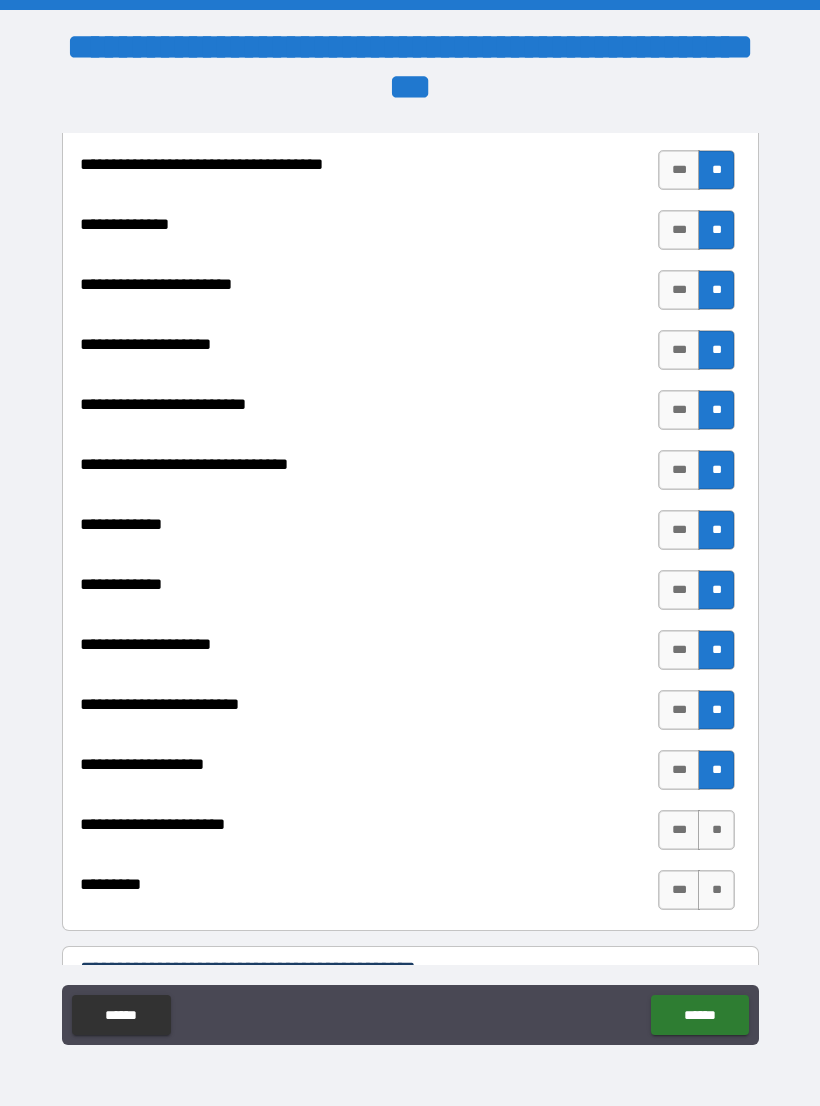 click on "**" at bounding box center (716, 830) 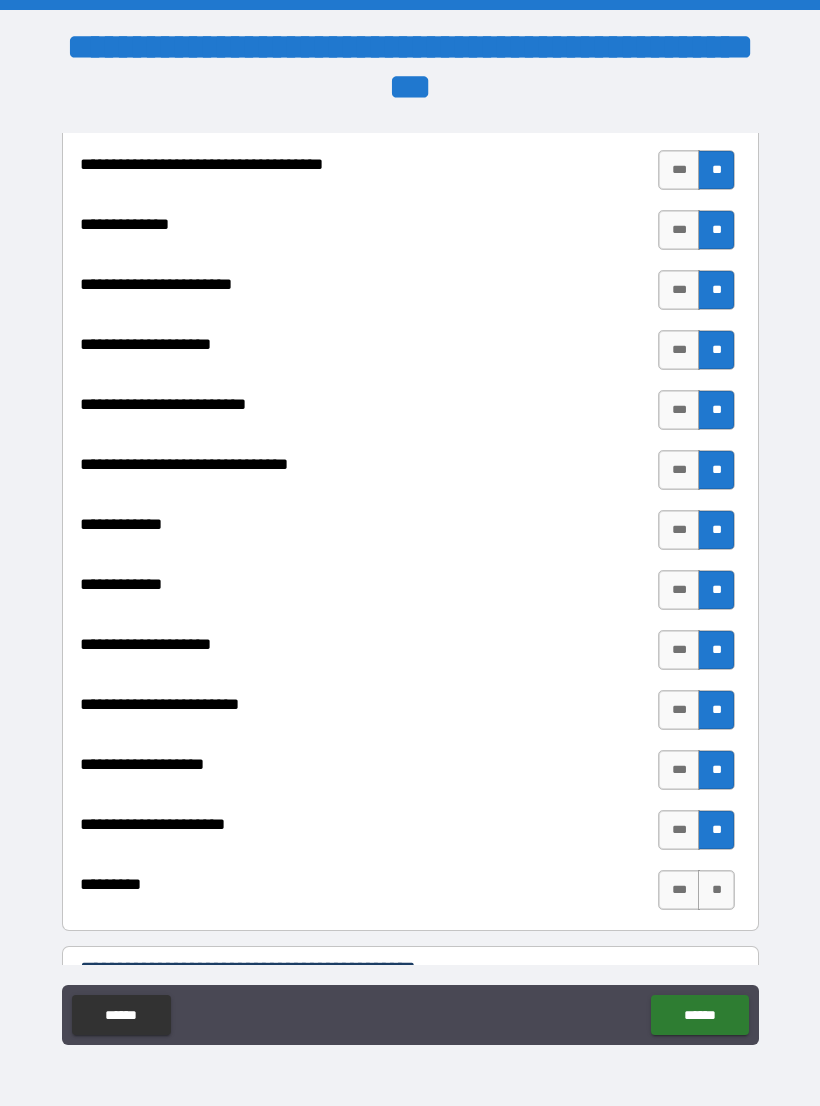 click on "**" at bounding box center [716, 890] 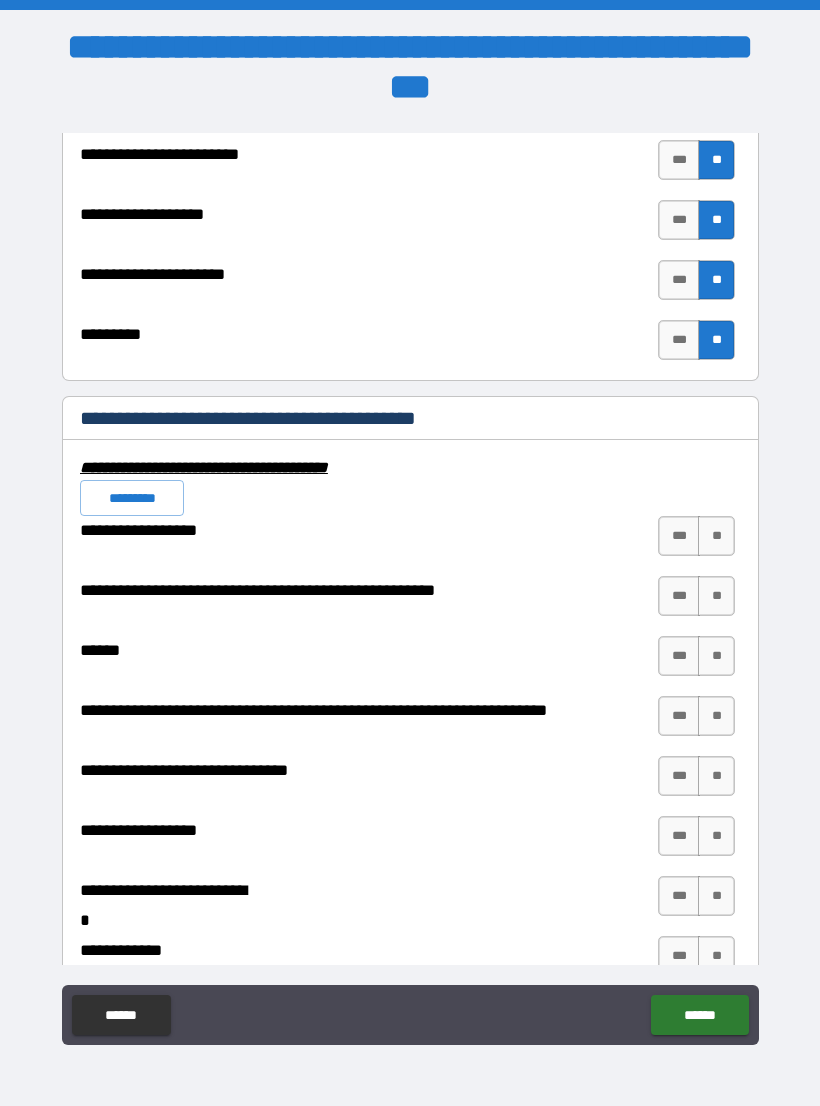 scroll, scrollTop: 7627, scrollLeft: 0, axis: vertical 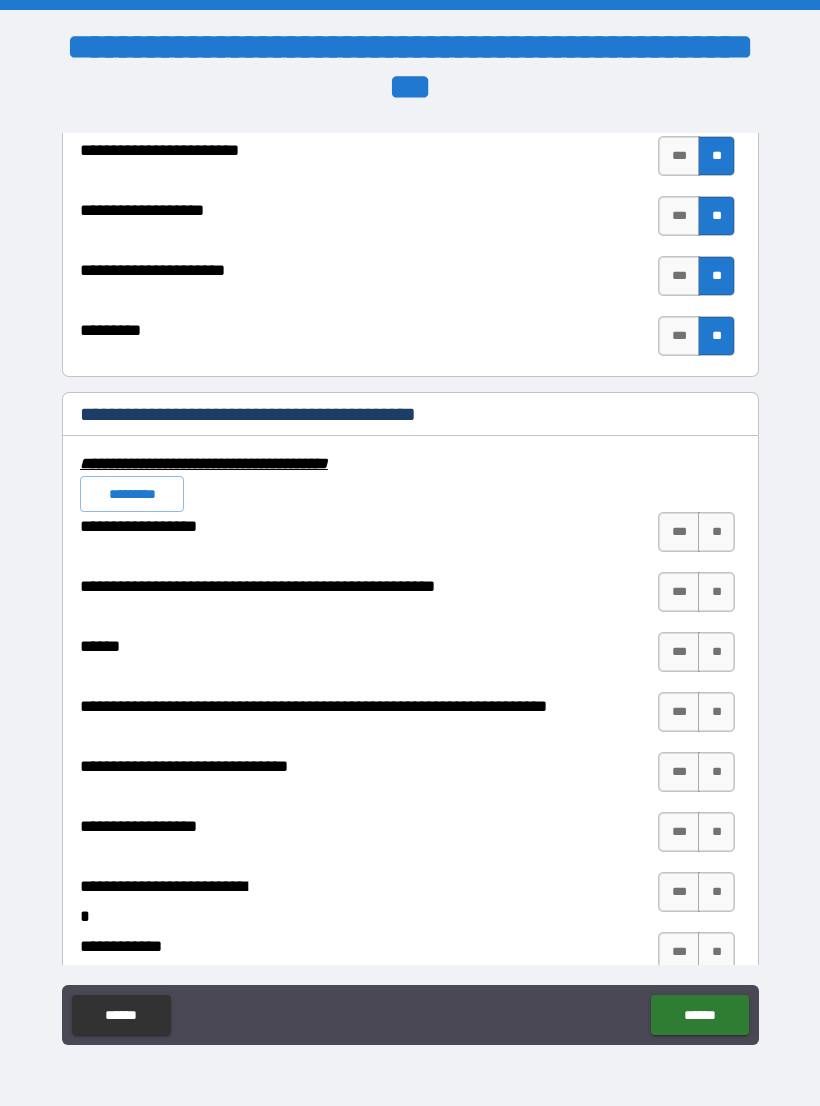 click on "**" at bounding box center [716, 532] 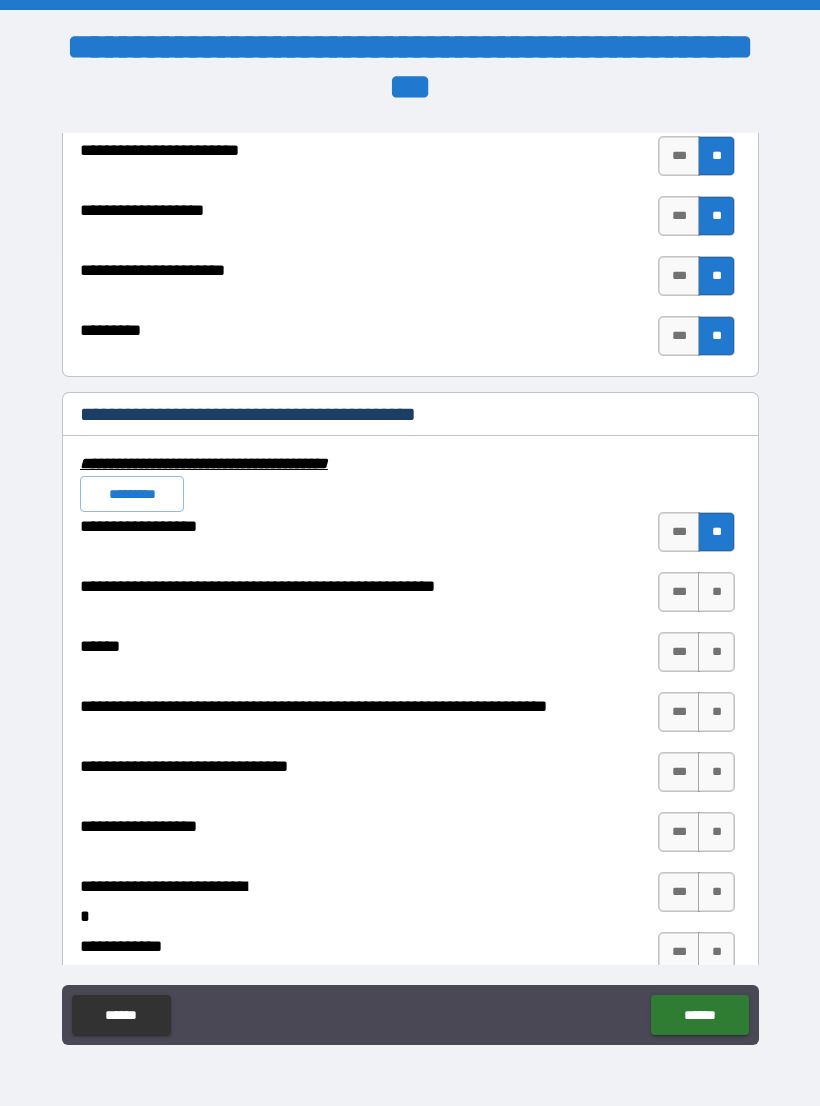 click on "**" at bounding box center (716, 592) 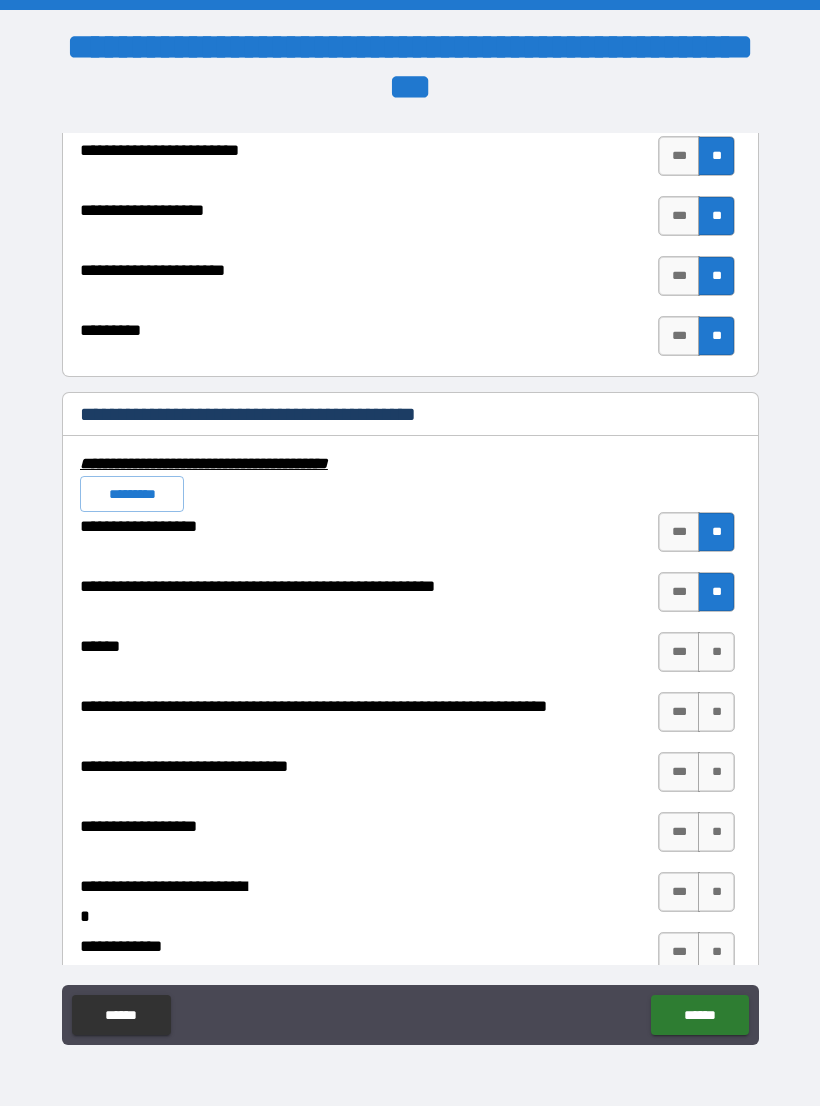 click on "**" at bounding box center [716, 652] 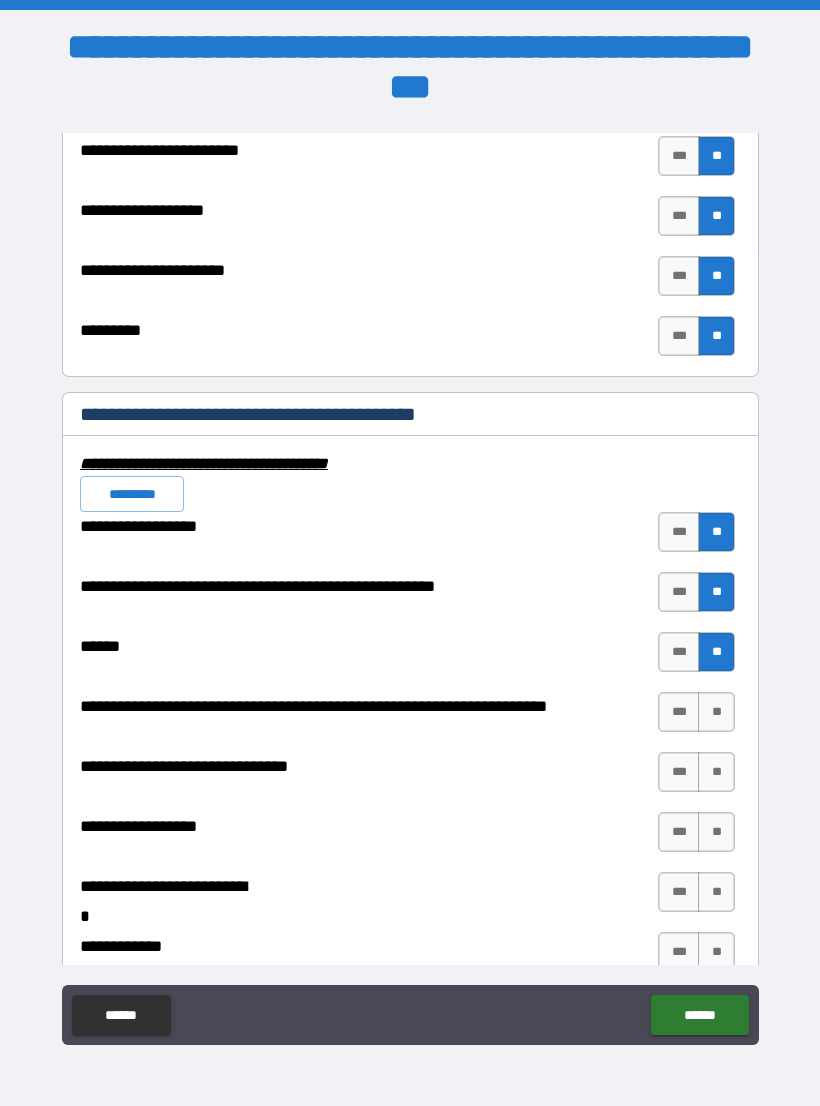 click on "**" at bounding box center [716, 712] 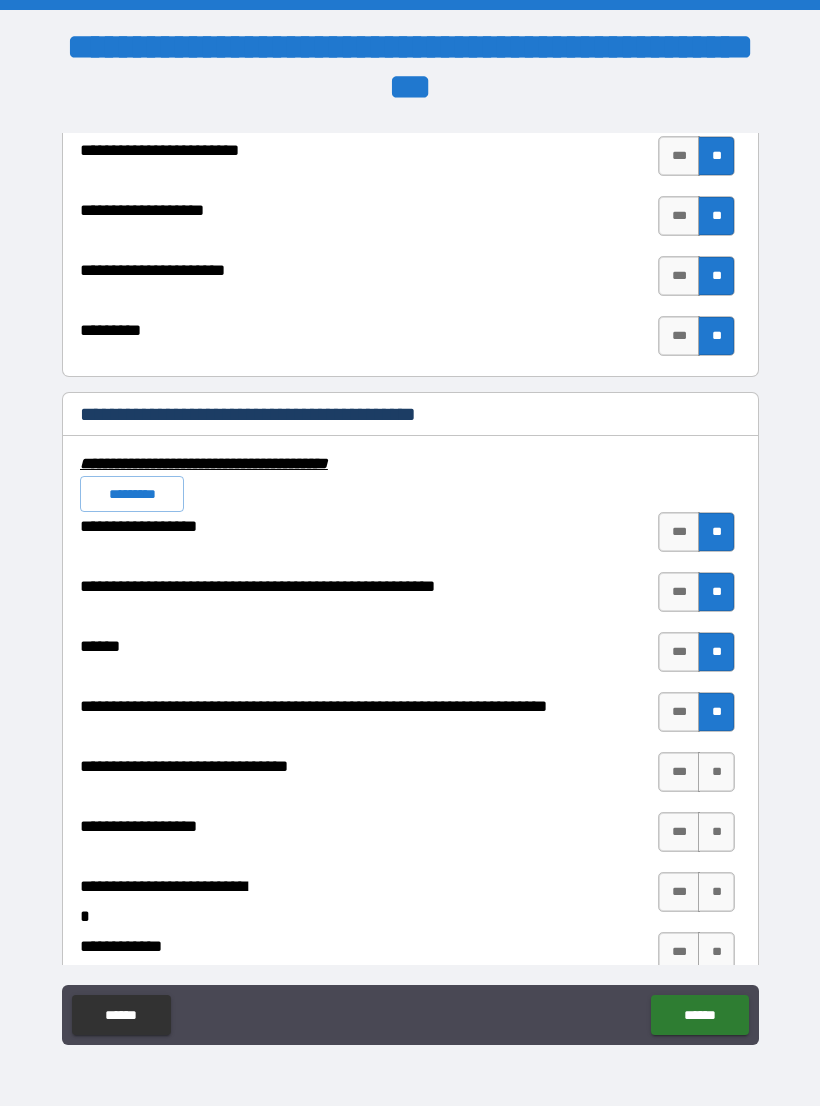 click on "**" at bounding box center (716, 772) 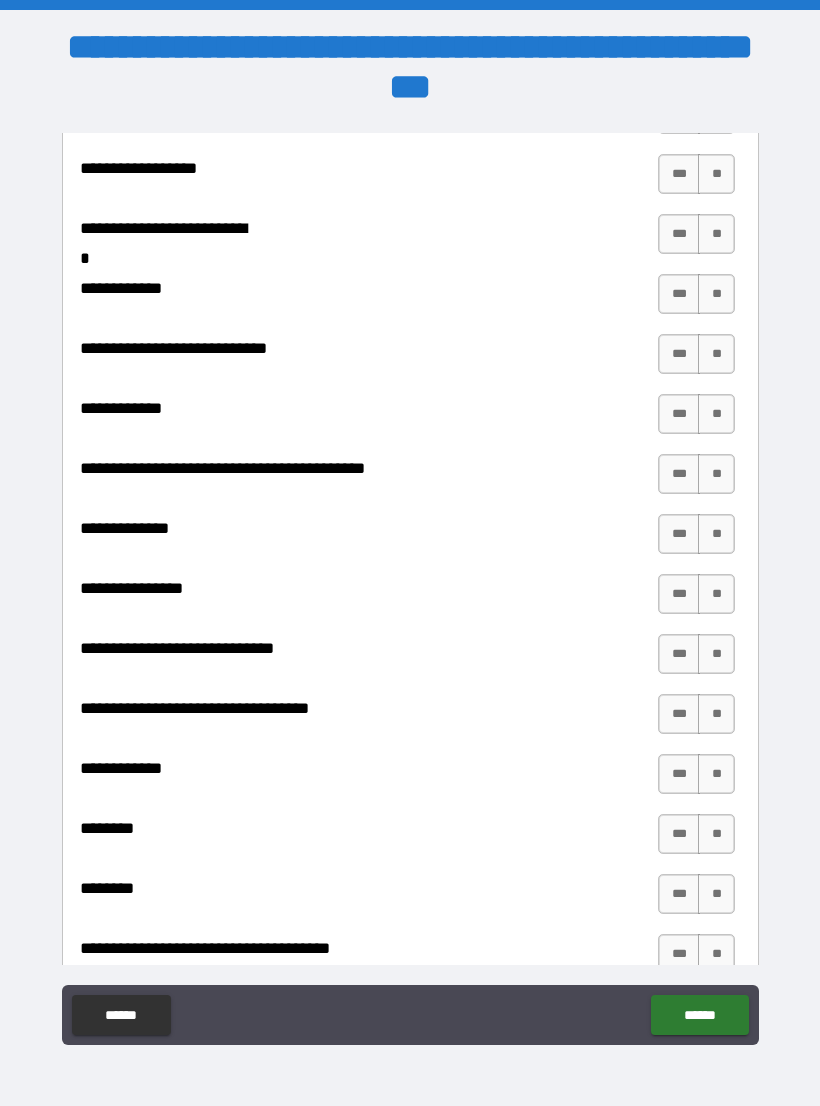 scroll, scrollTop: 8287, scrollLeft: 0, axis: vertical 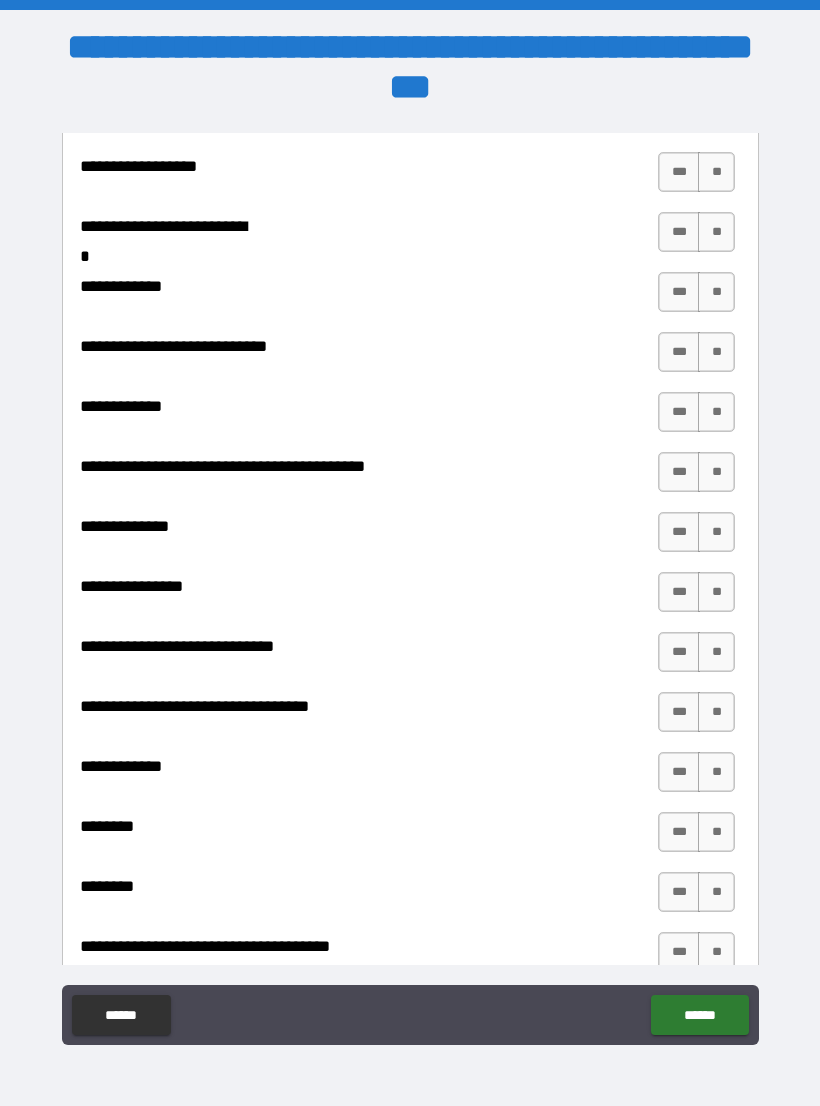 click on "**" at bounding box center [716, 172] 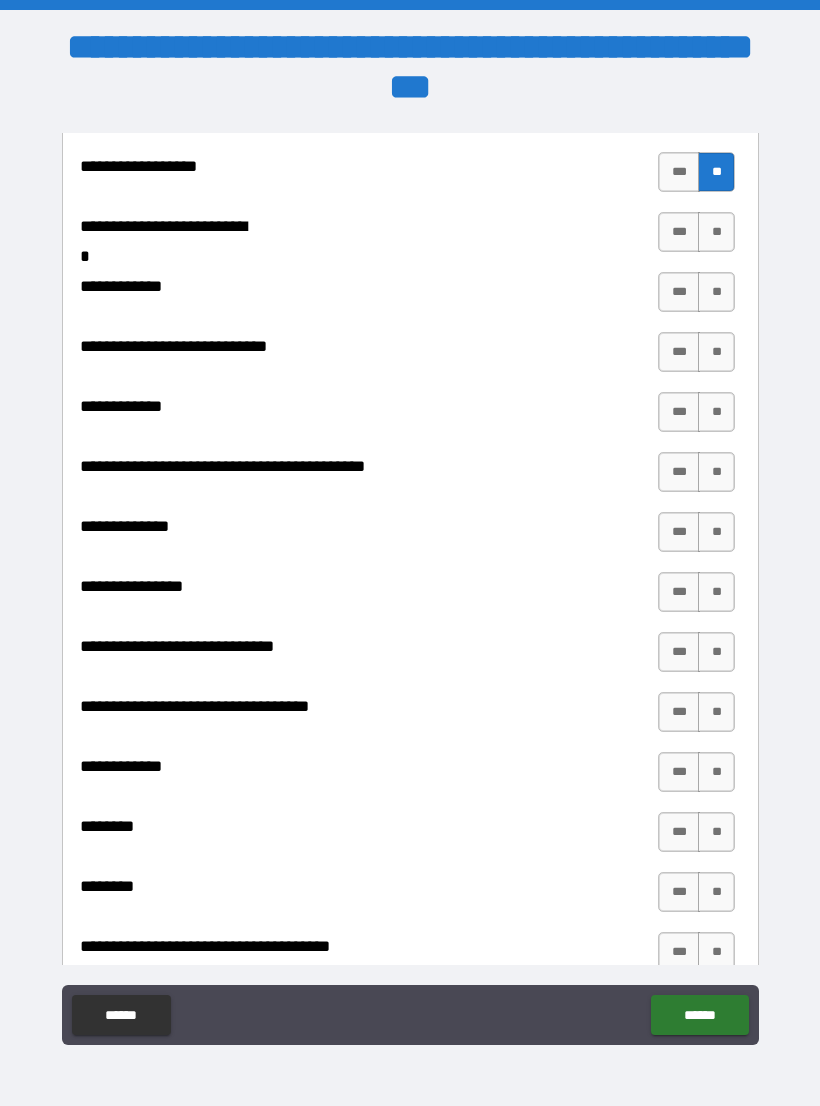 click on "**" at bounding box center (716, 232) 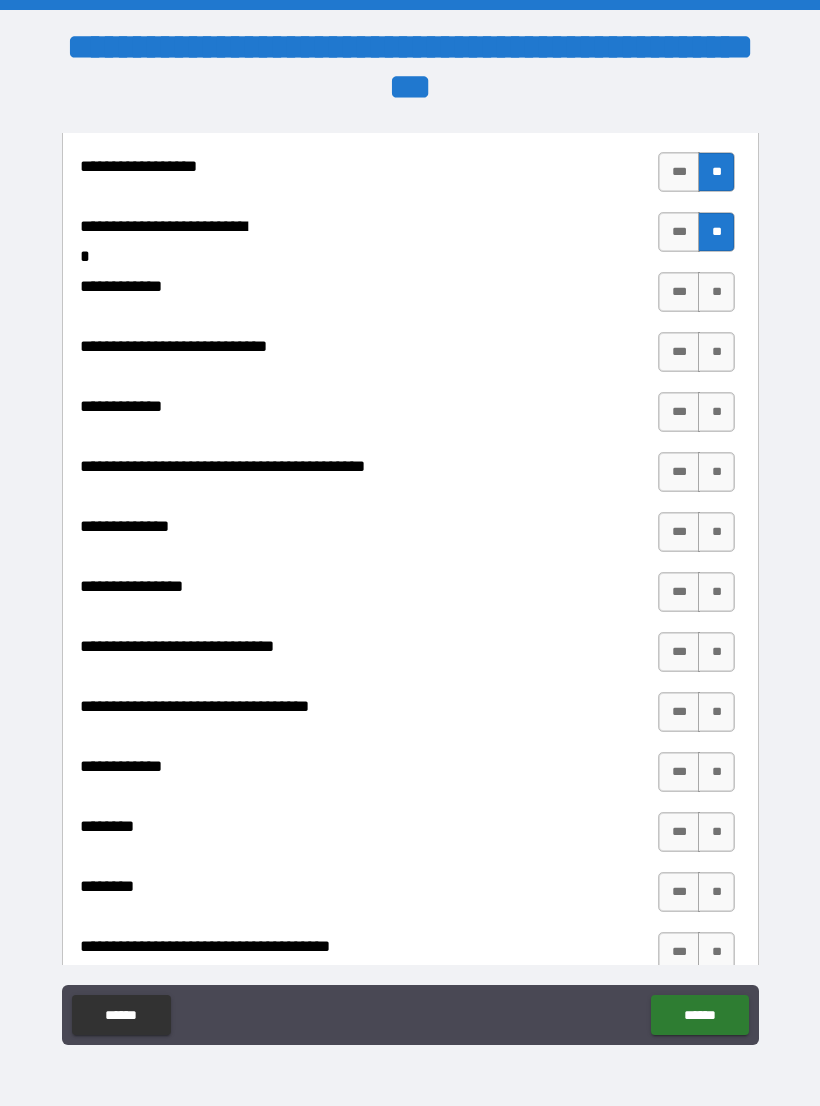 click on "**" at bounding box center [716, 292] 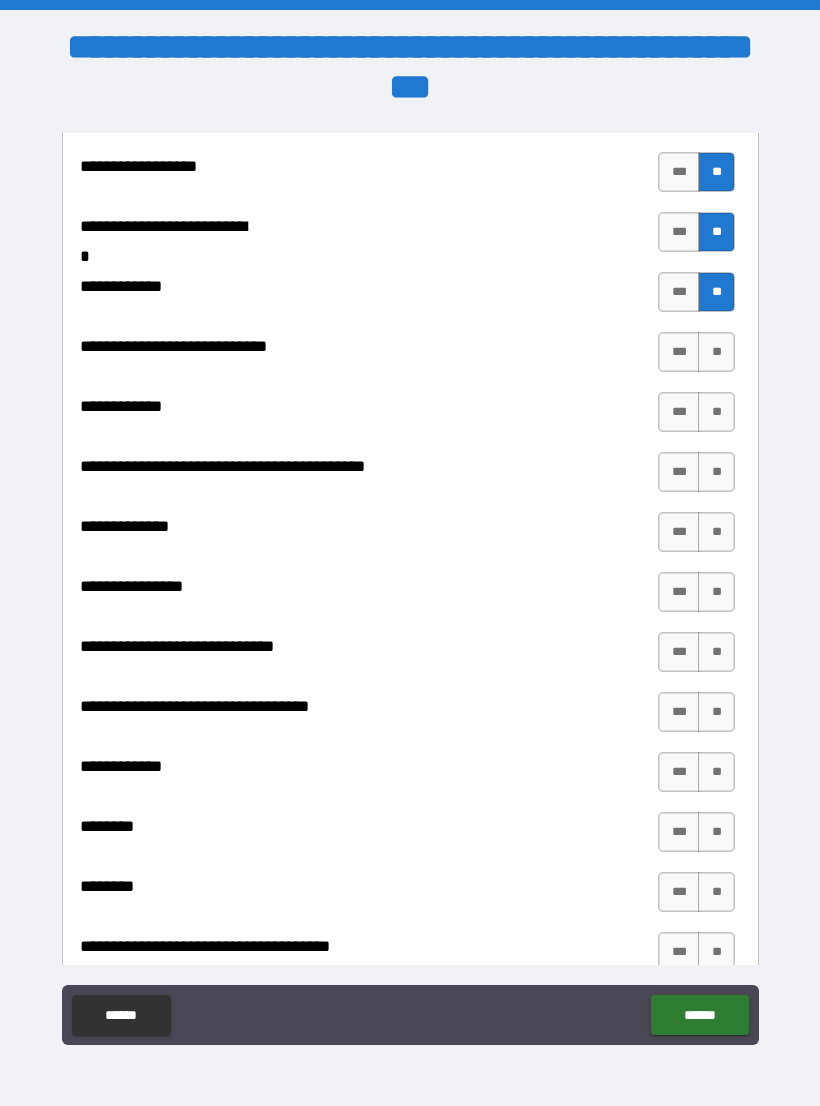 click on "**" at bounding box center (716, 352) 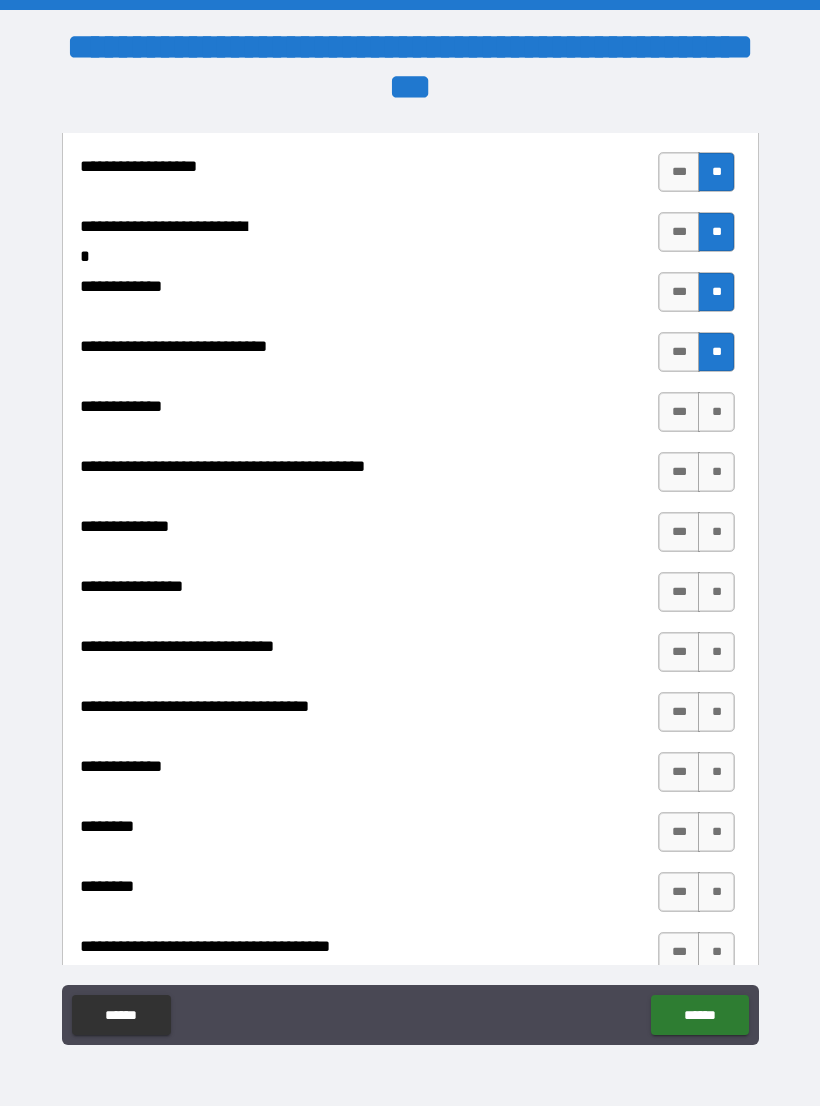 click on "**" at bounding box center [716, 412] 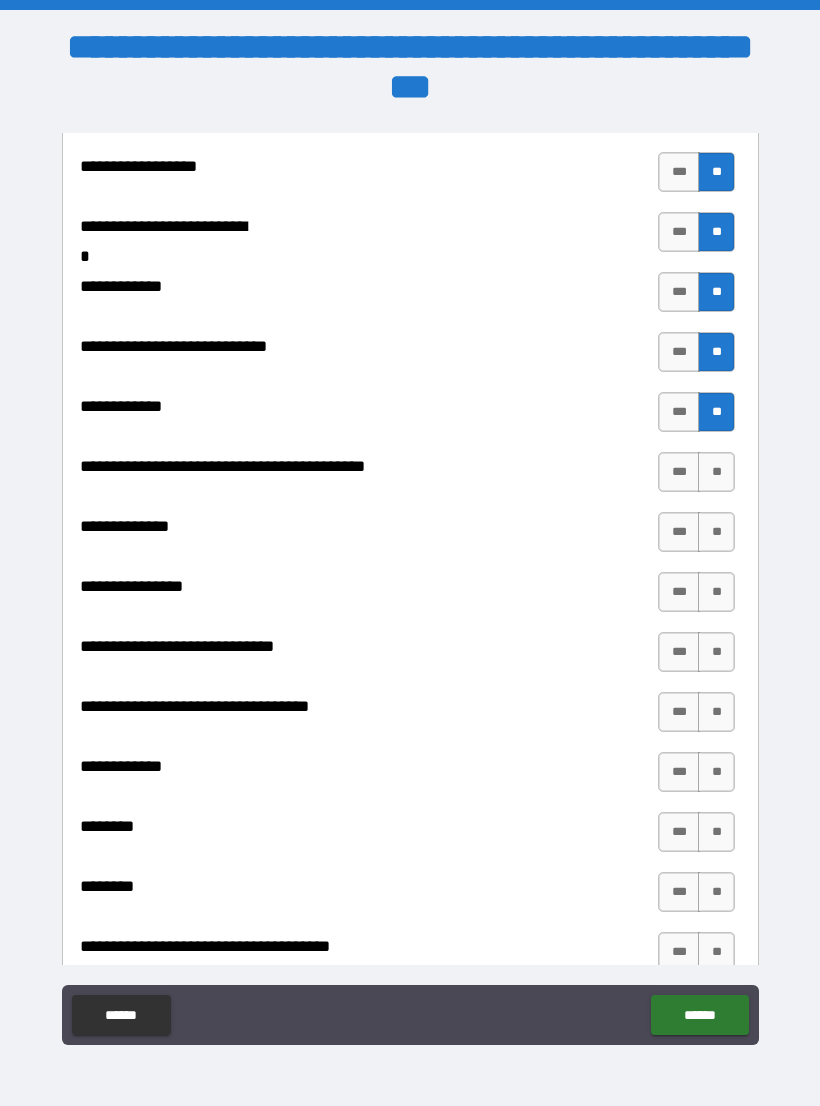 click on "**" at bounding box center [716, 472] 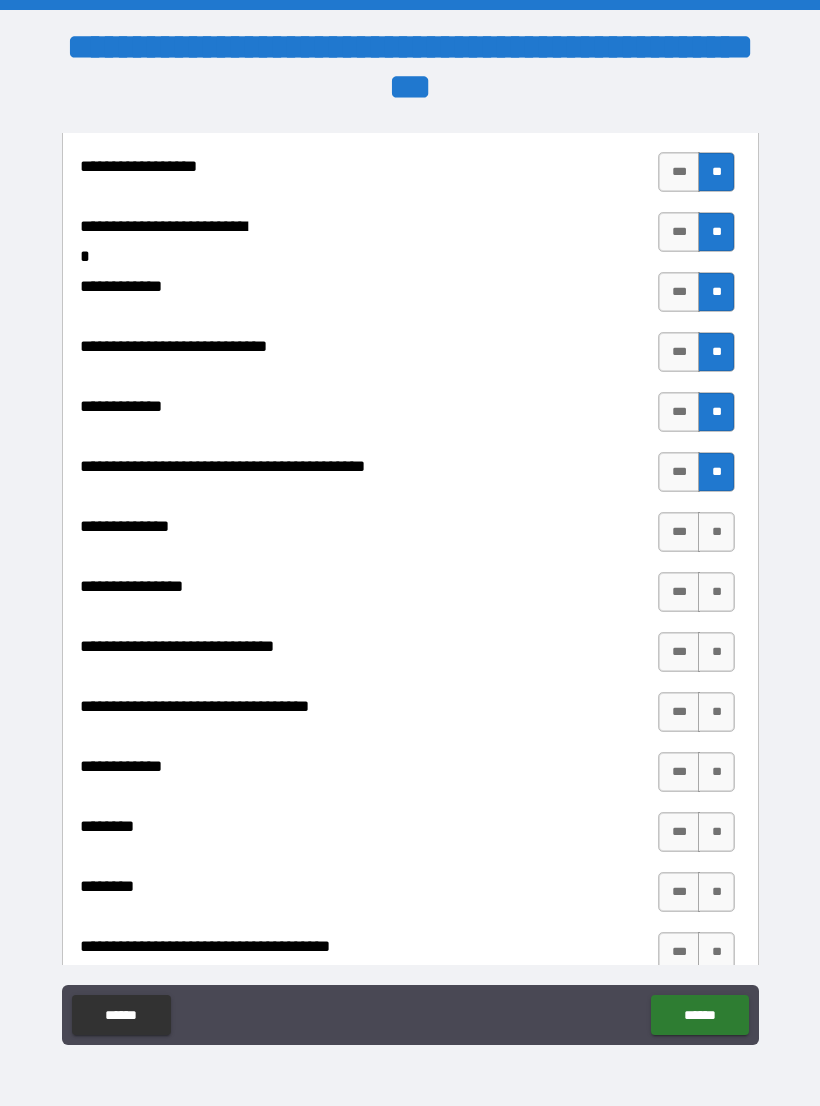 click on "**" at bounding box center (716, 532) 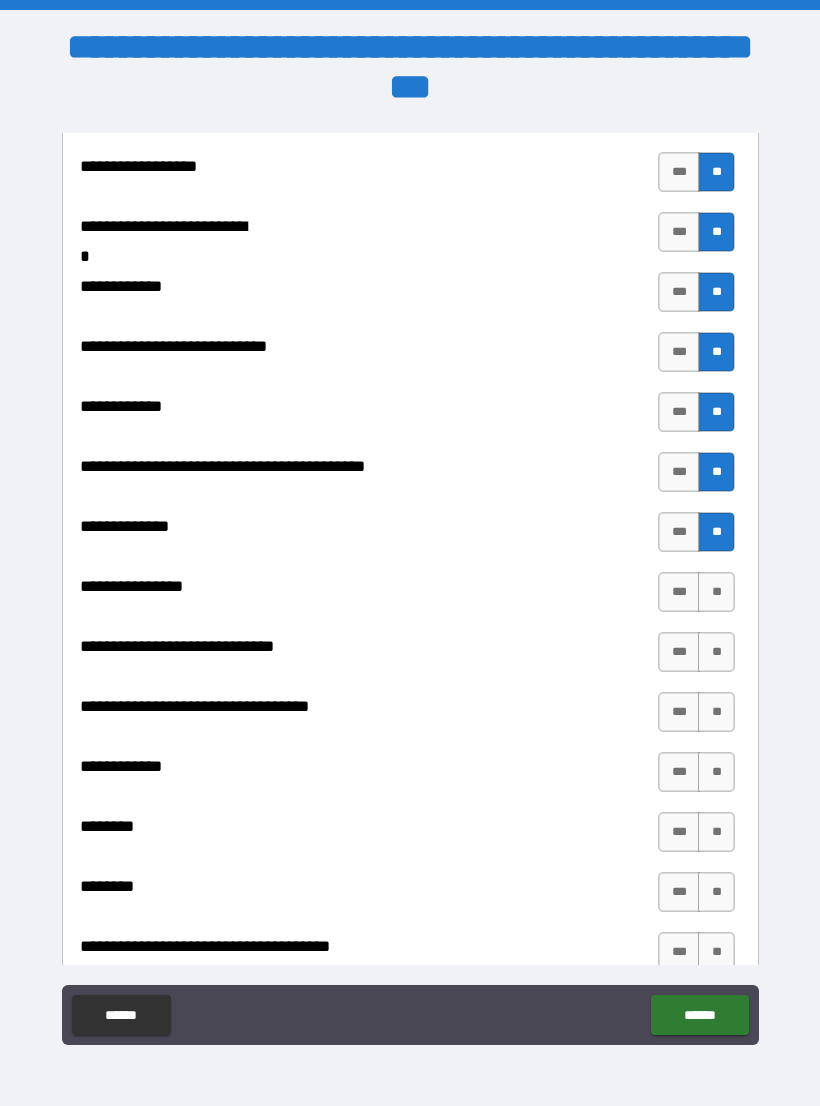 click on "**" at bounding box center (716, 592) 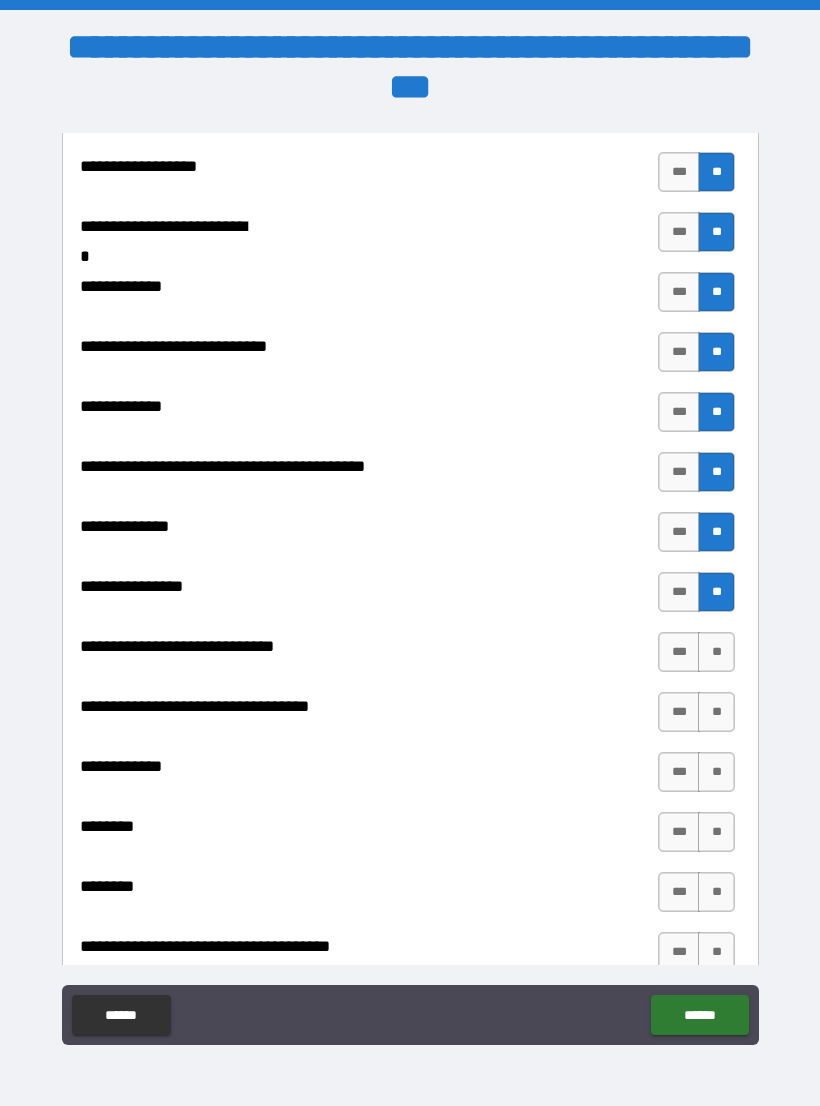 click on "**" at bounding box center (716, 652) 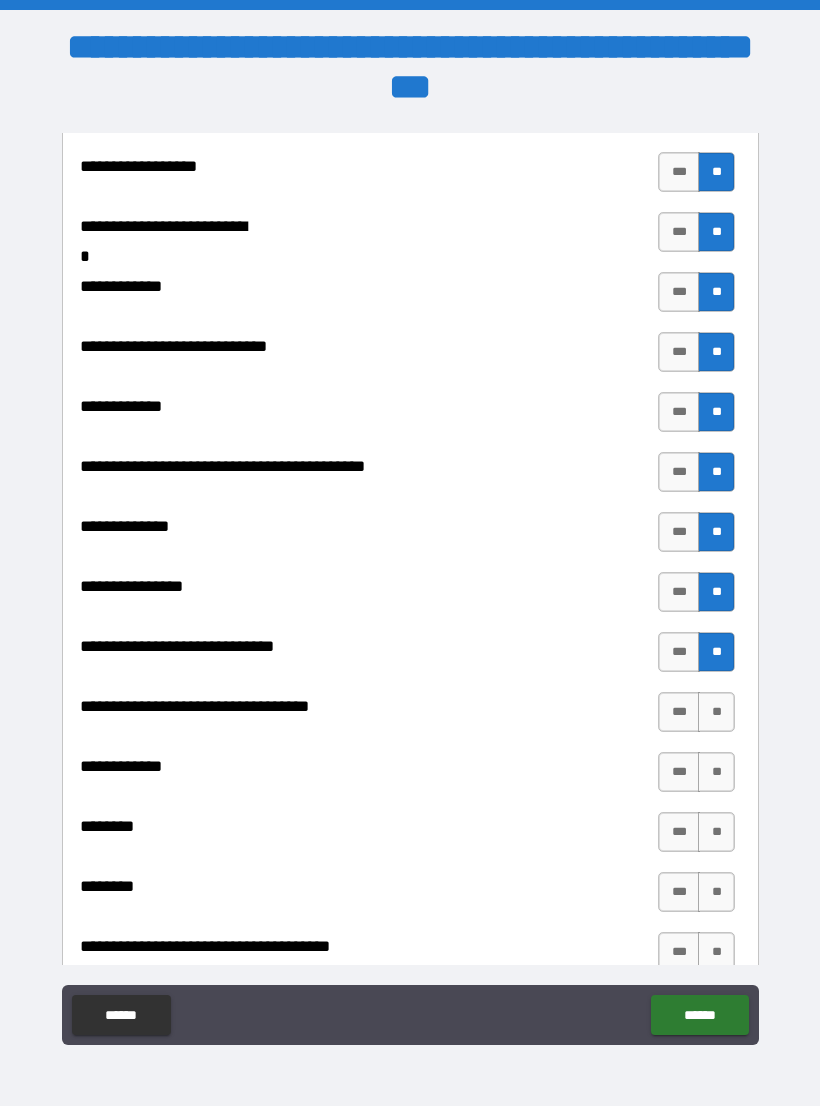 click on "**" at bounding box center [716, 712] 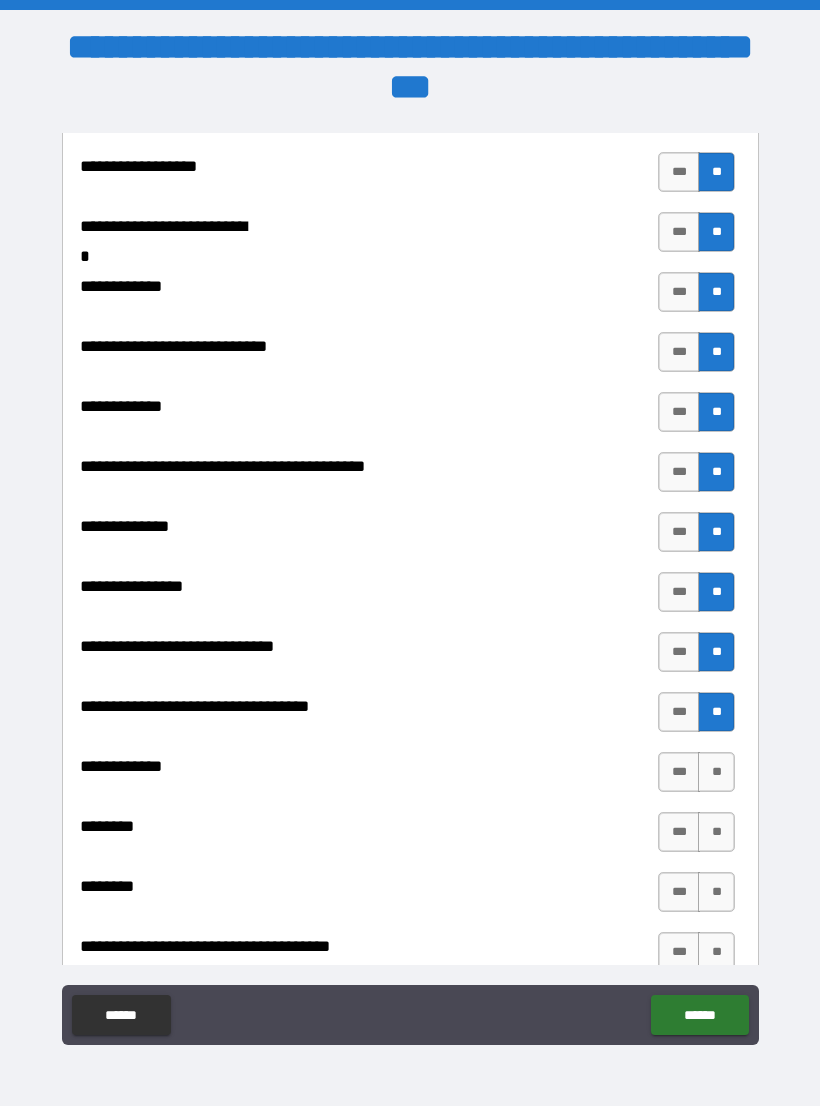click on "**" at bounding box center [716, 772] 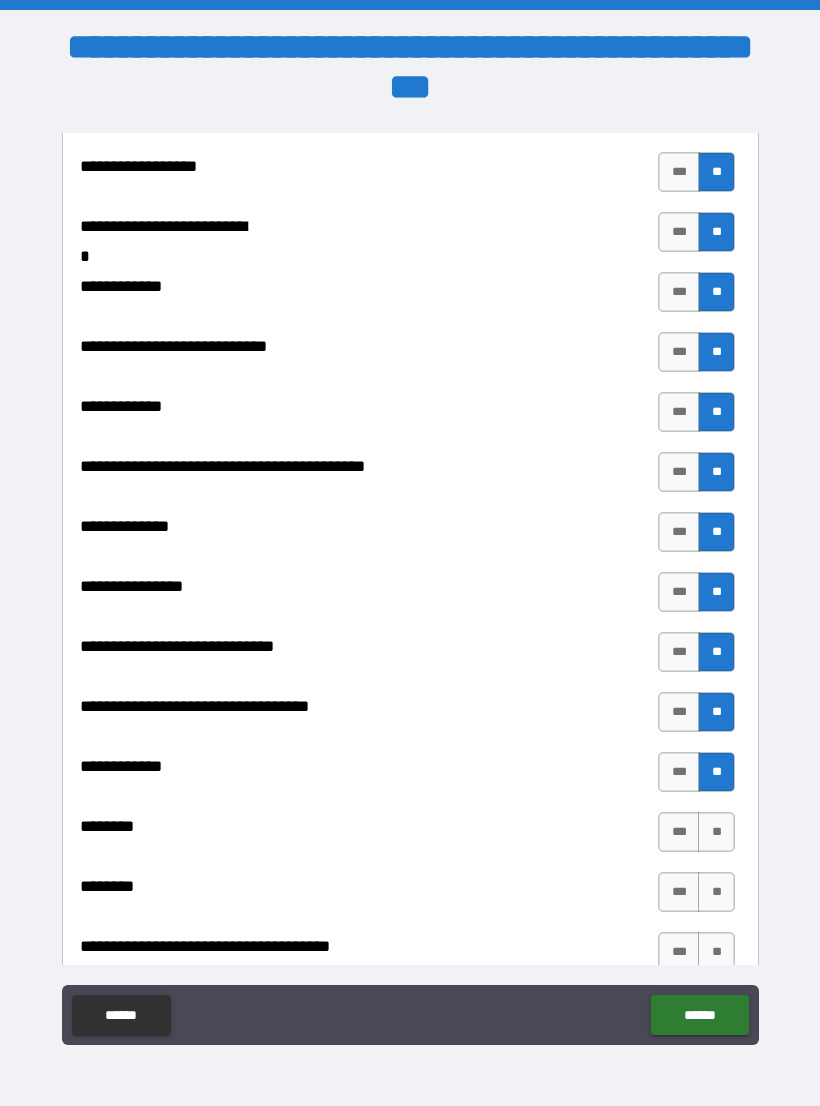 click on "**" at bounding box center [716, 832] 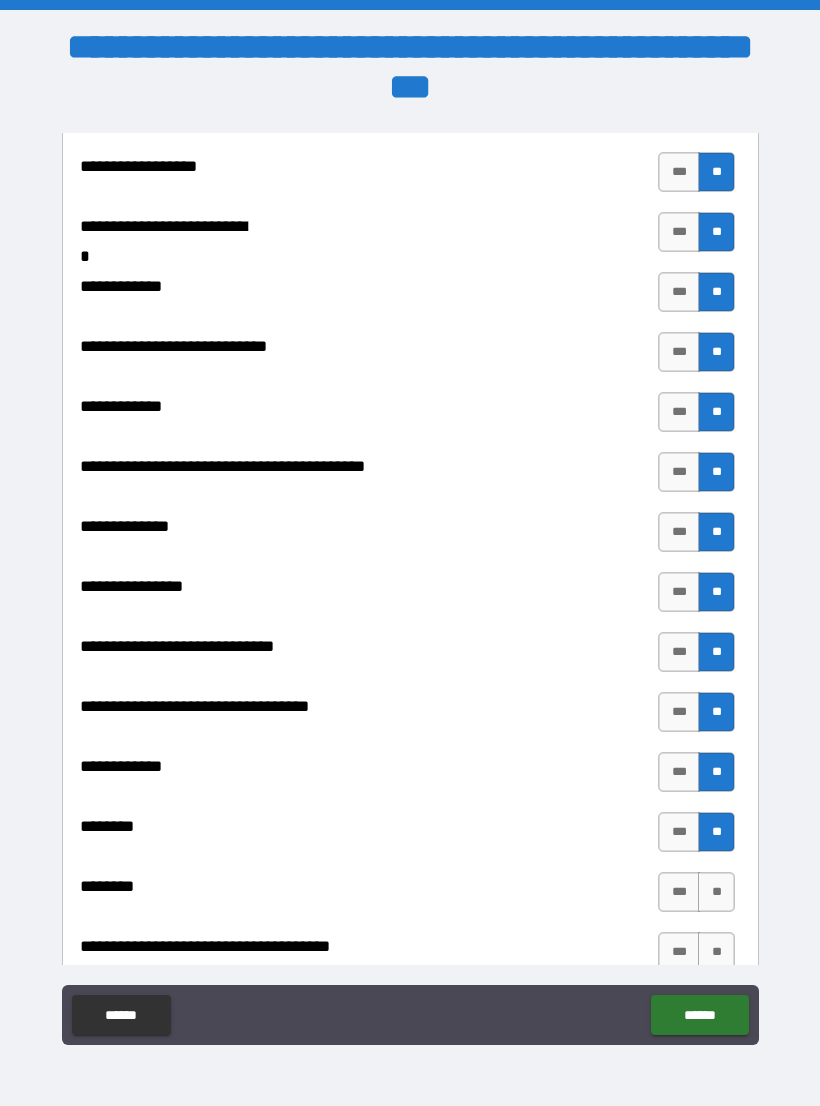 click on "**" at bounding box center (716, 892) 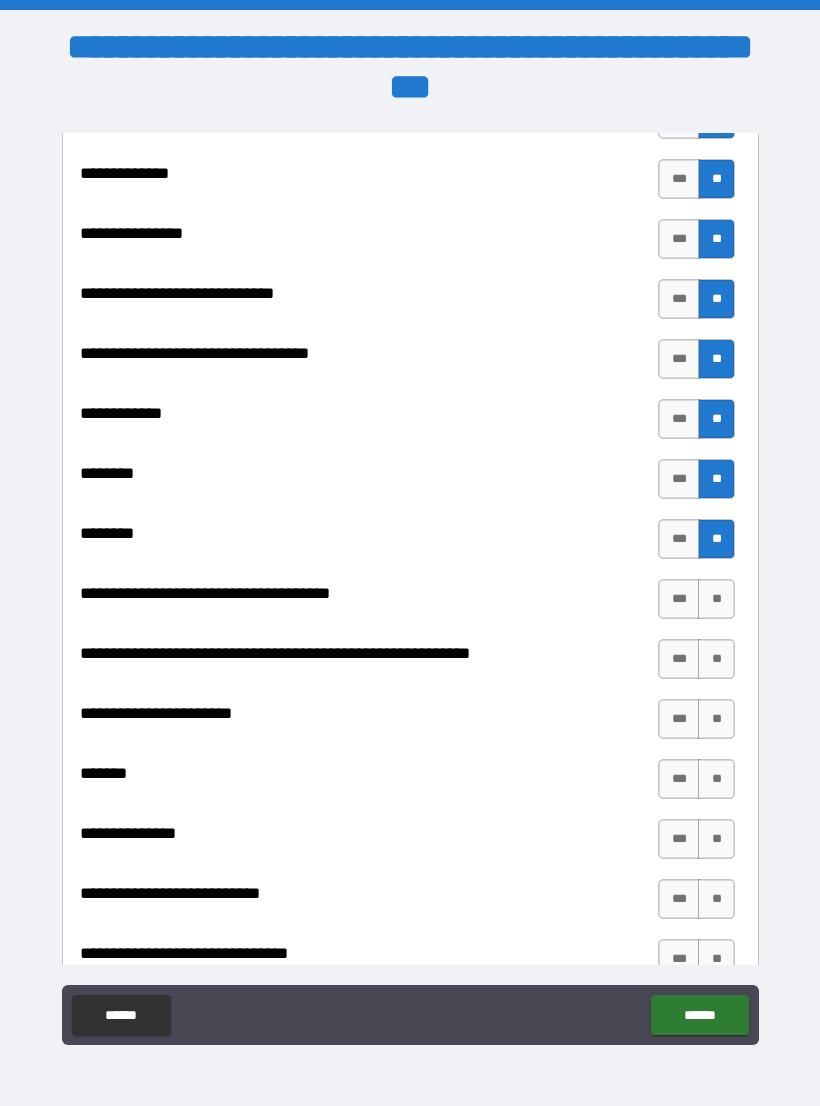 scroll, scrollTop: 8658, scrollLeft: 0, axis: vertical 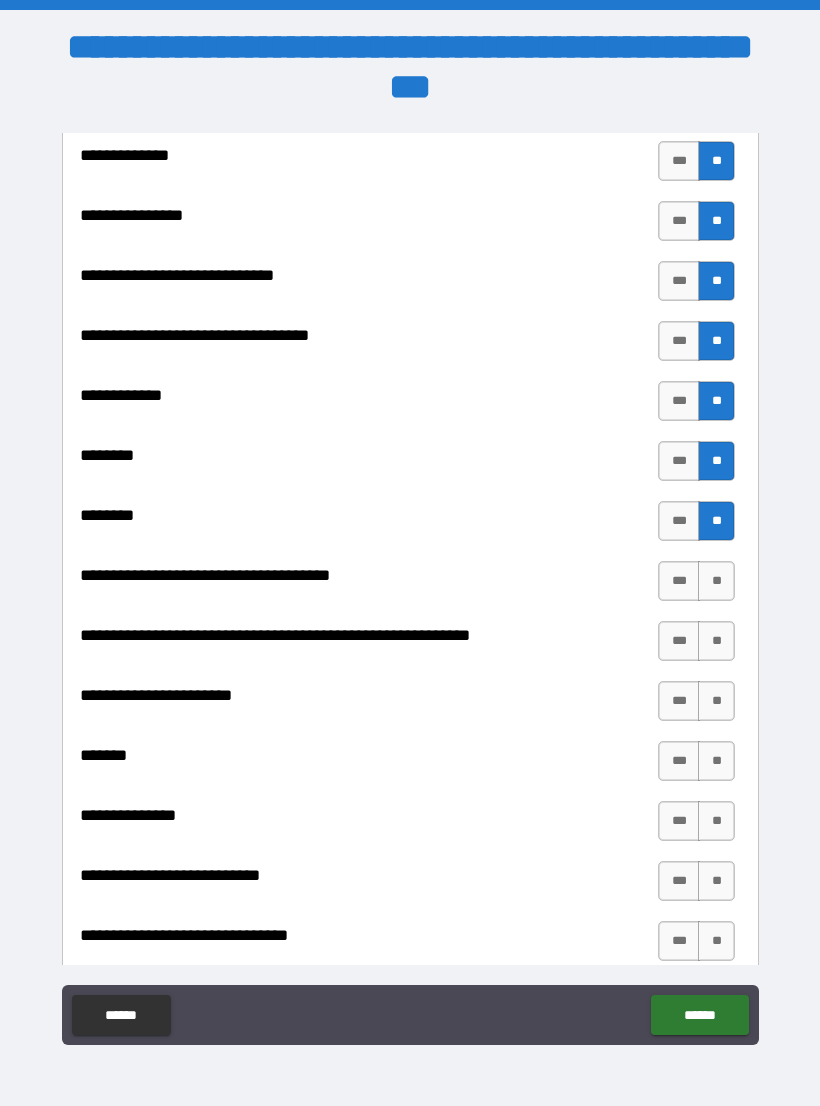 click on "**" at bounding box center [716, 581] 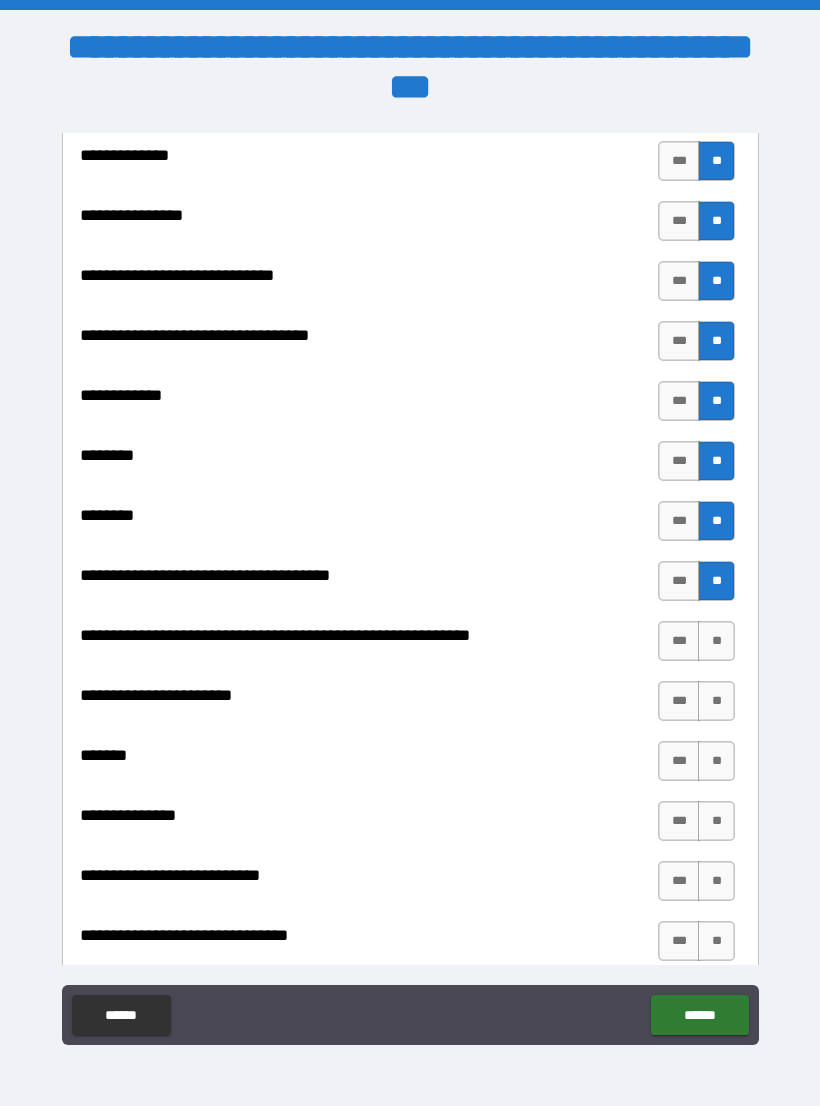 click on "**" at bounding box center [716, 641] 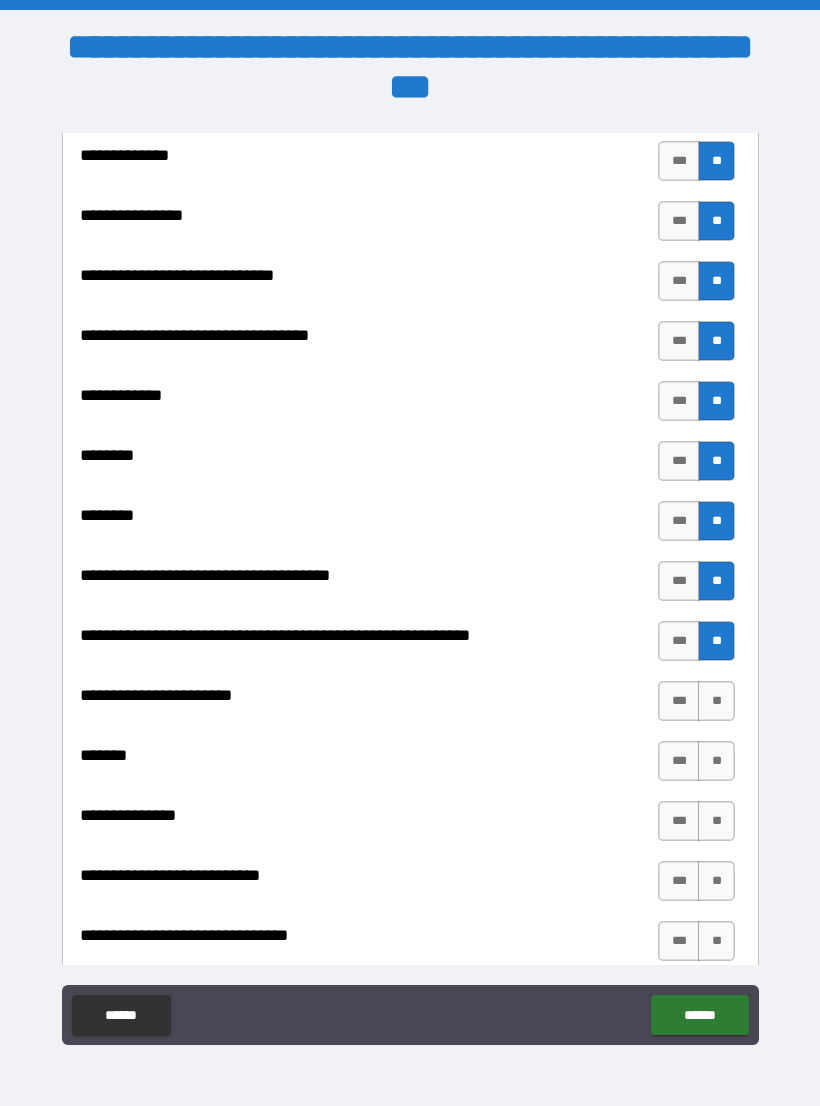 click on "**" at bounding box center (716, 701) 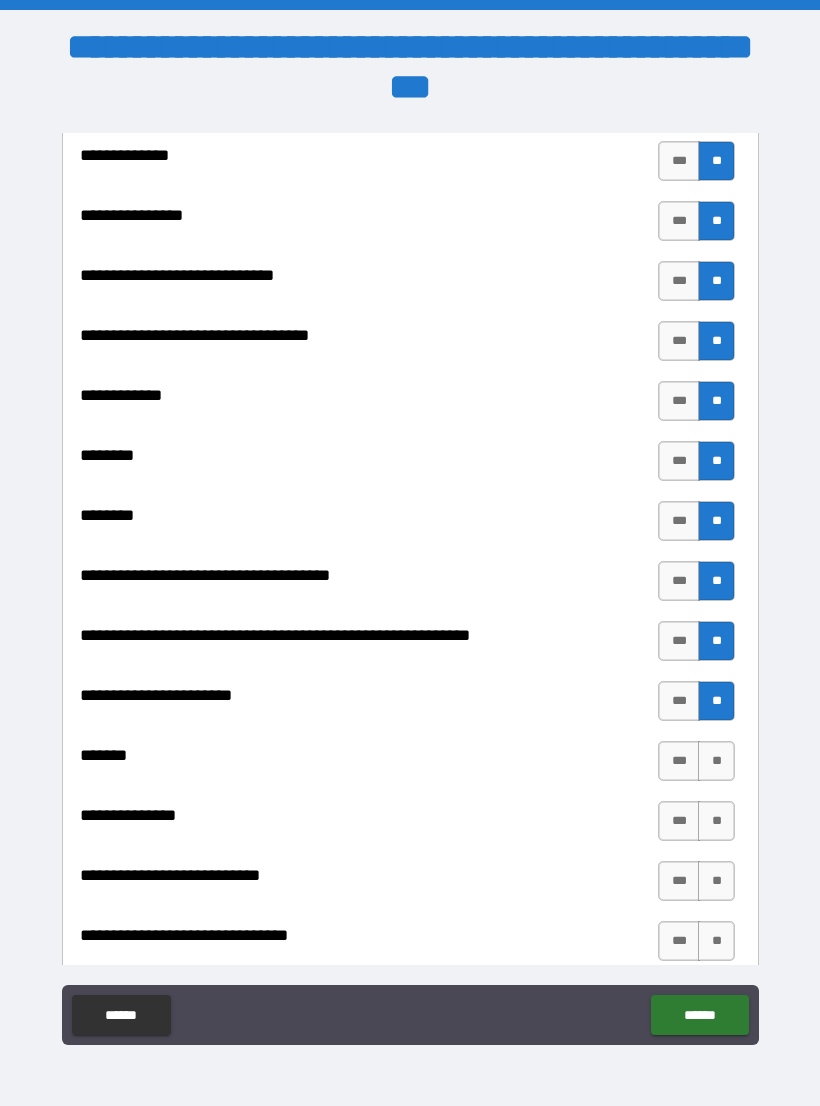 click on "**" at bounding box center [716, 761] 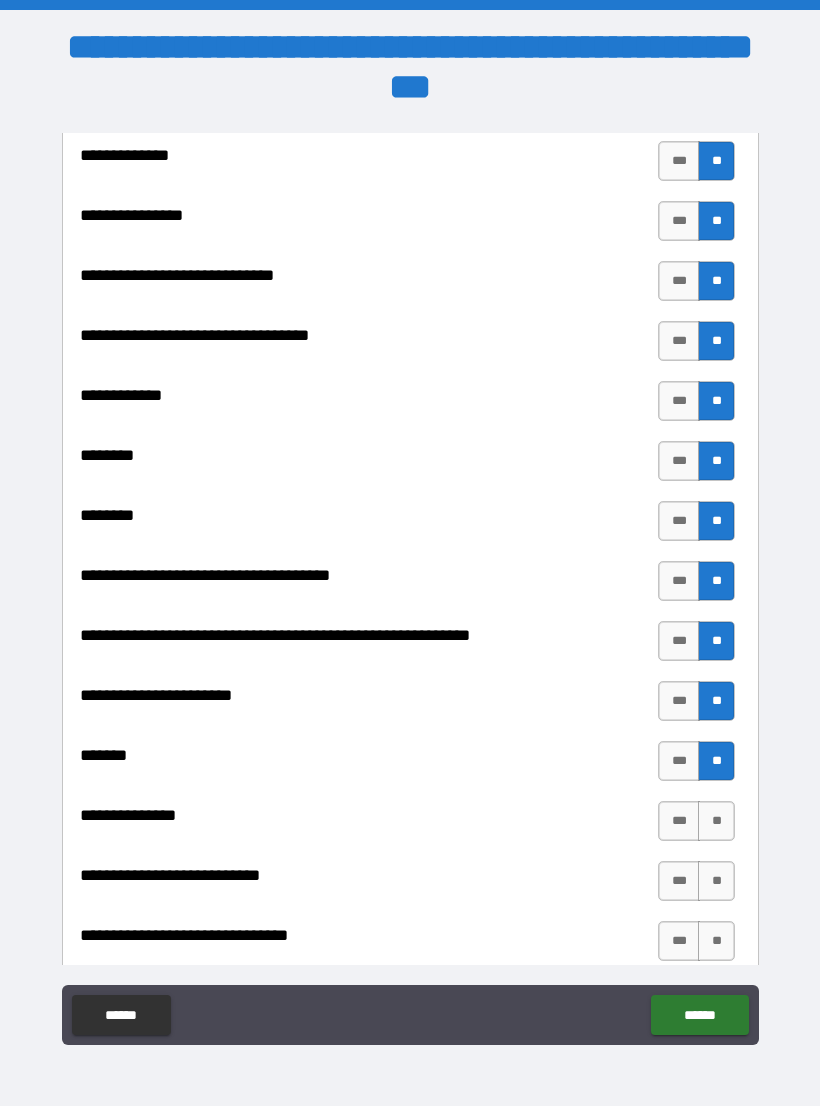 click on "**" at bounding box center (716, 821) 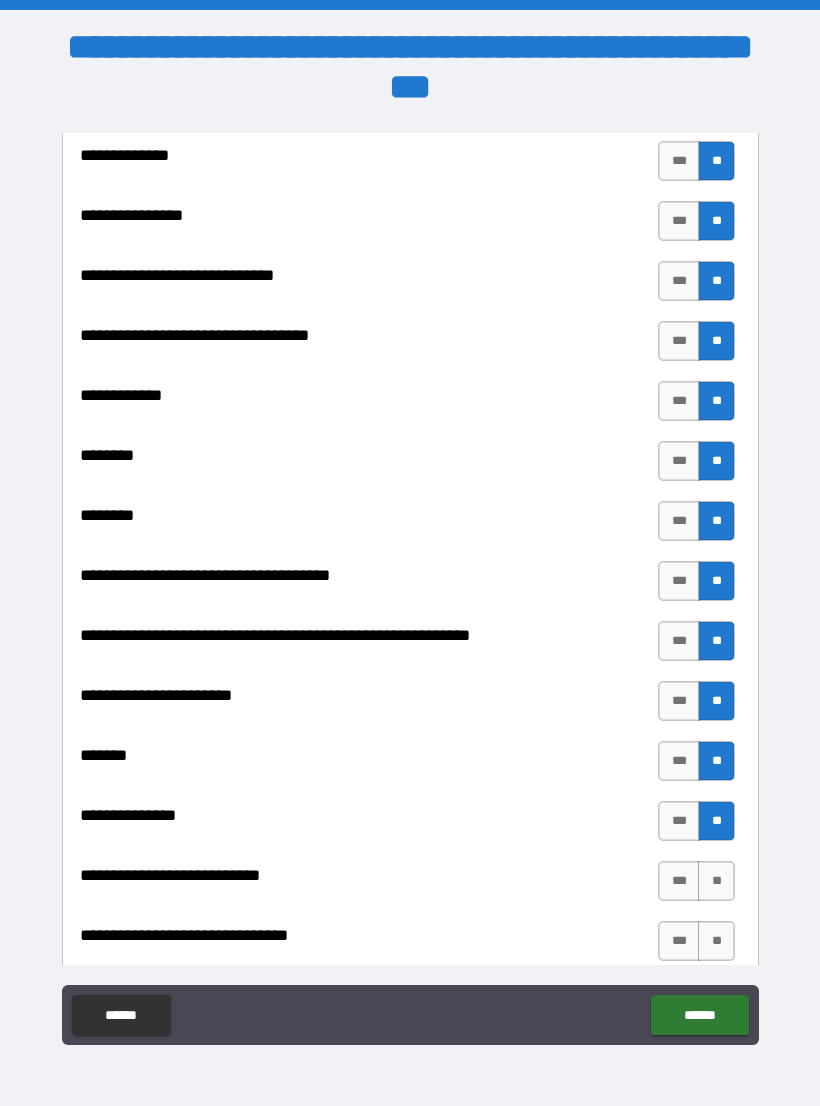 click on "**" at bounding box center (716, 881) 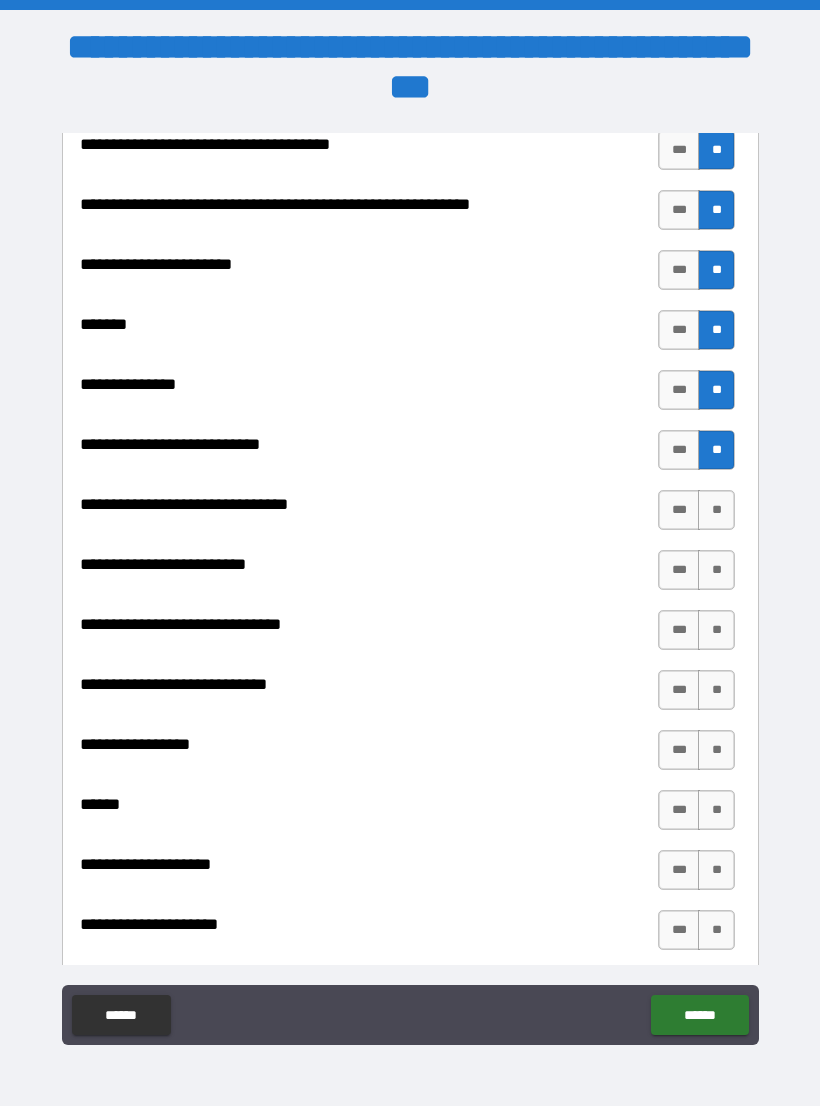 scroll, scrollTop: 9096, scrollLeft: 0, axis: vertical 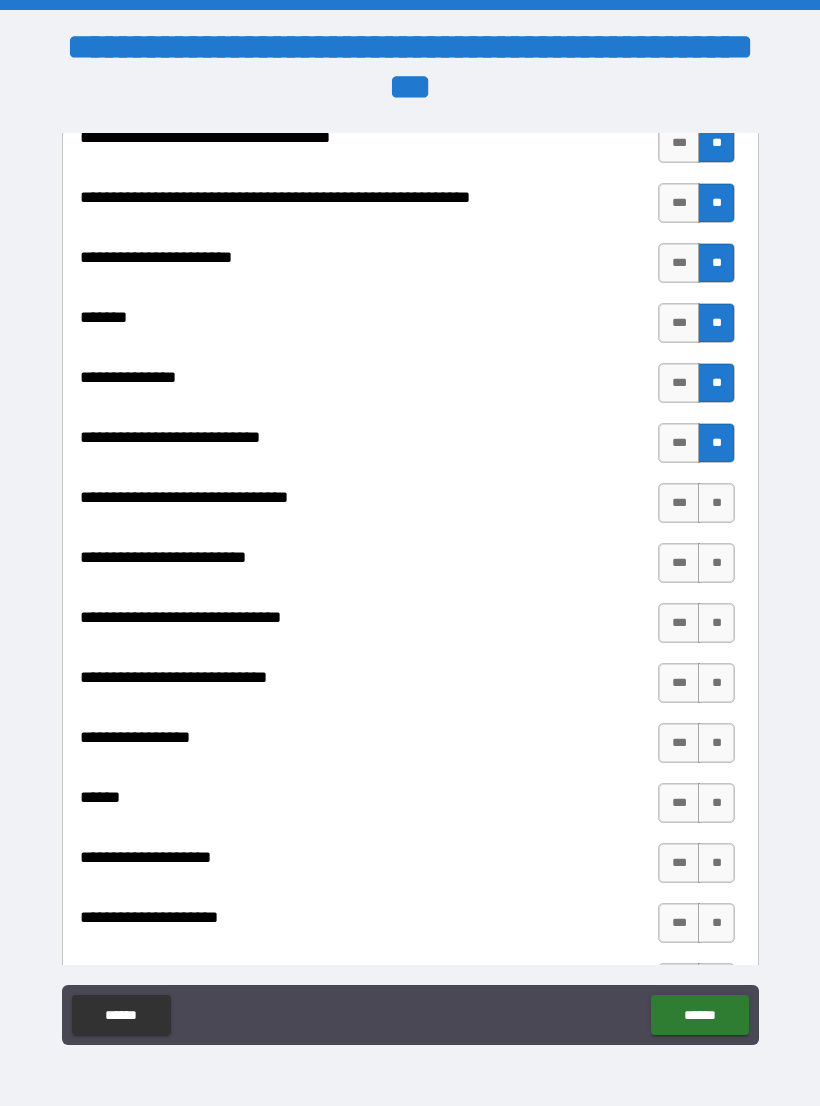 click on "**" at bounding box center (716, 503) 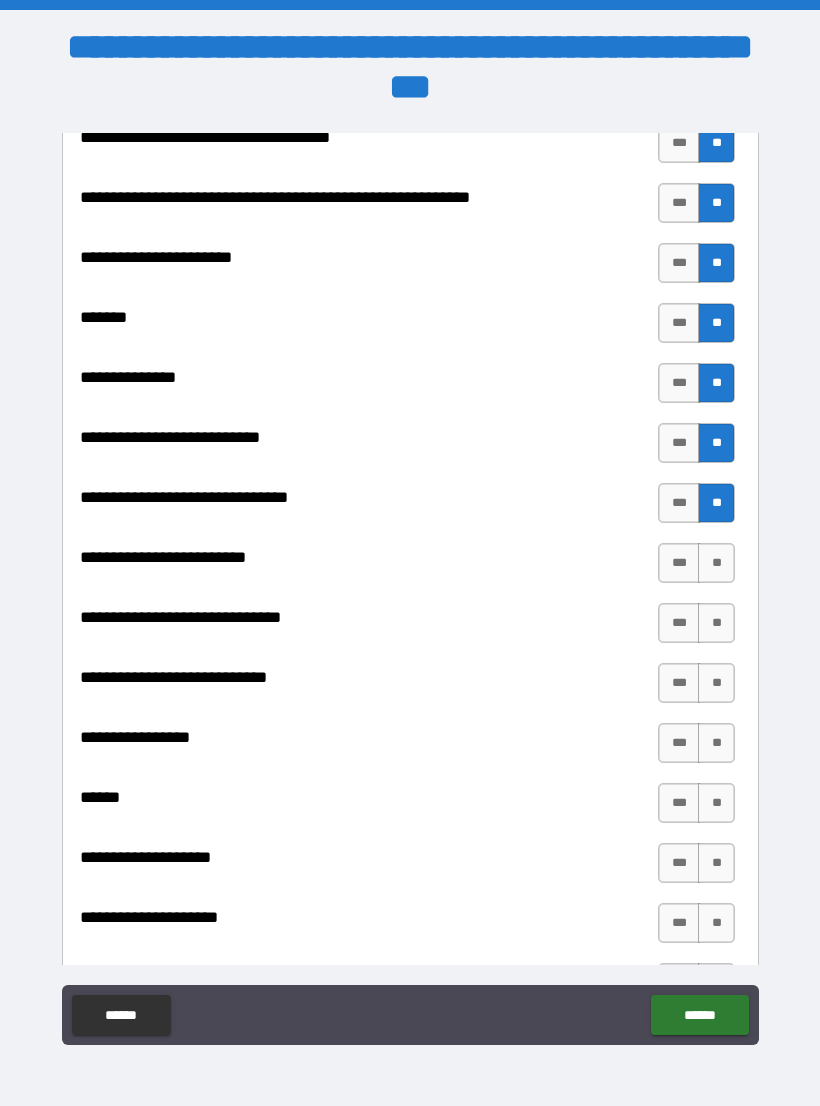 click on "**" at bounding box center (716, 563) 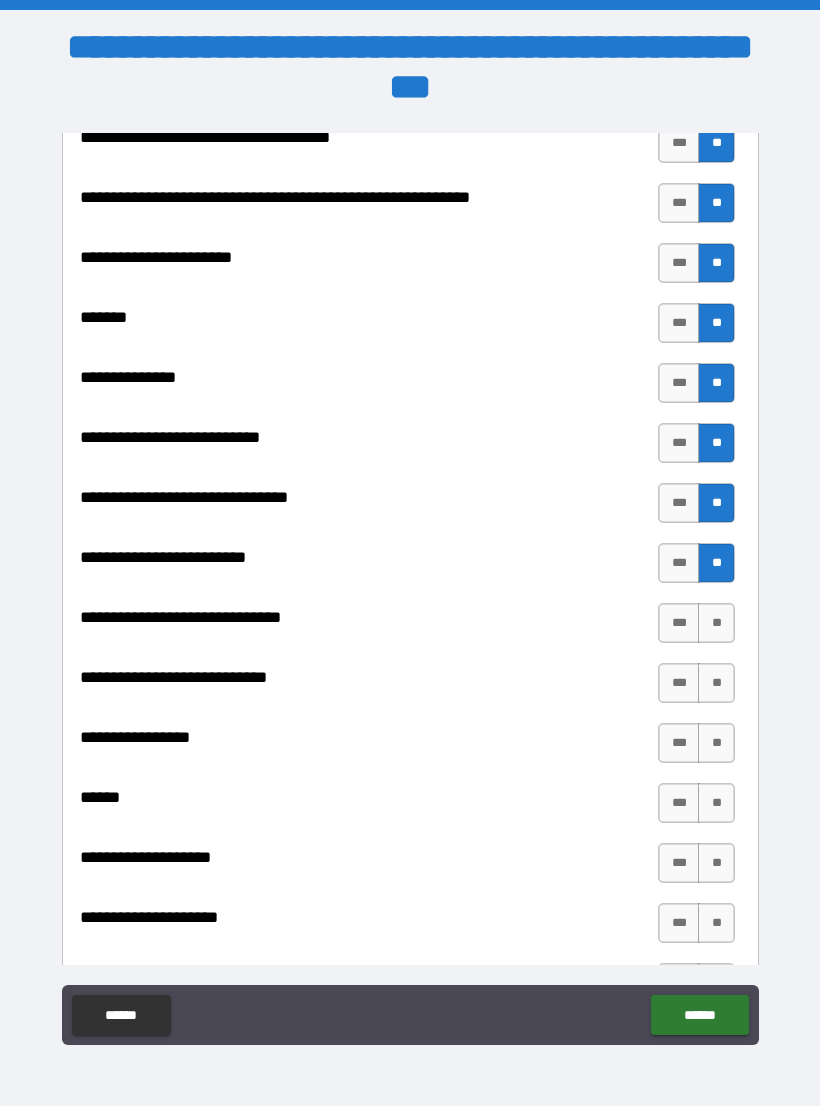click on "**" at bounding box center (716, 623) 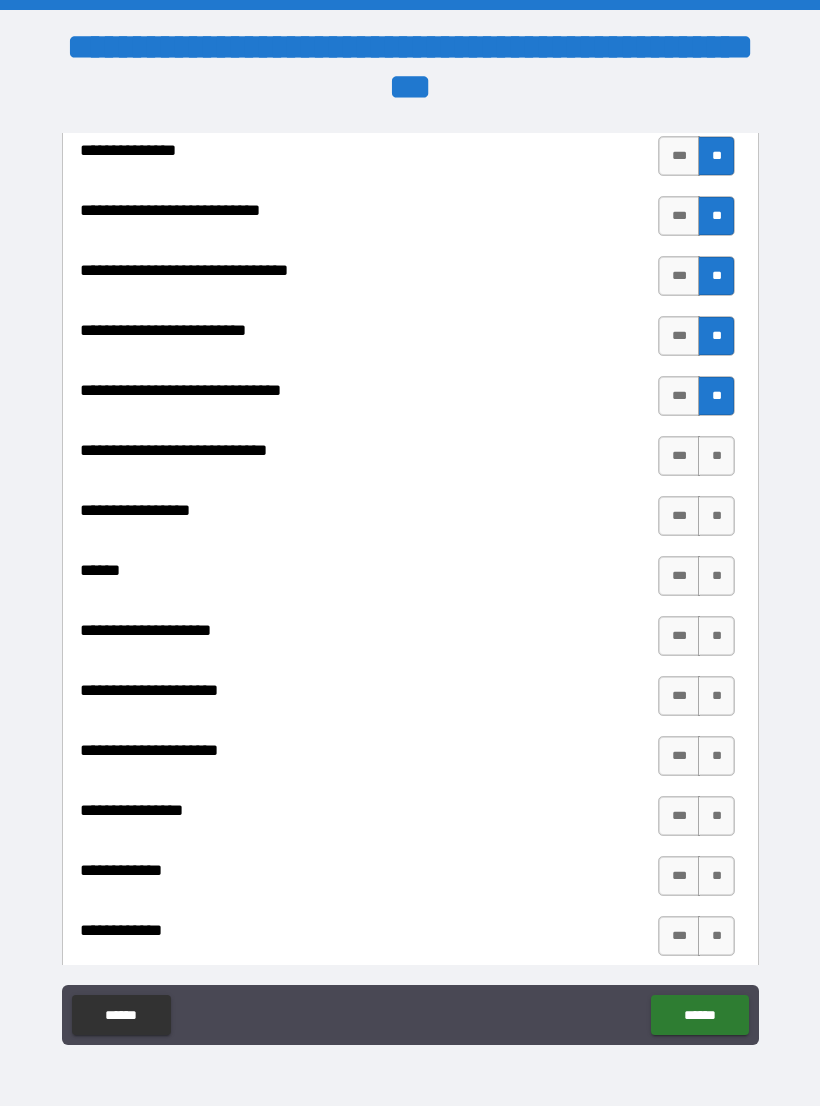 scroll, scrollTop: 9324, scrollLeft: 0, axis: vertical 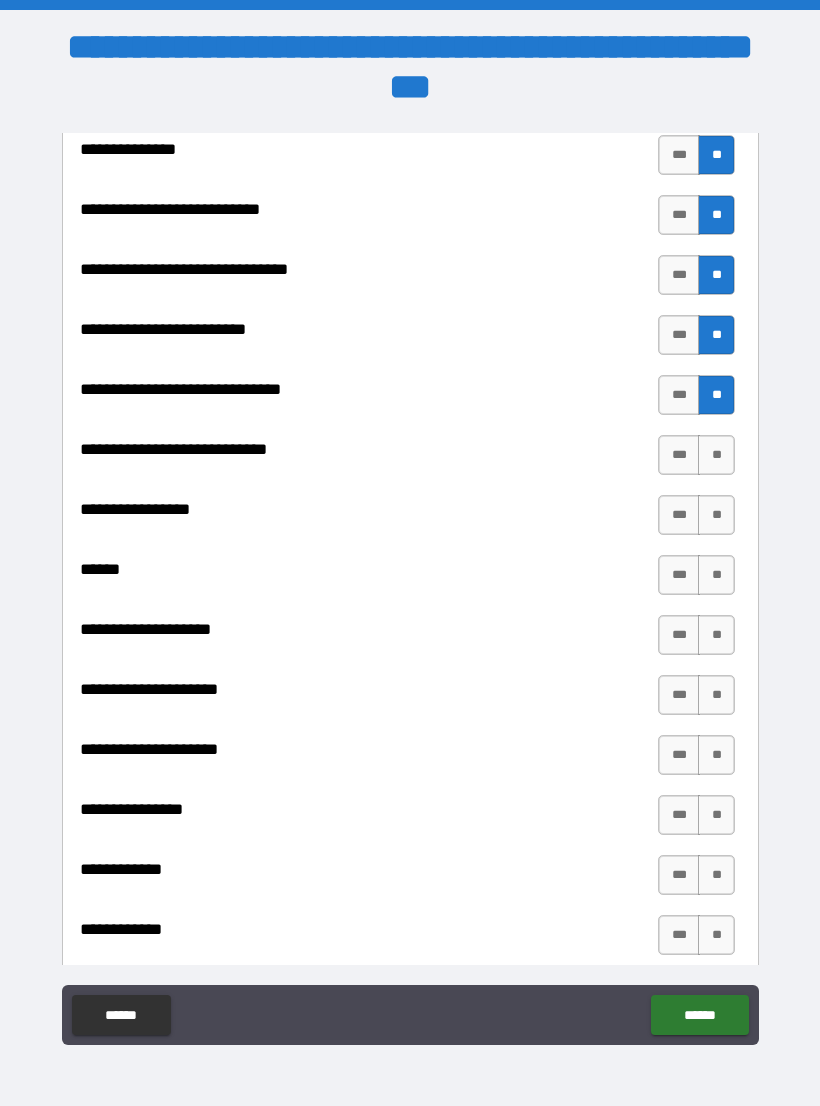 click on "**" at bounding box center [716, 455] 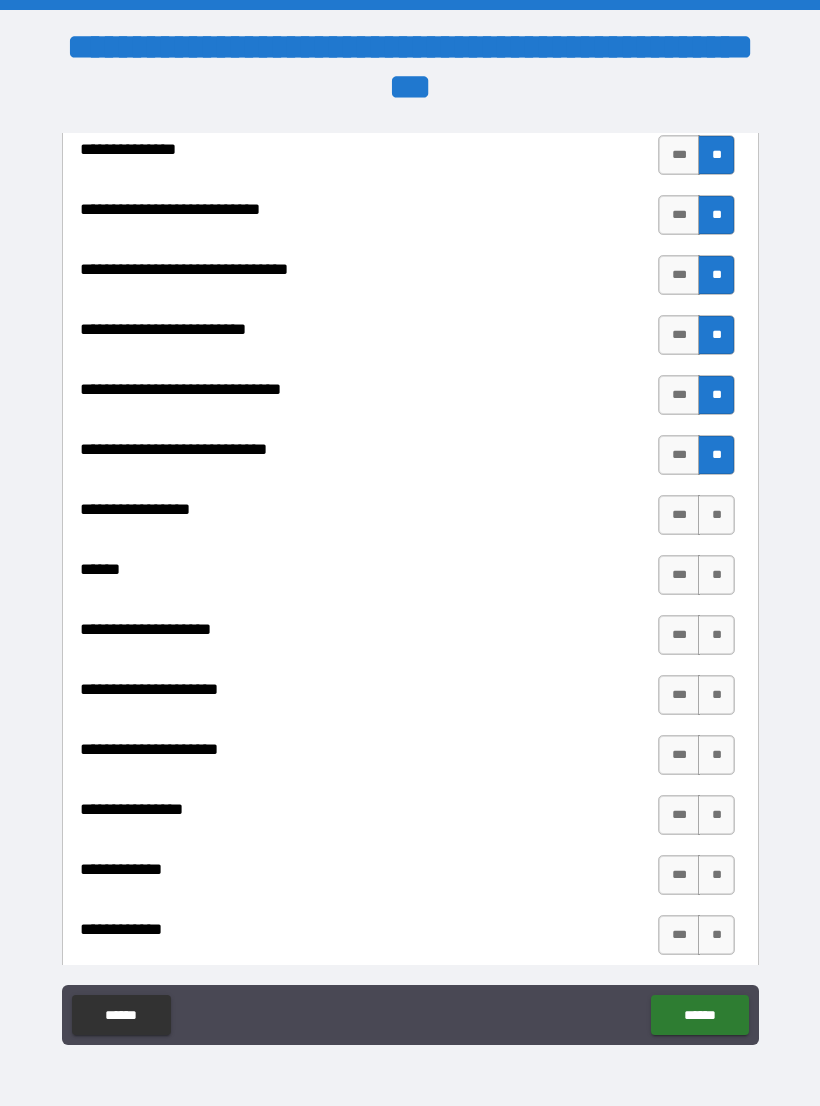 click on "**" at bounding box center (716, 515) 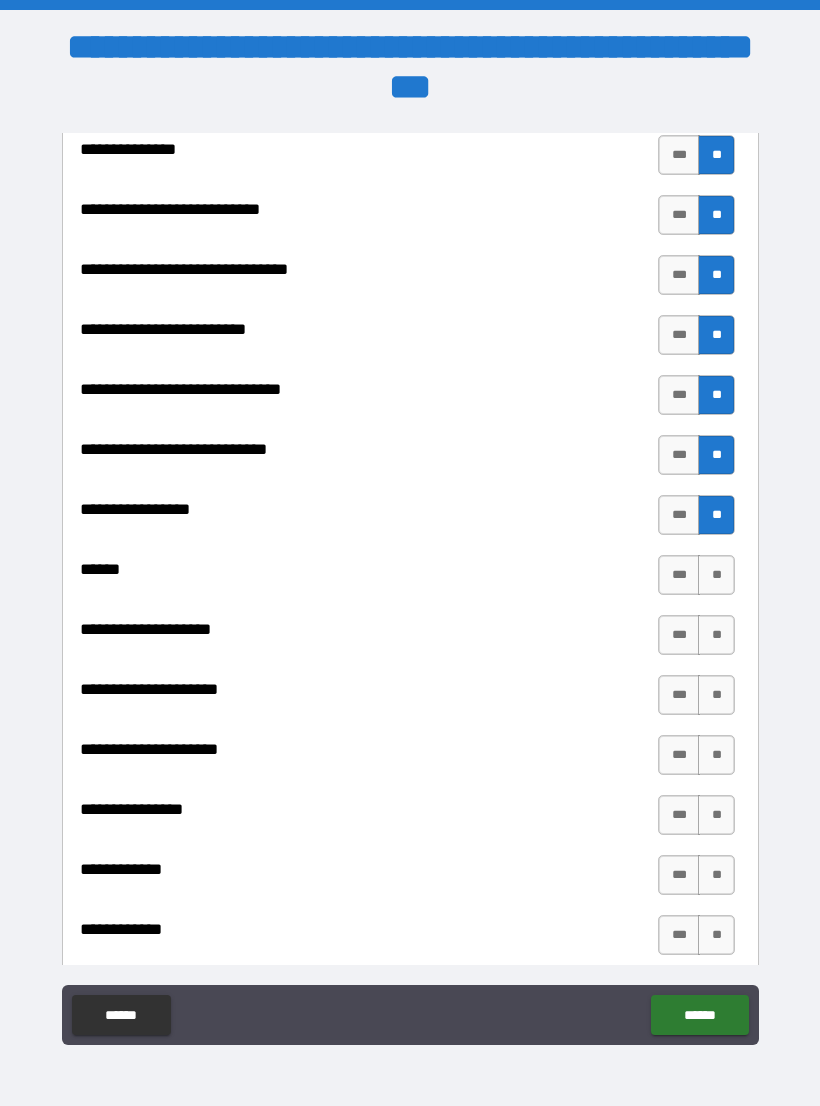 click on "**" at bounding box center [716, 575] 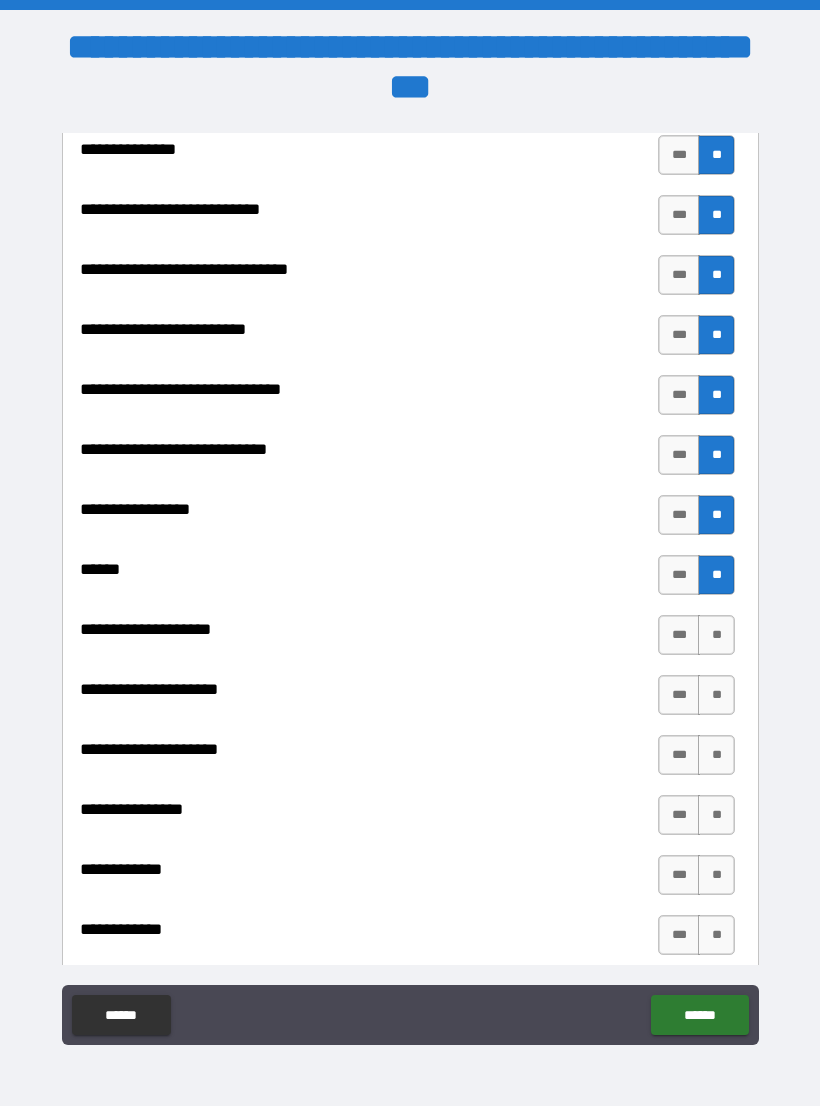 click on "**" at bounding box center (716, 635) 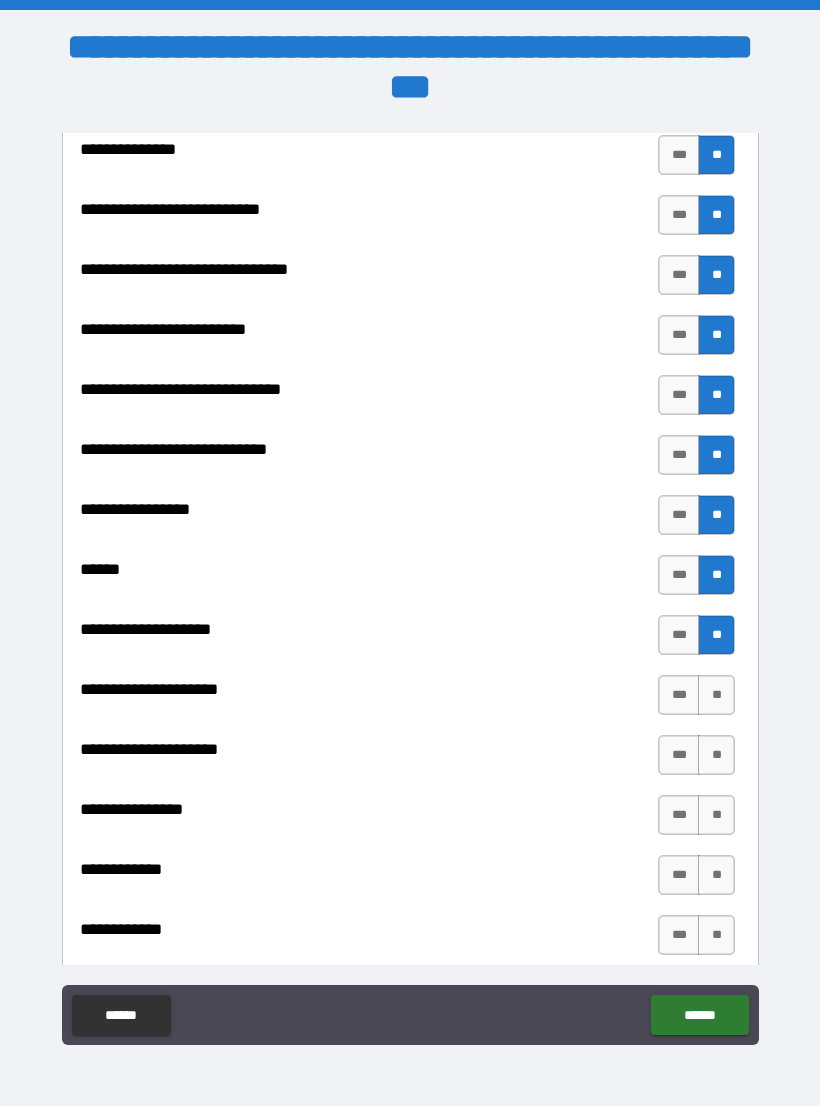 click on "**" at bounding box center (716, 695) 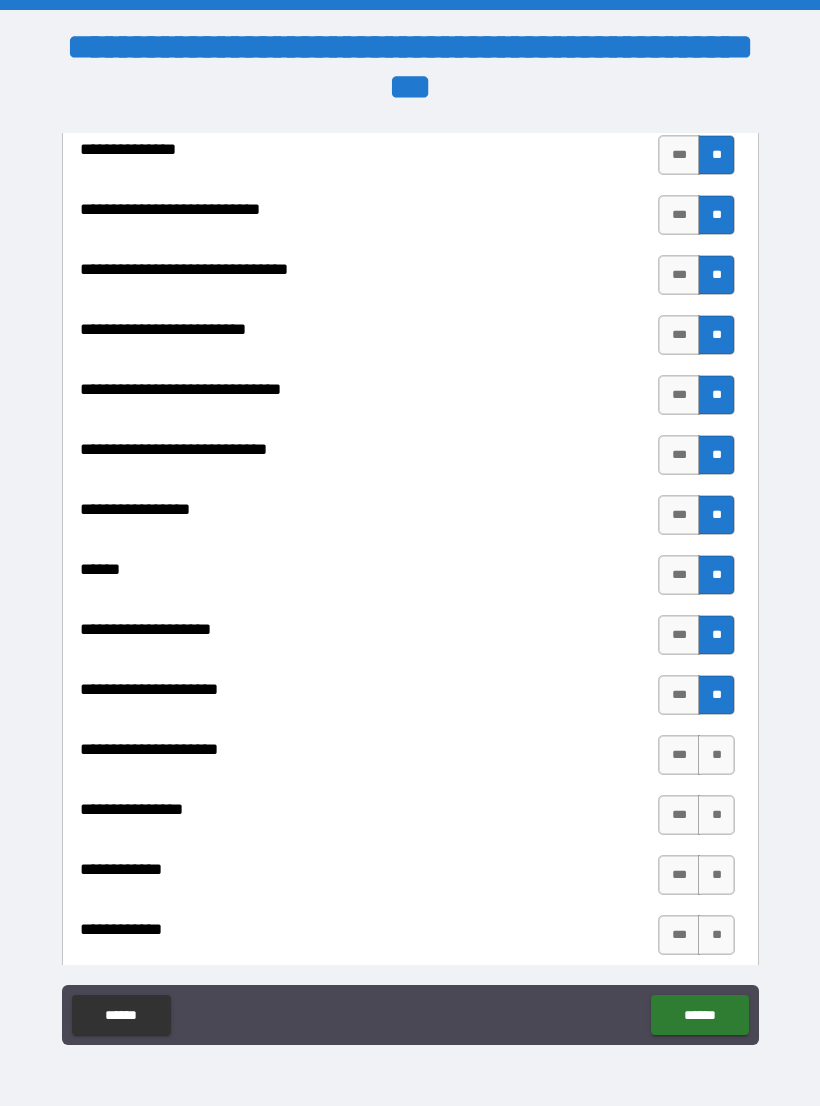 click on "**" at bounding box center (716, 755) 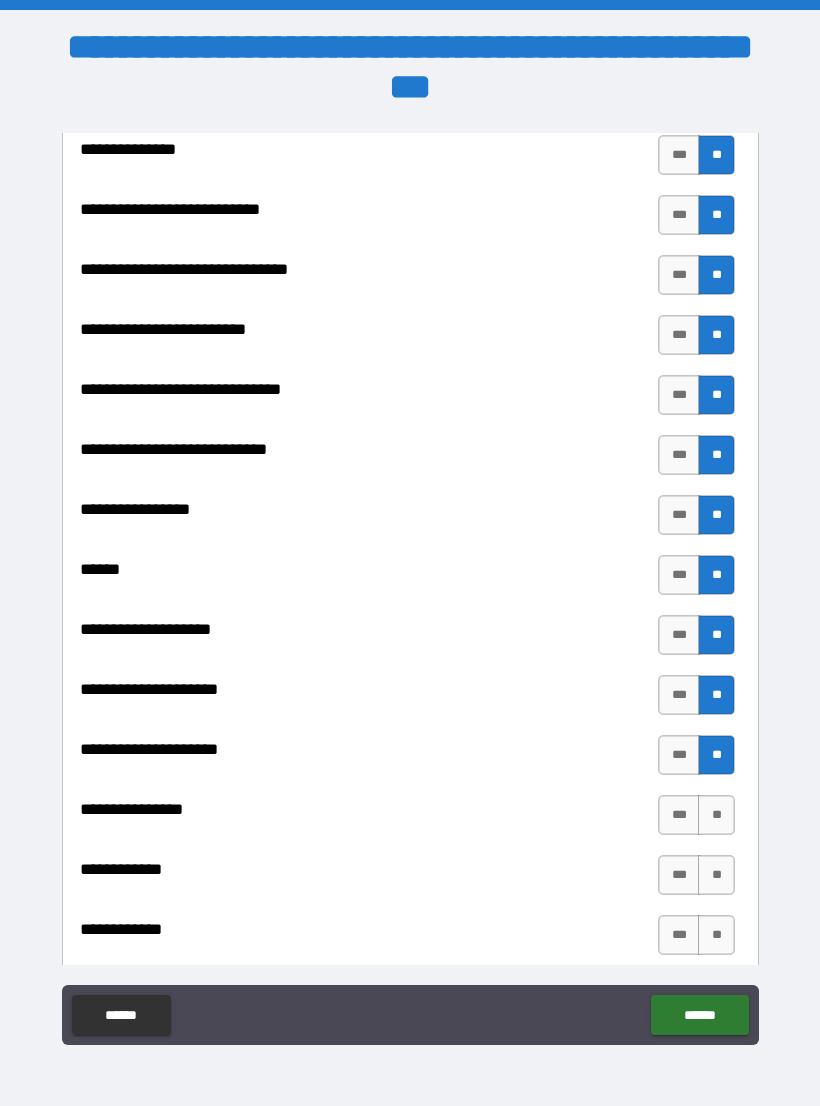 click on "**" at bounding box center [716, 815] 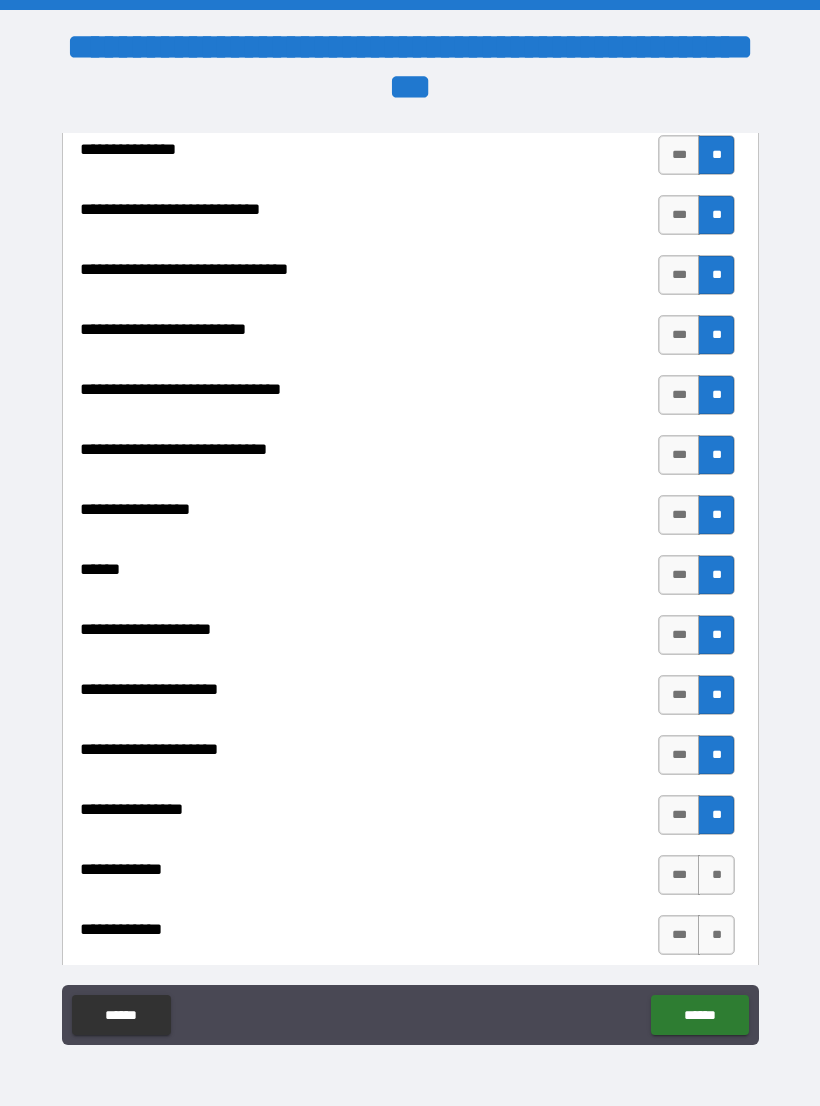 click on "**" at bounding box center [716, 875] 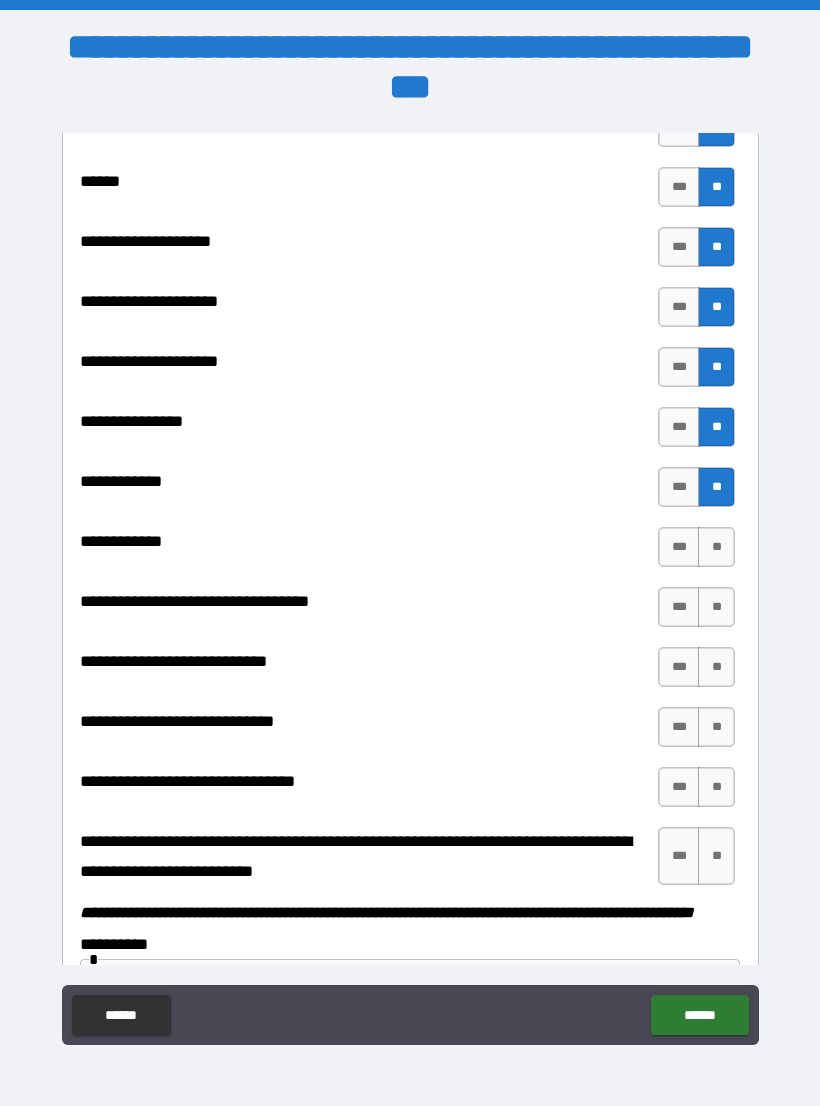 scroll, scrollTop: 9715, scrollLeft: 0, axis: vertical 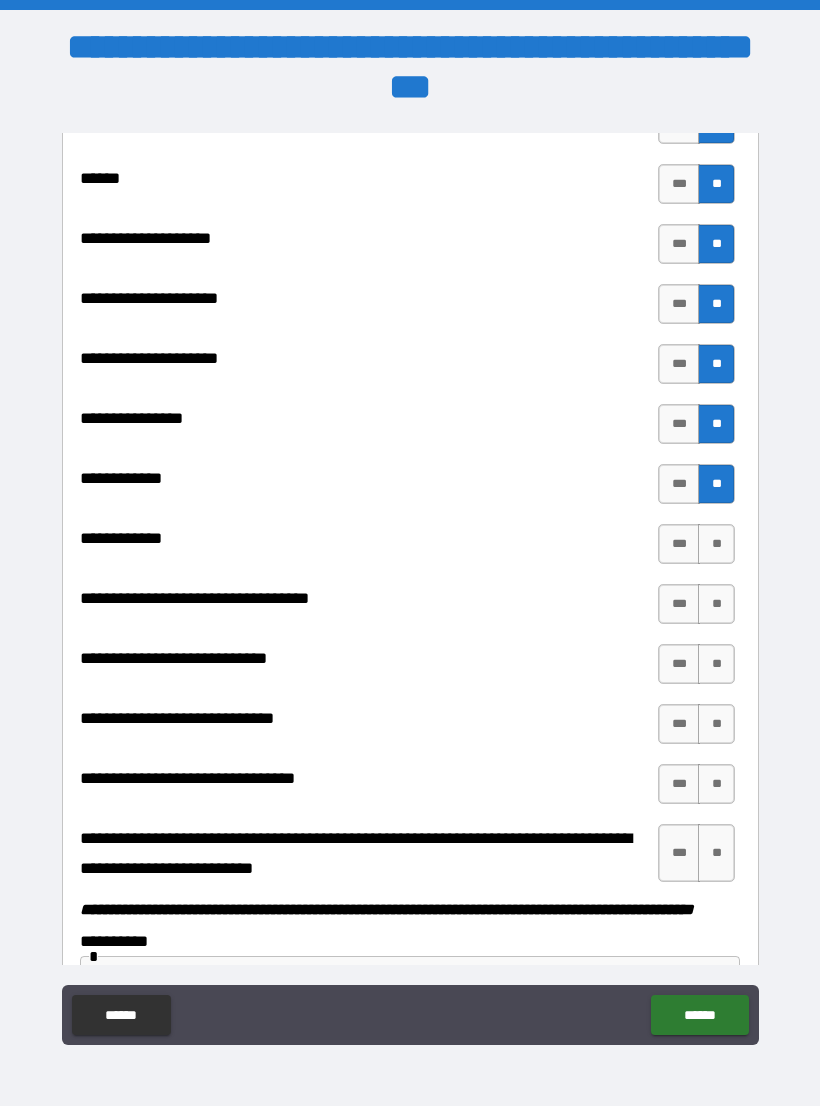 click on "**" at bounding box center (716, 544) 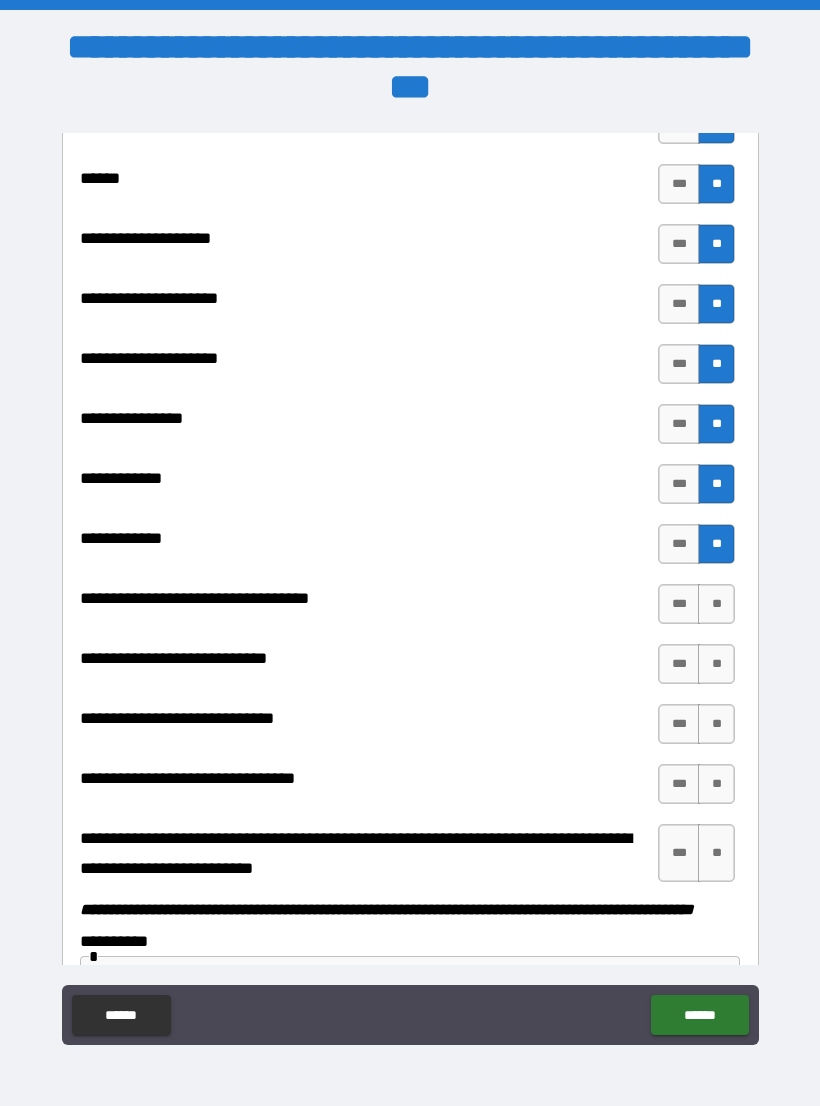 click on "**" at bounding box center (716, 604) 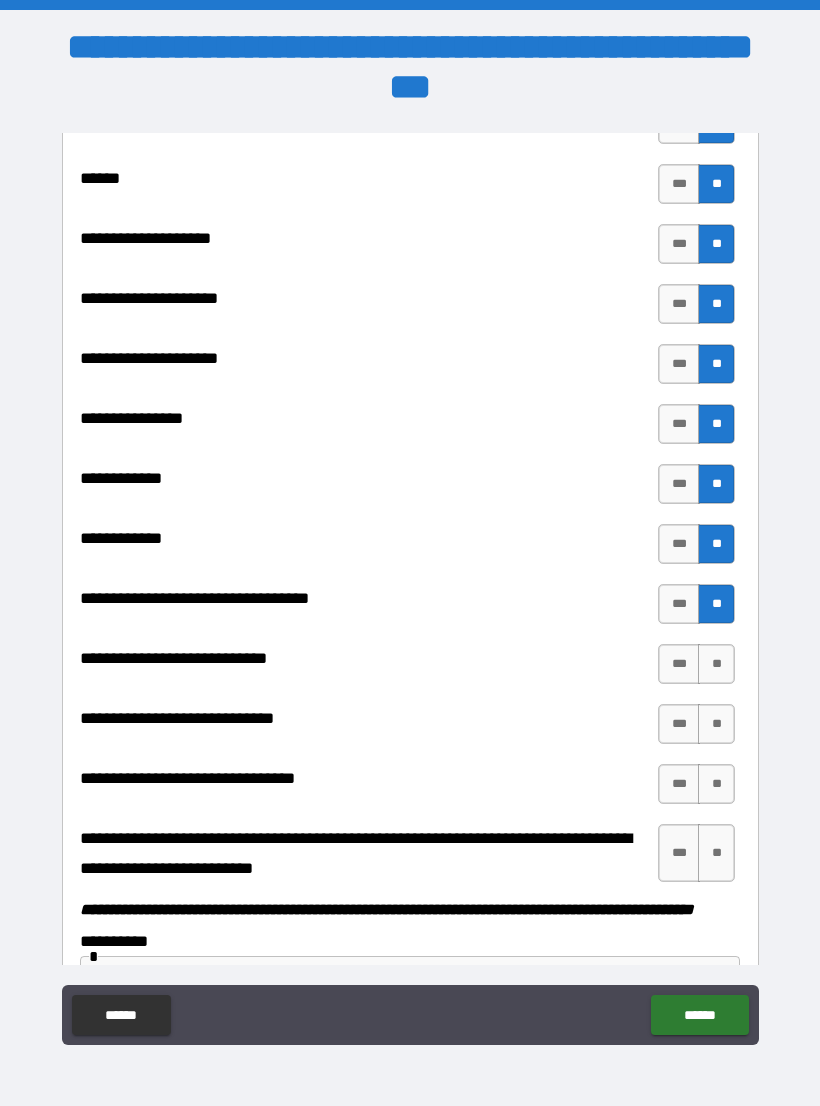 click on "**" at bounding box center (716, 664) 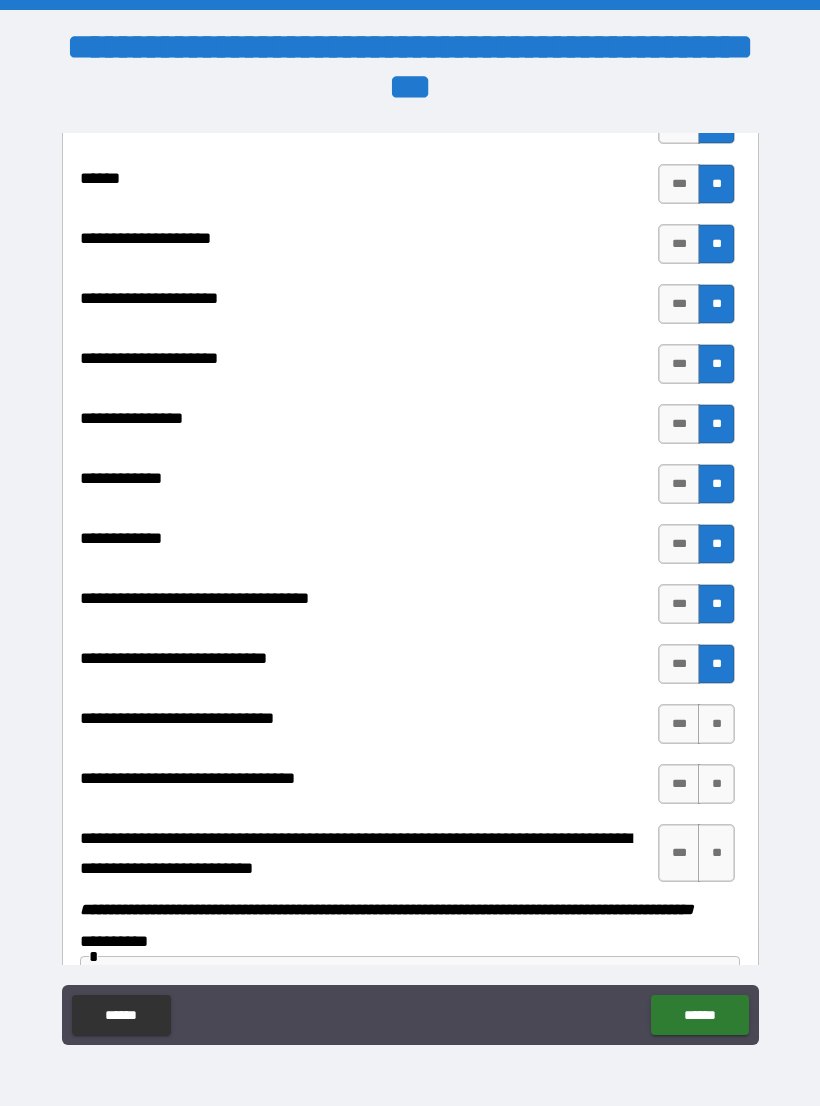 click on "**" at bounding box center [716, 724] 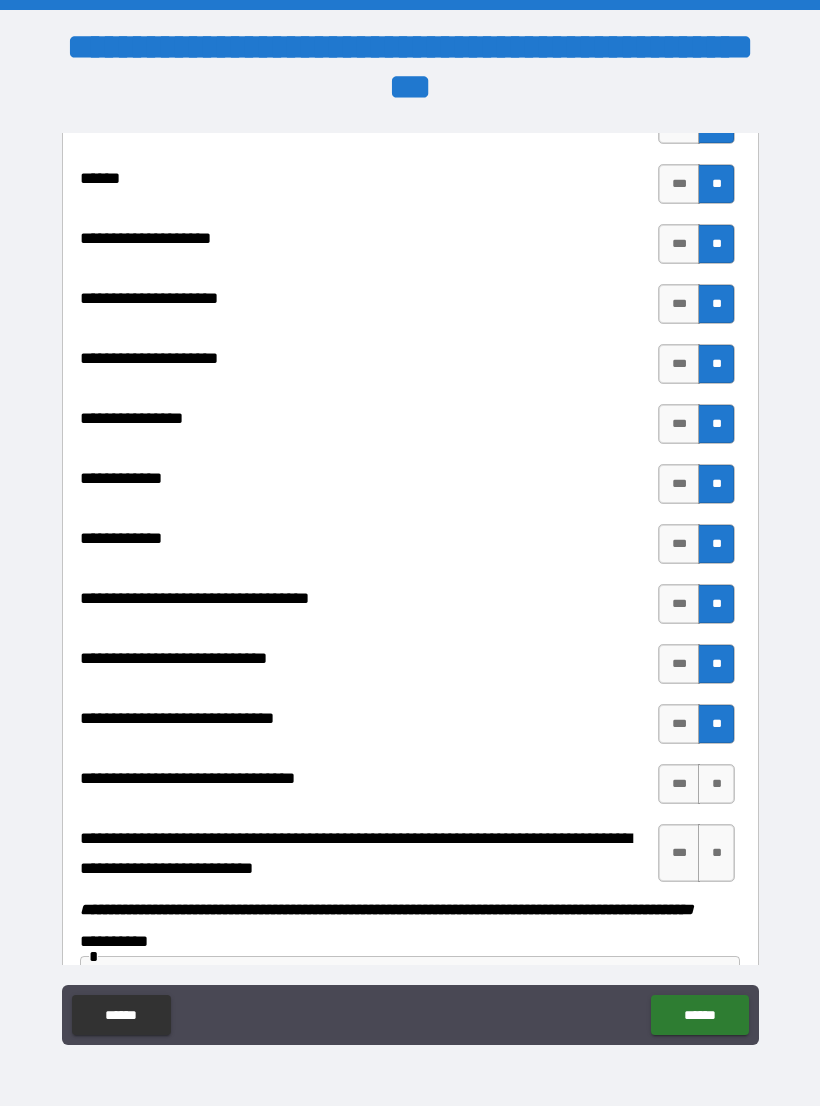 click on "**" at bounding box center [716, 784] 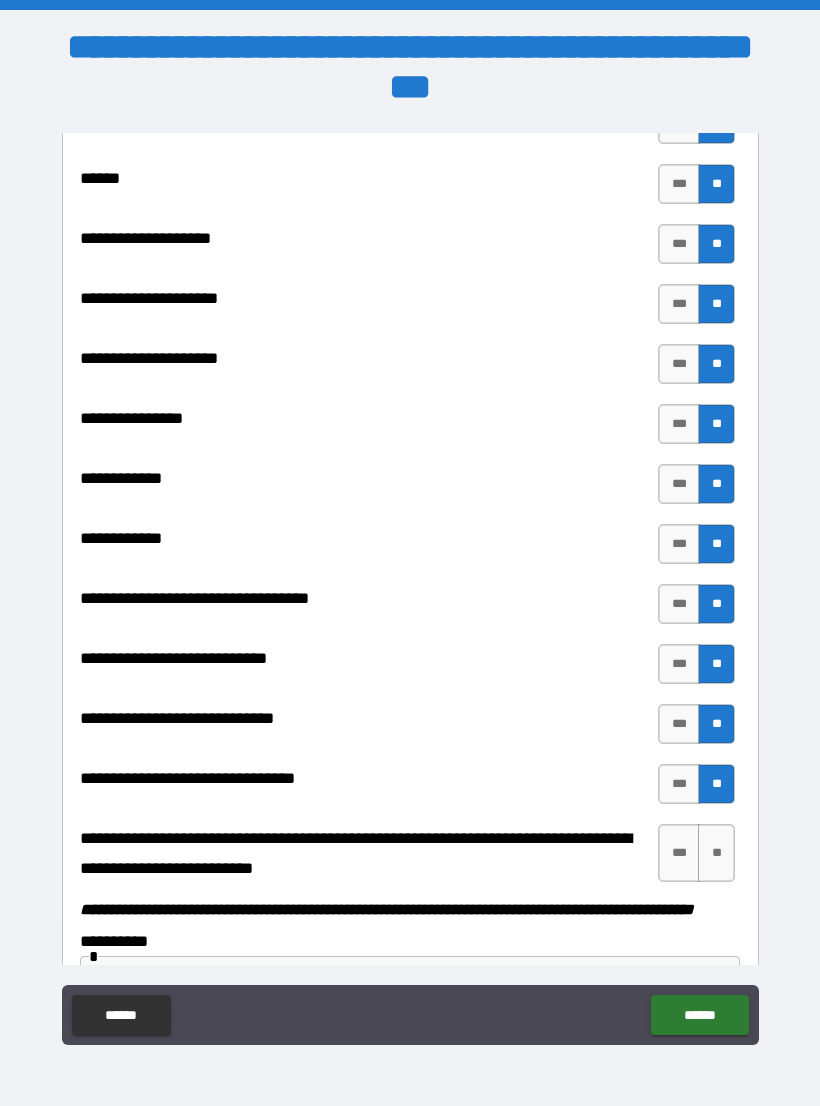 click on "**" at bounding box center [716, 853] 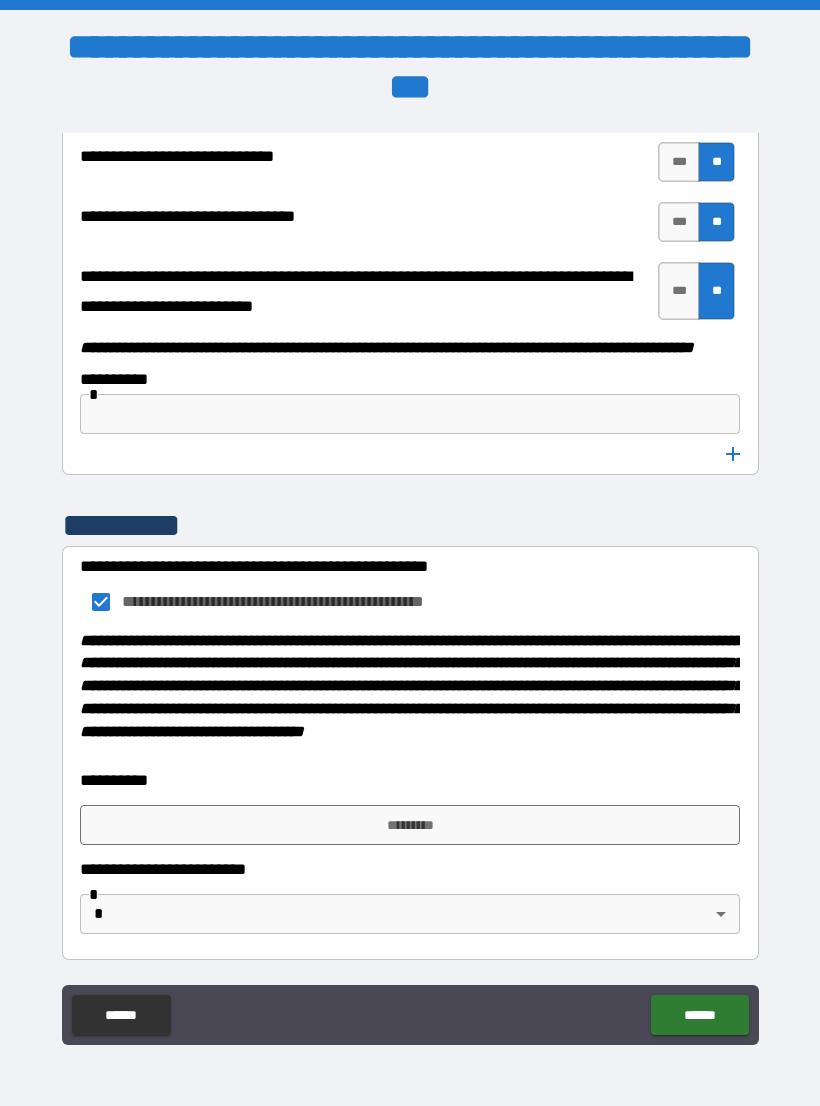 scroll, scrollTop: 10330, scrollLeft: 0, axis: vertical 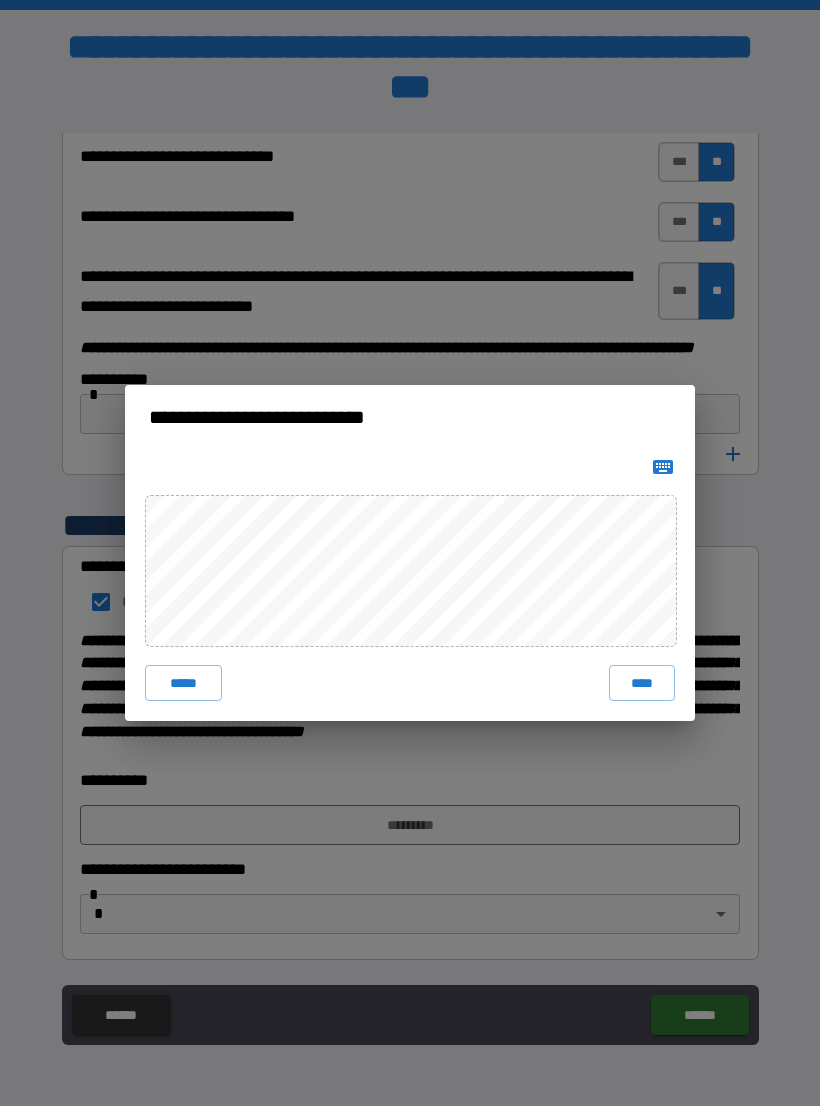 click on "****" at bounding box center [642, 683] 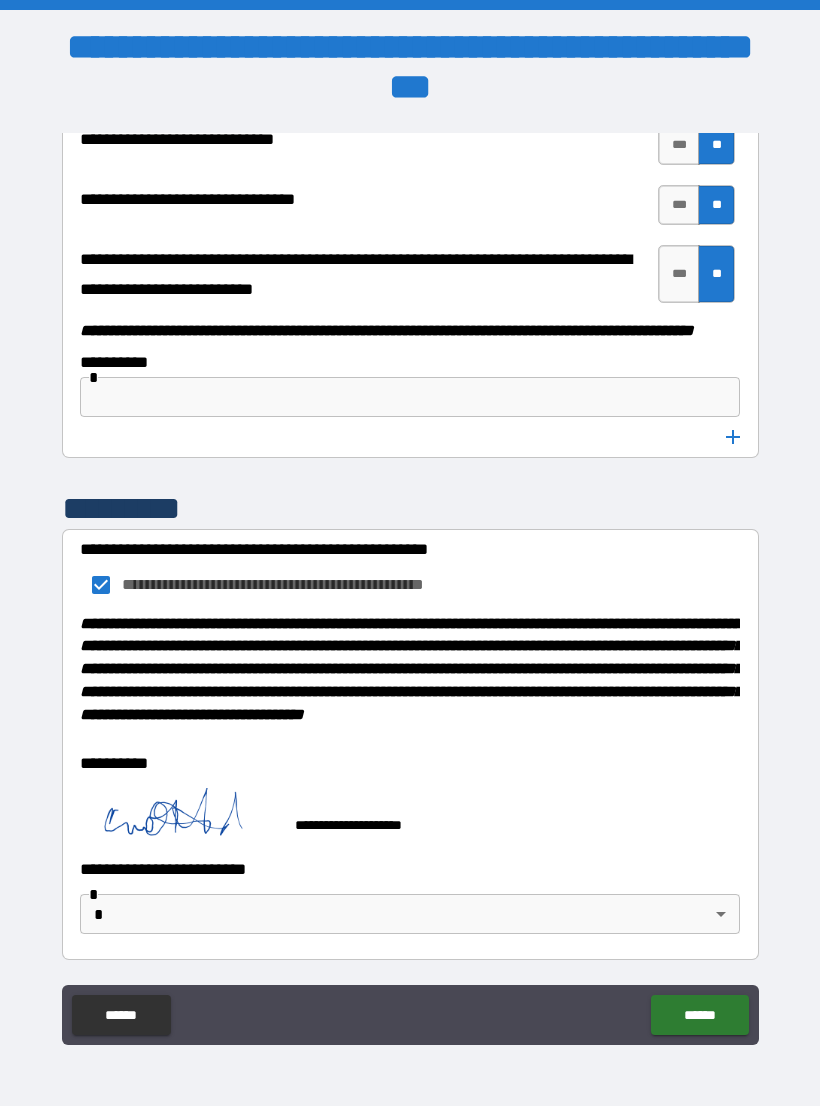 scroll, scrollTop: 10347, scrollLeft: 0, axis: vertical 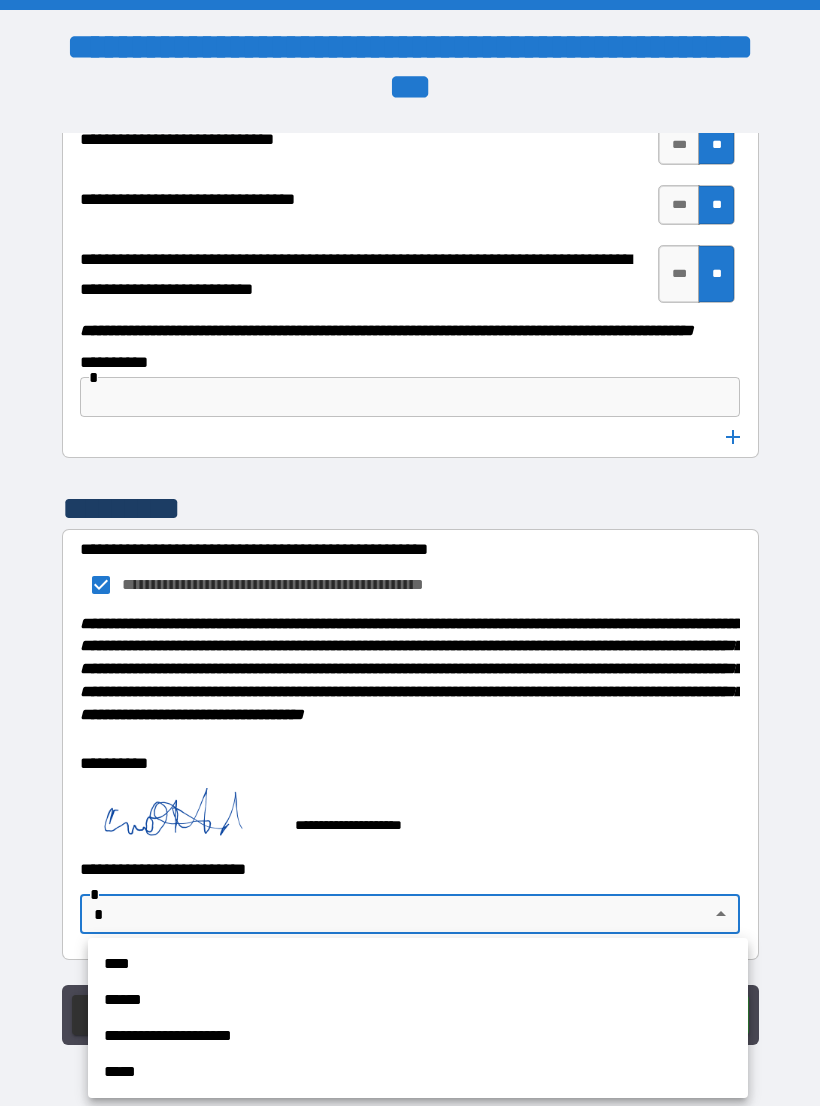 click on "****" at bounding box center (418, 964) 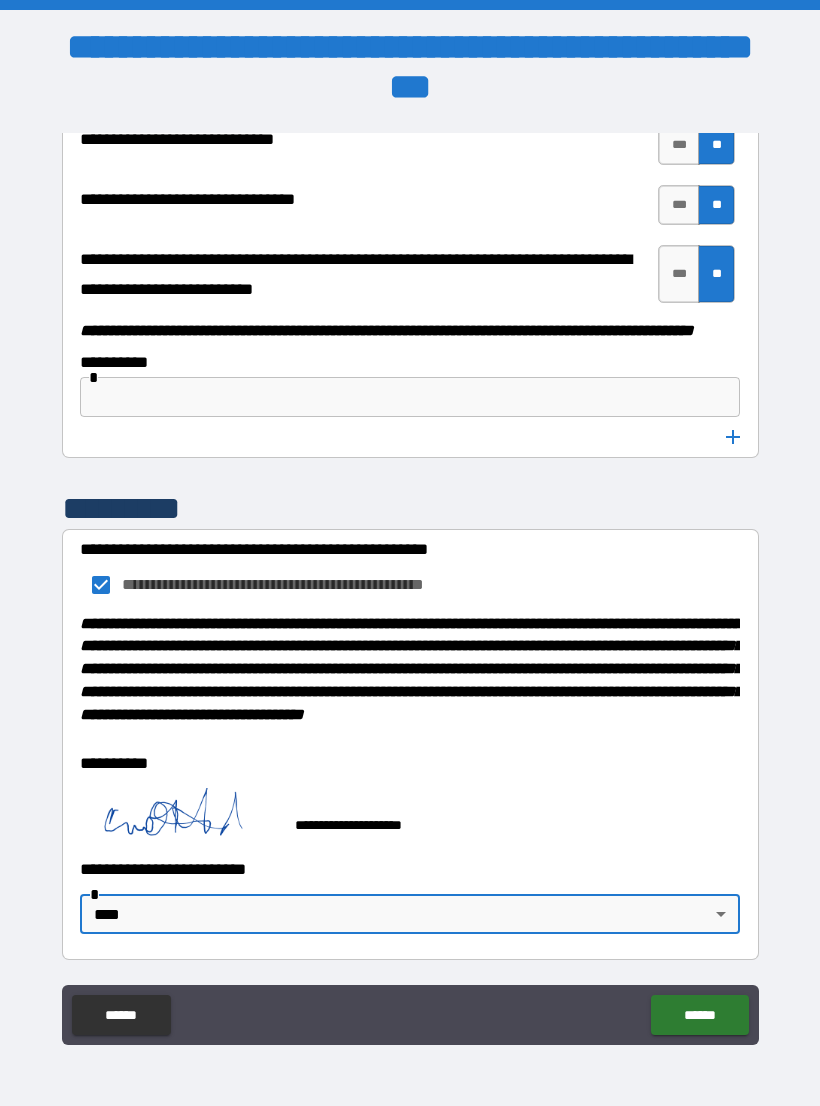 click on "******" at bounding box center (699, 1015) 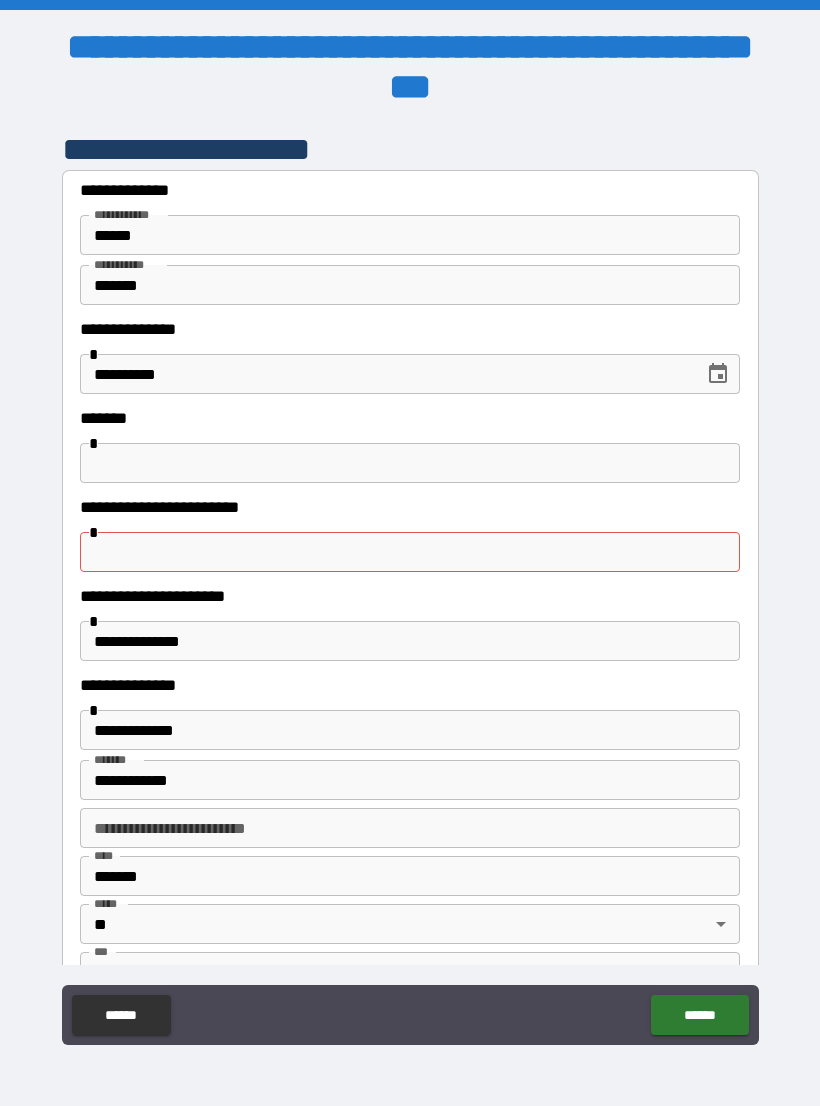 scroll, scrollTop: 143, scrollLeft: 0, axis: vertical 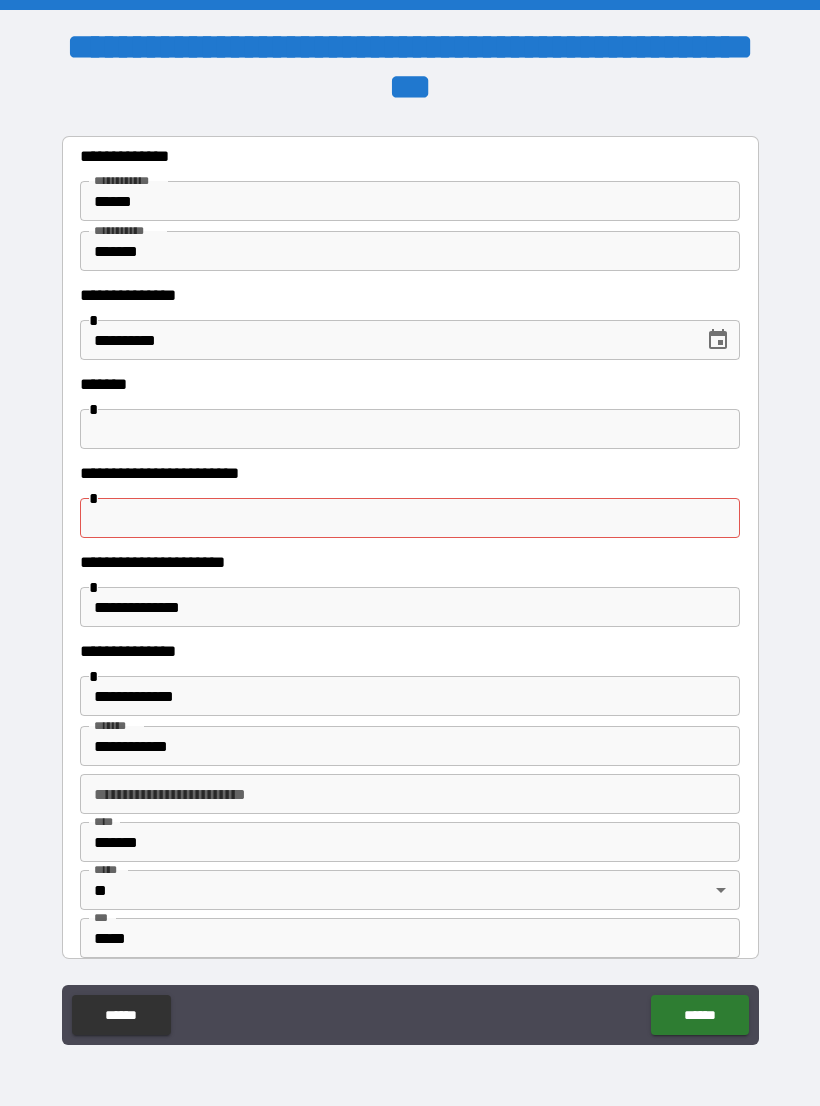 click at bounding box center [410, 518] 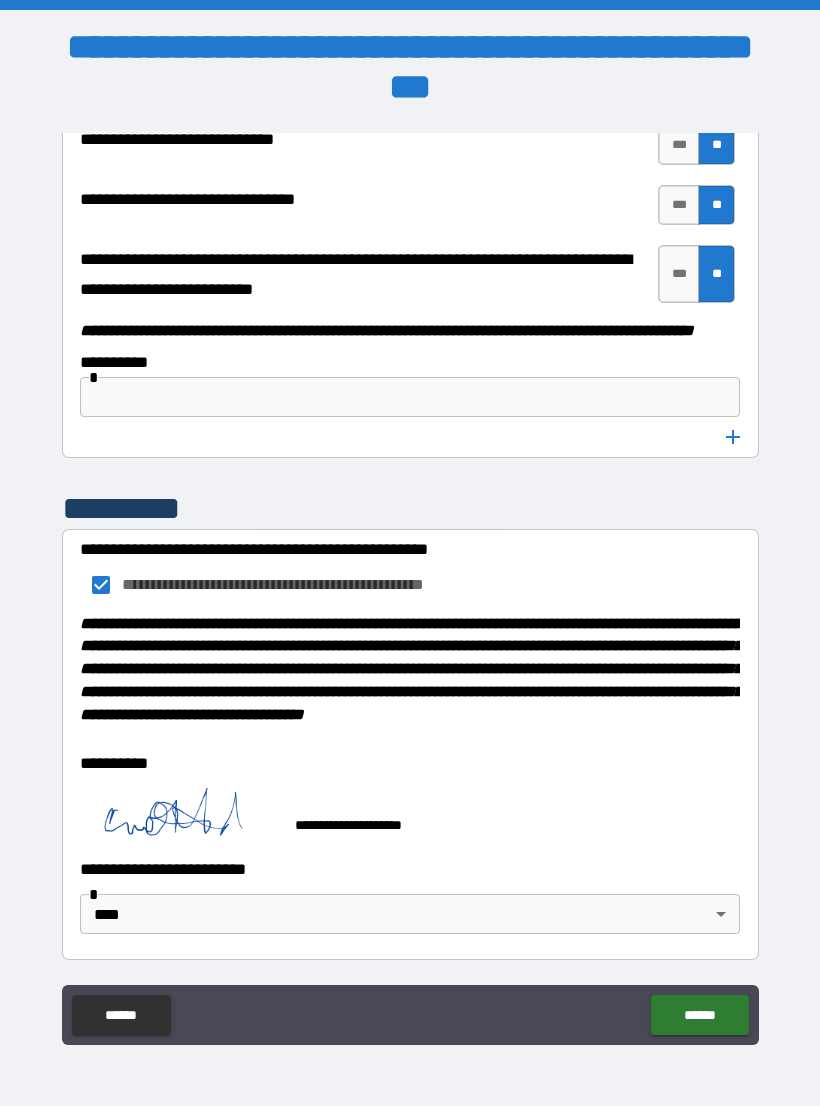 scroll, scrollTop: 10347, scrollLeft: 0, axis: vertical 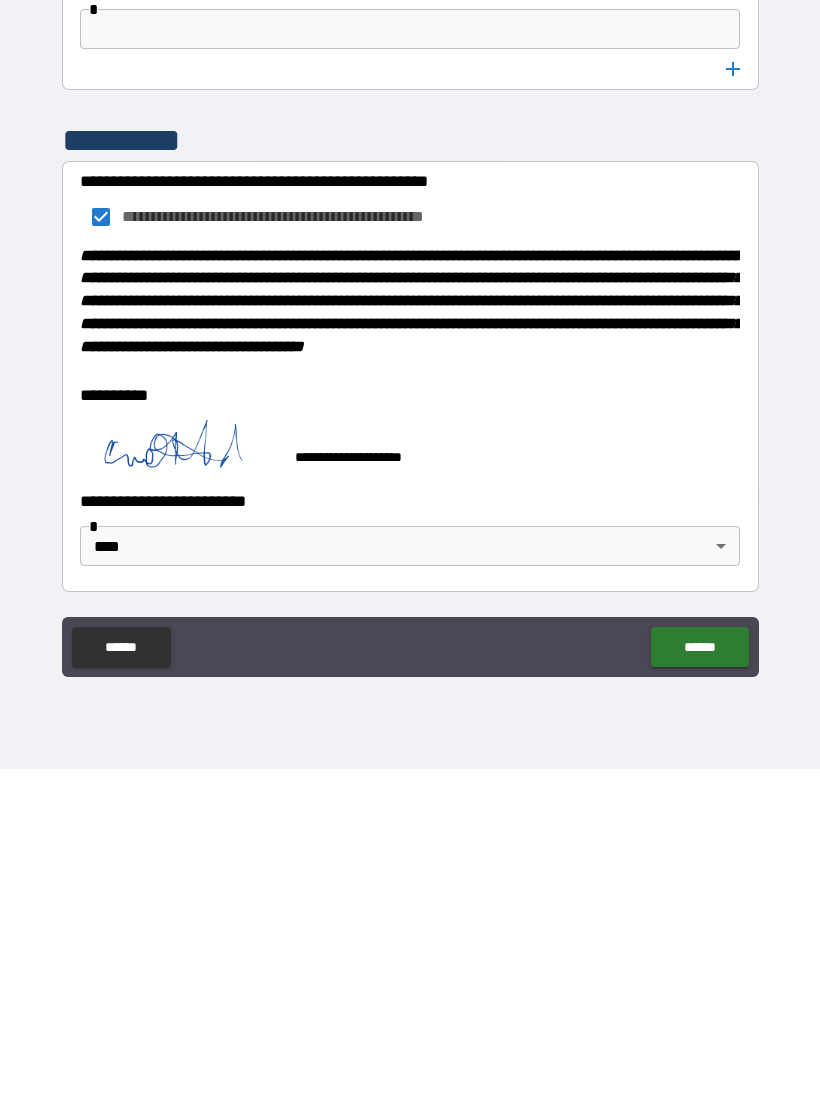 click on "******" at bounding box center (699, 984) 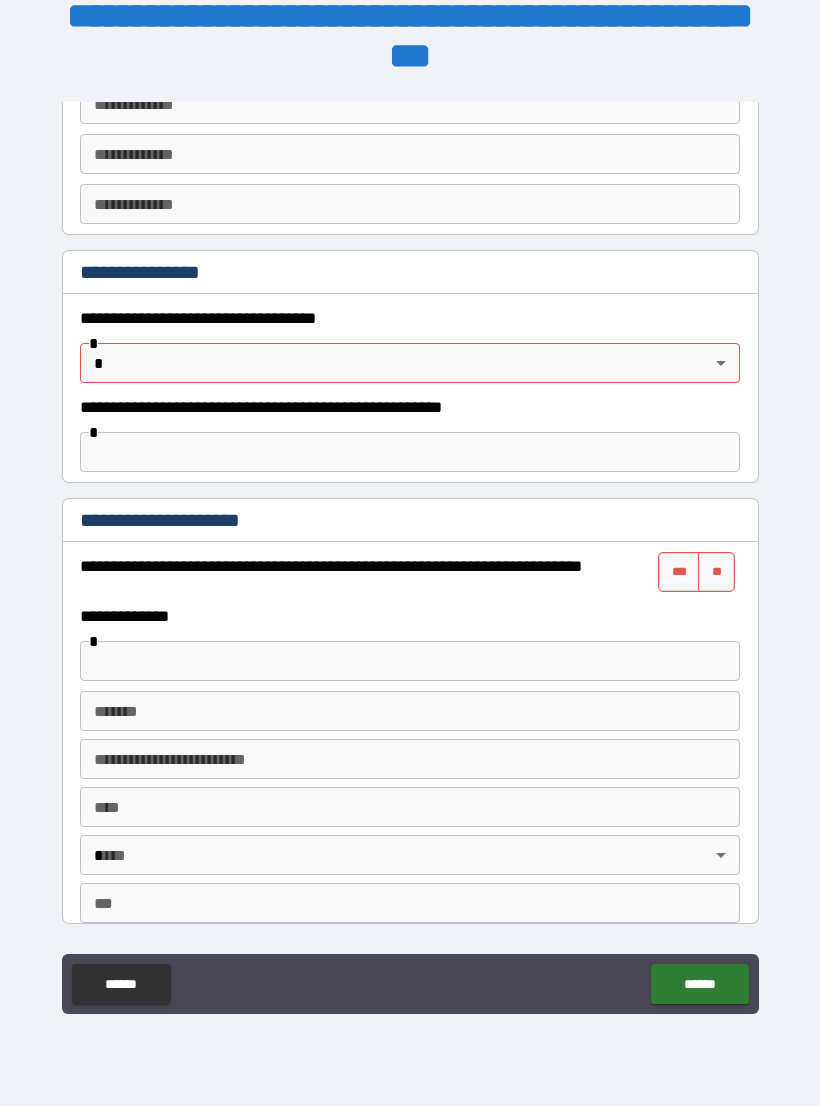 scroll, scrollTop: 1104, scrollLeft: 0, axis: vertical 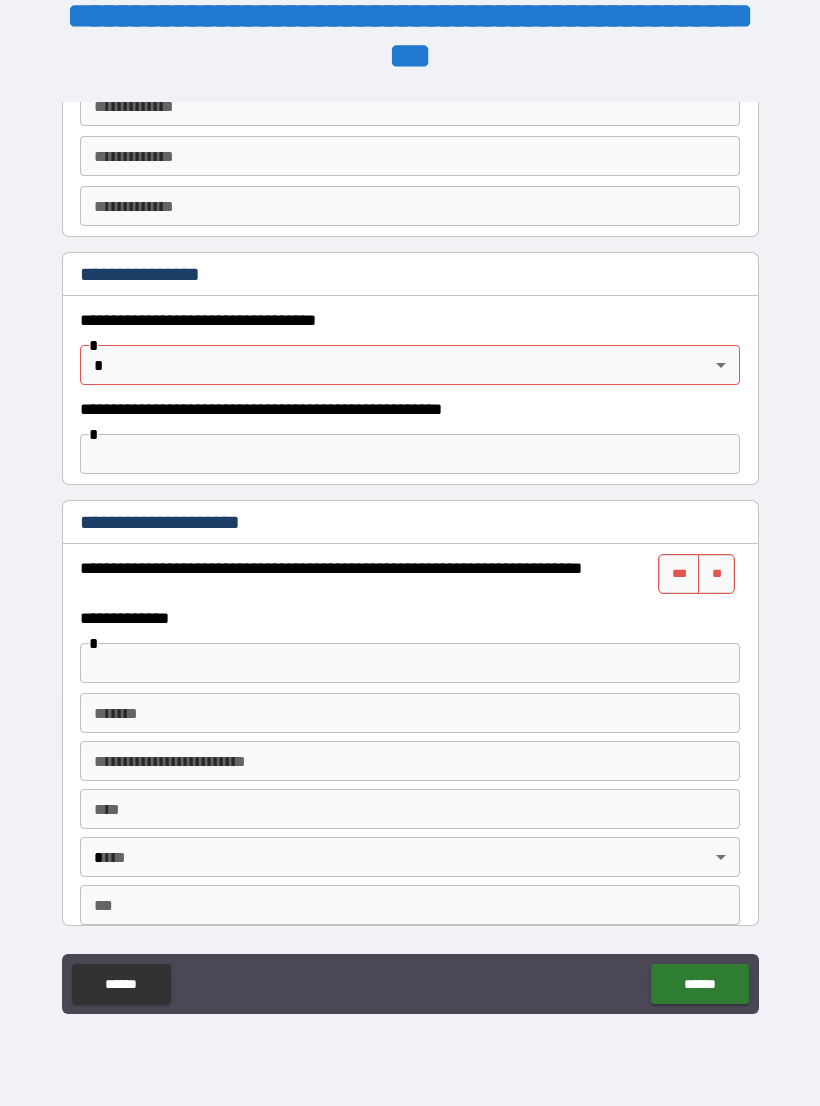 click on "**********" at bounding box center (410, 537) 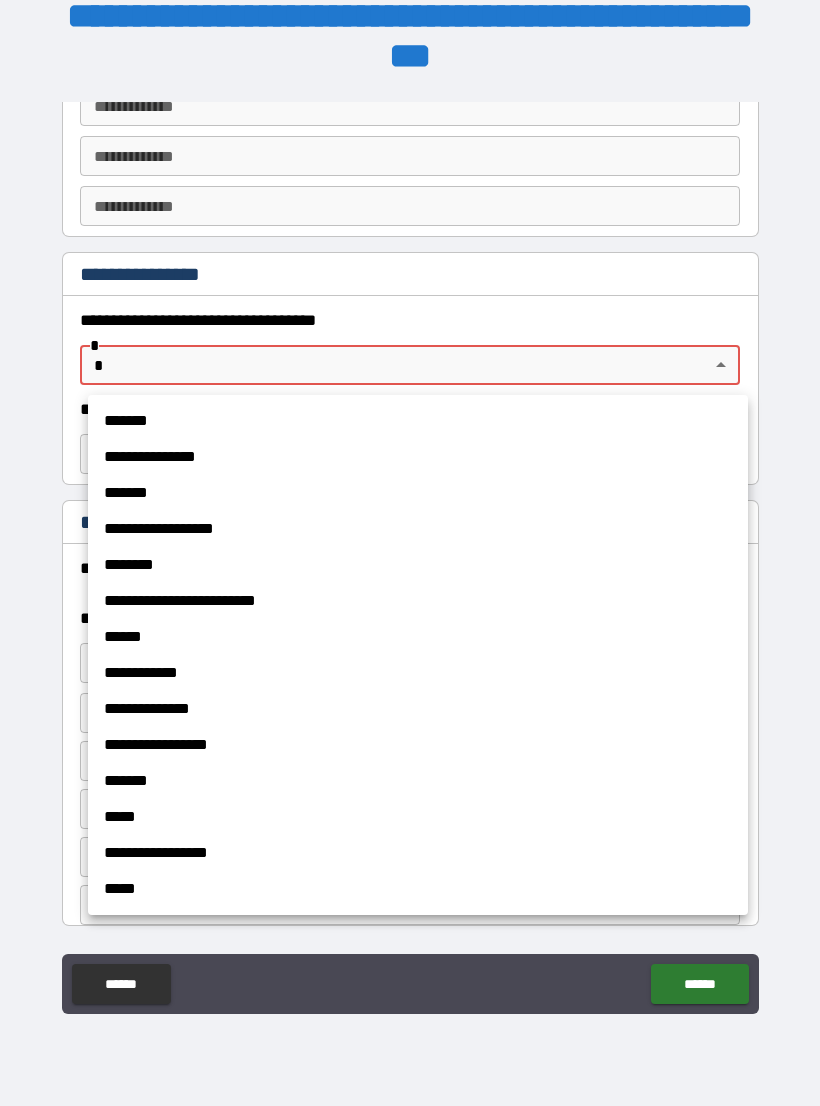 click on "**********" at bounding box center [418, 601] 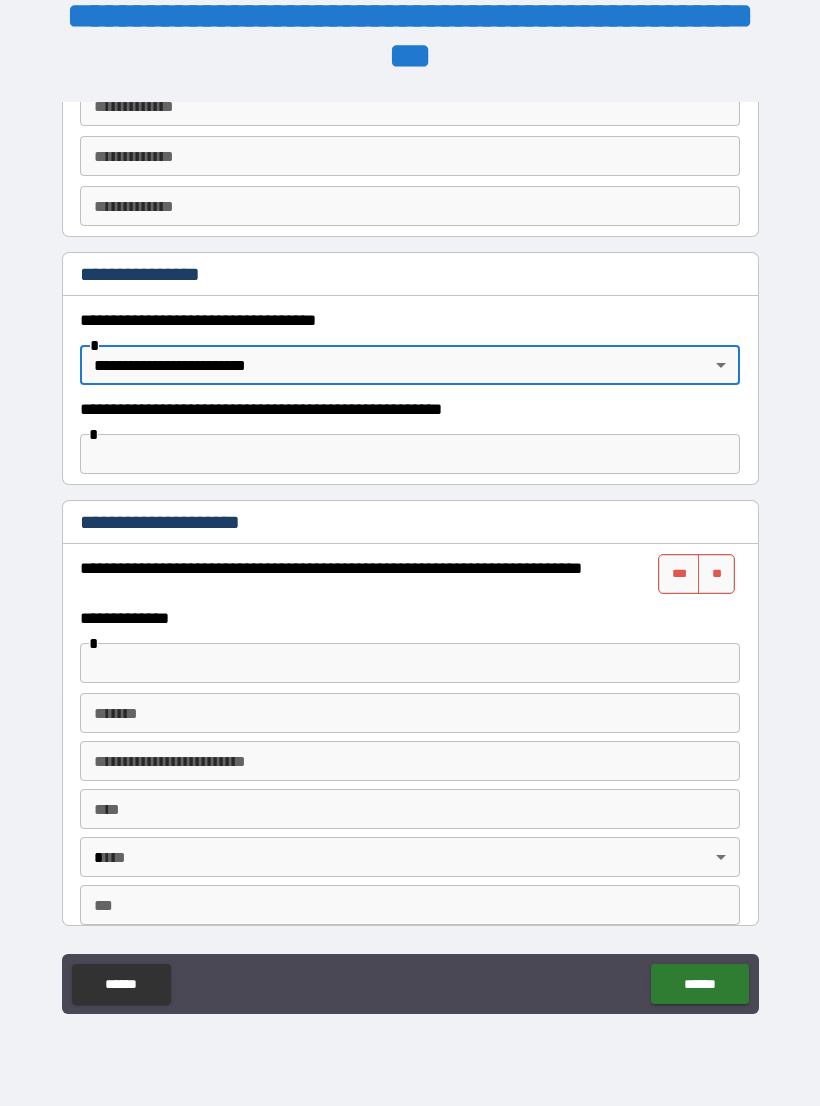 click on "**********" at bounding box center [410, 537] 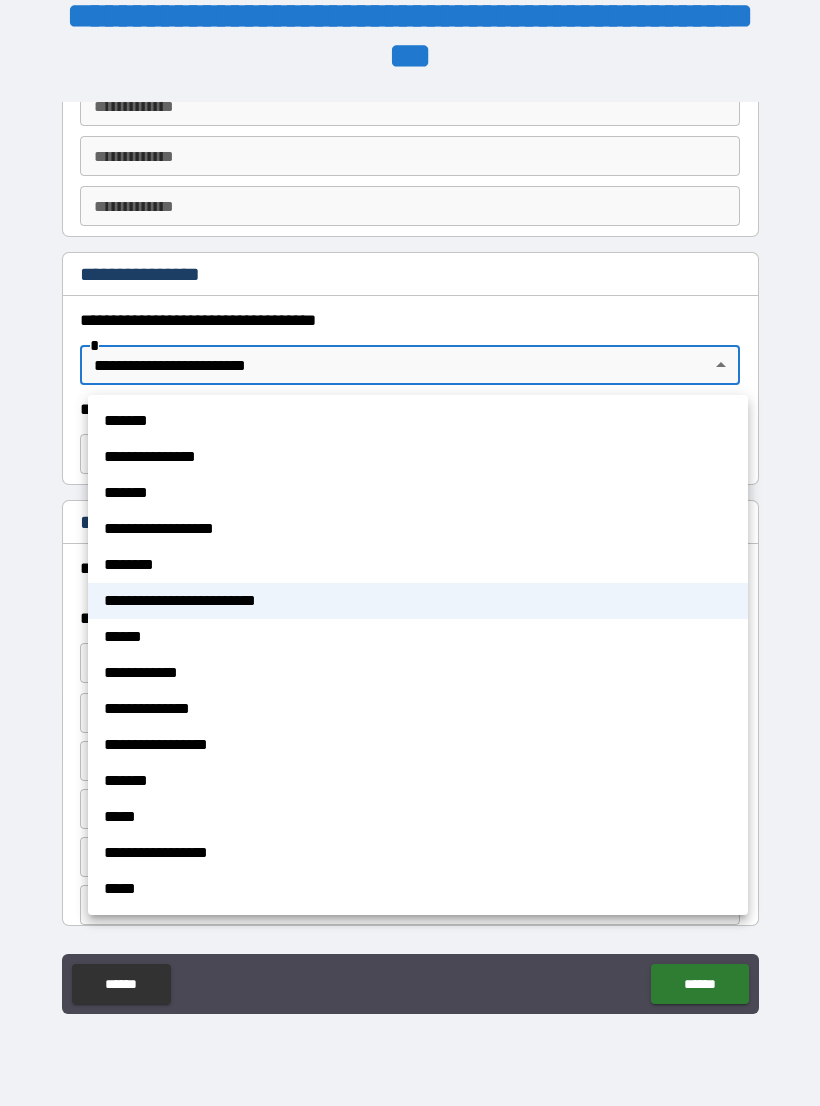 click at bounding box center (410, 553) 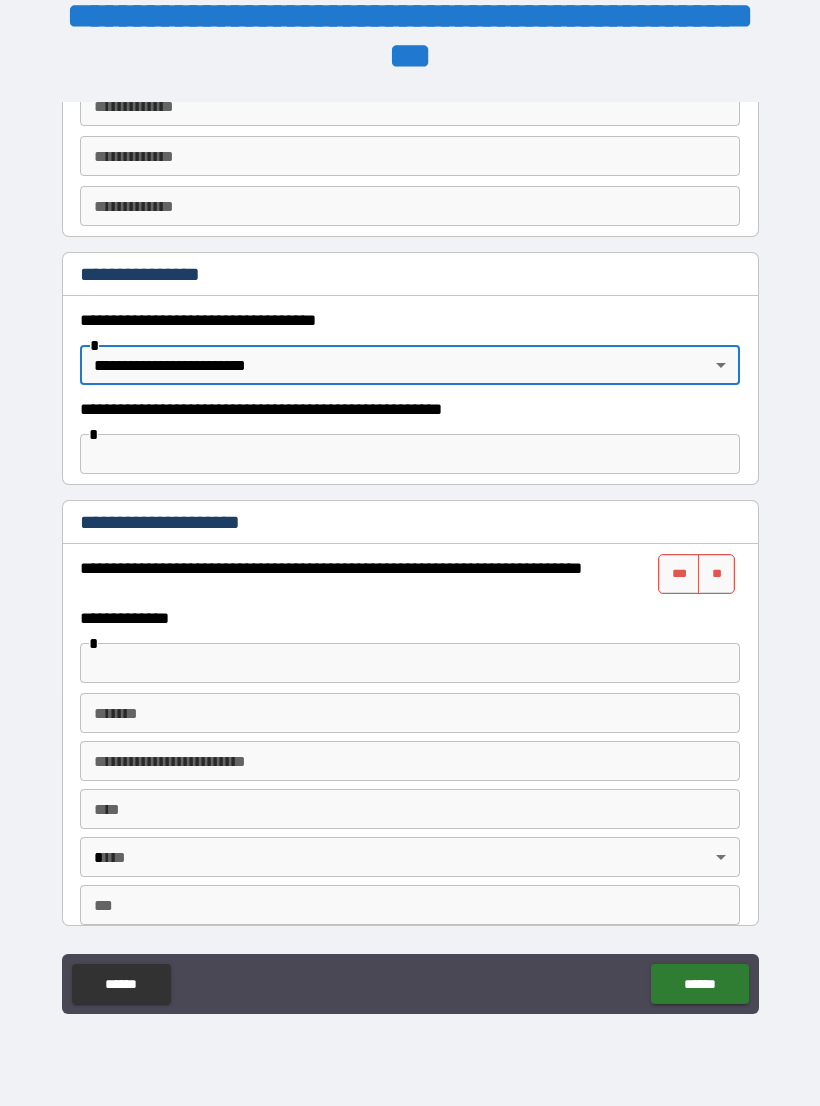 click on "**********" at bounding box center (410, 537) 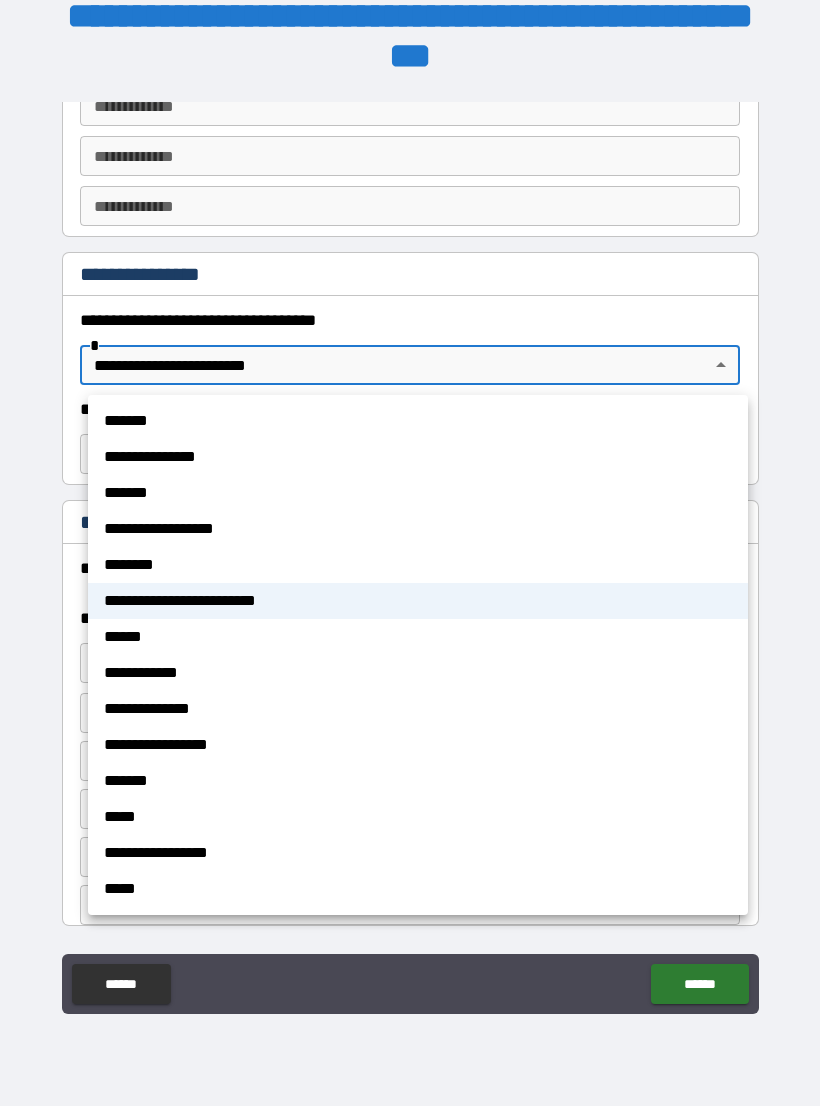 click at bounding box center [410, 553] 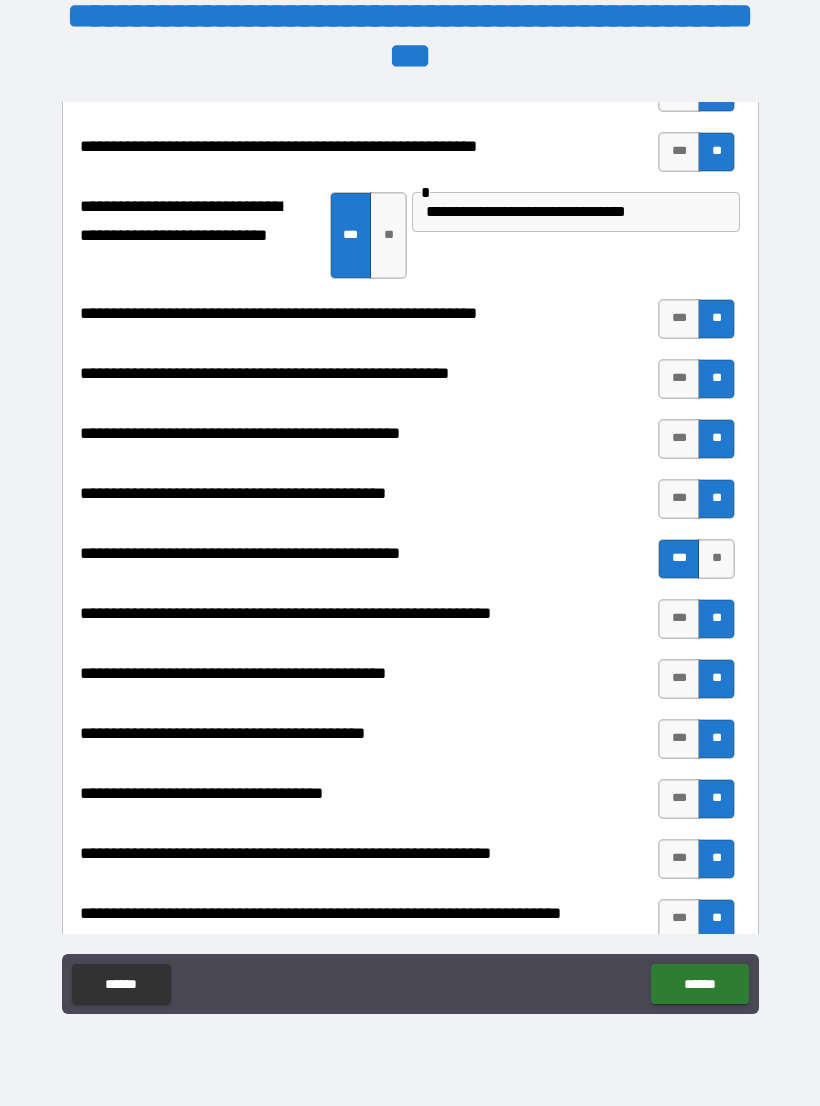 click on "******" at bounding box center (699, 984) 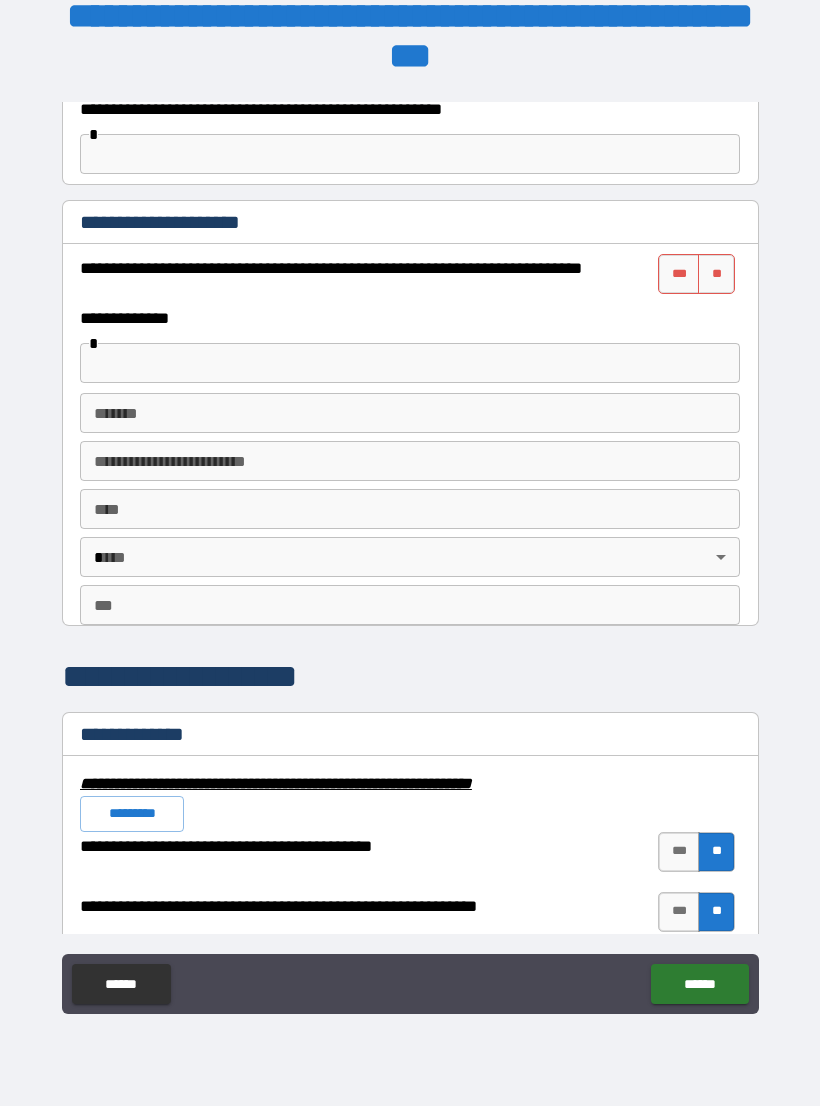 scroll, scrollTop: 1398, scrollLeft: 0, axis: vertical 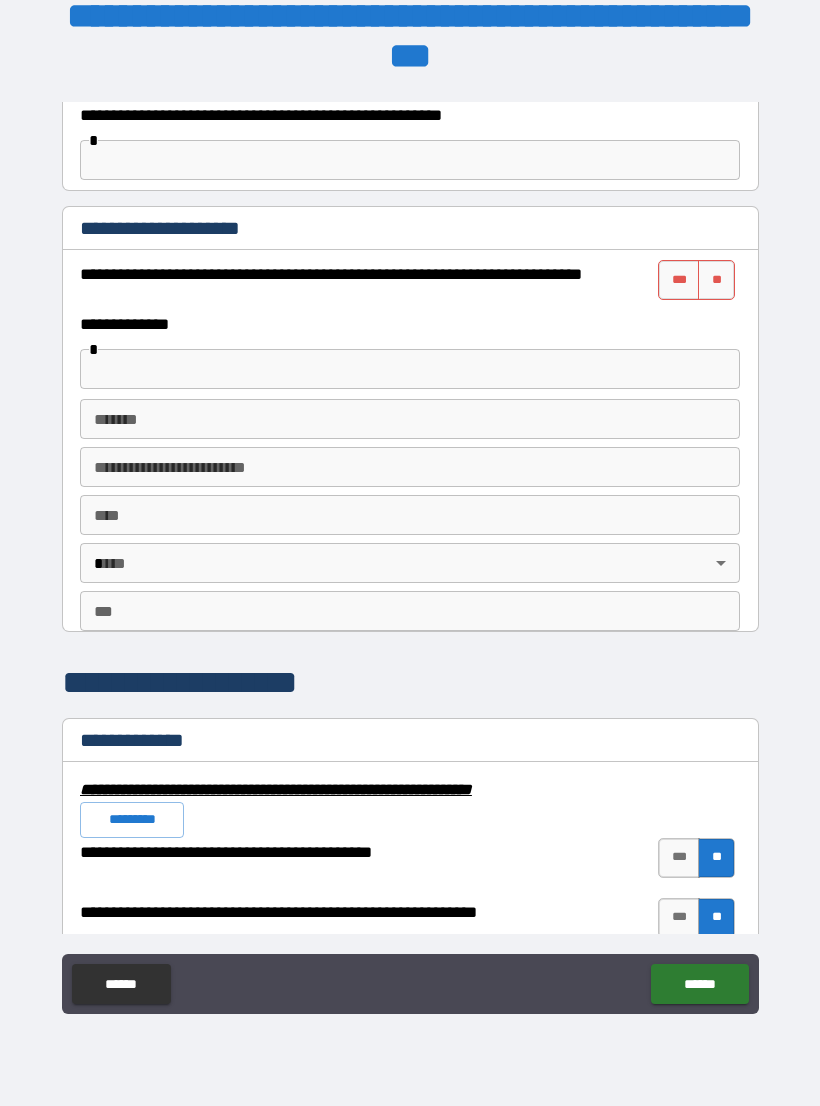 click on "**********" at bounding box center [410, 280] 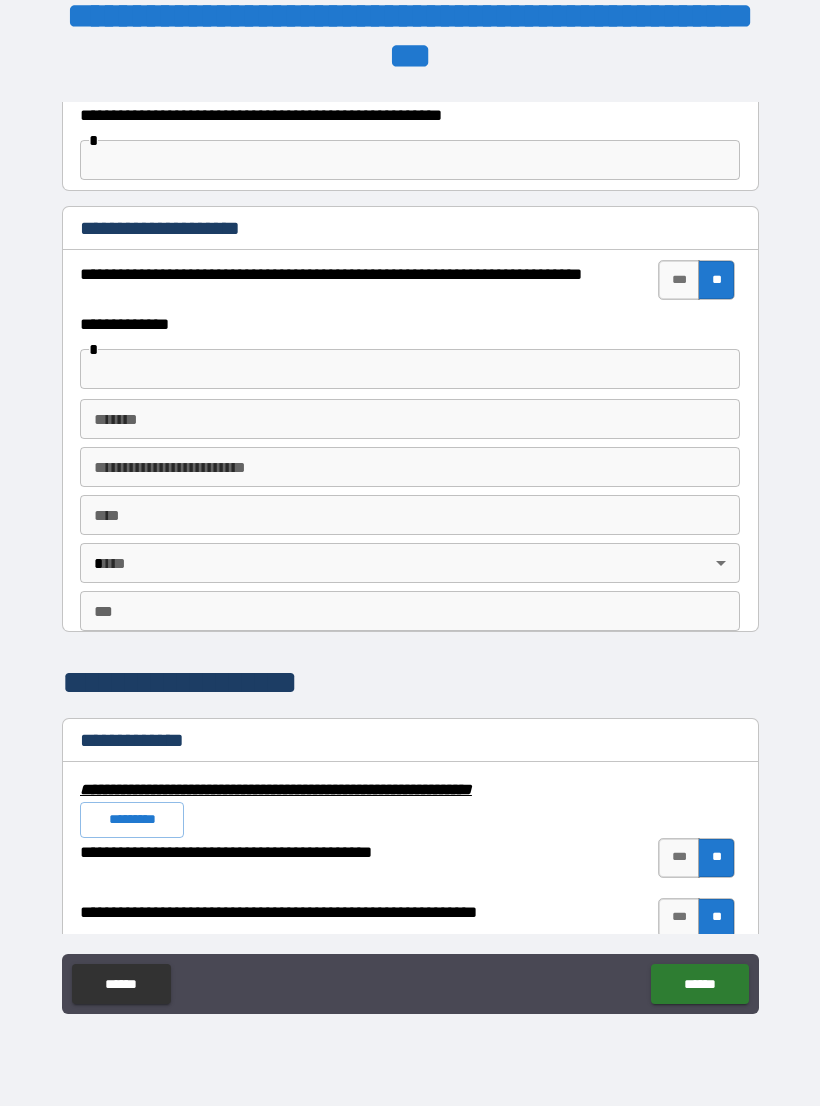 click on "******" at bounding box center (699, 984) 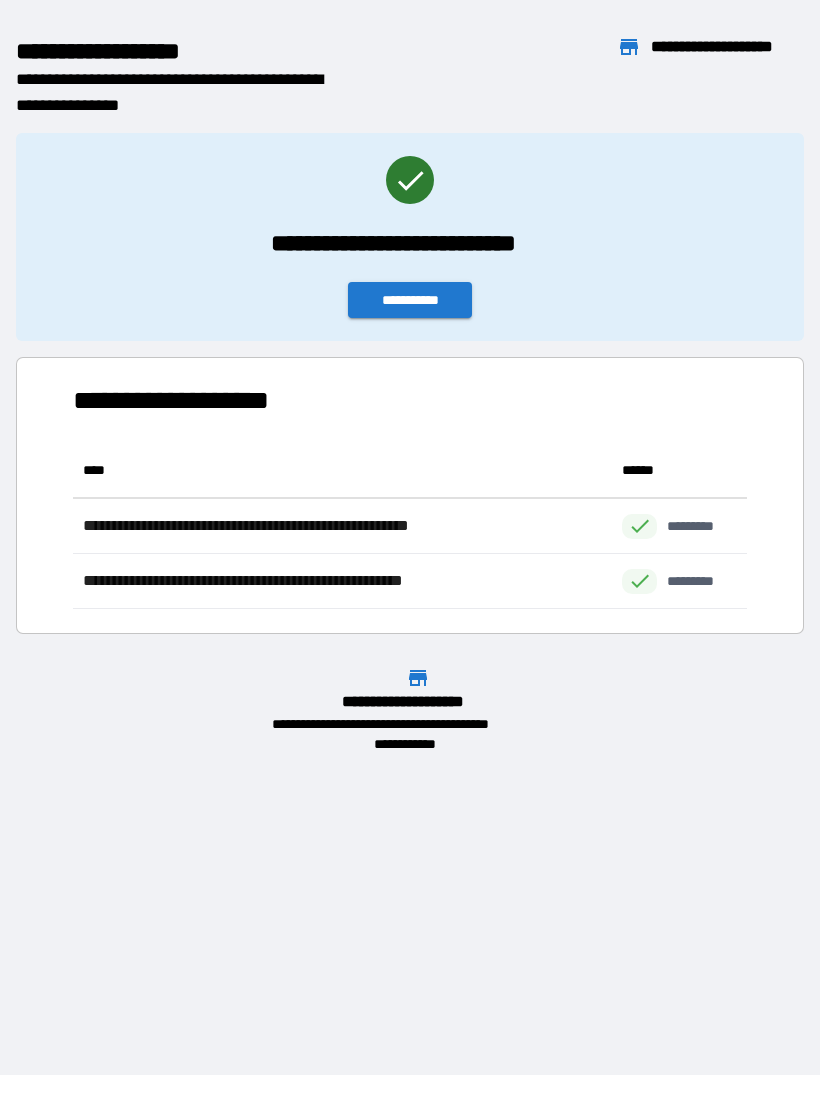 scroll, scrollTop: 1, scrollLeft: 1, axis: both 